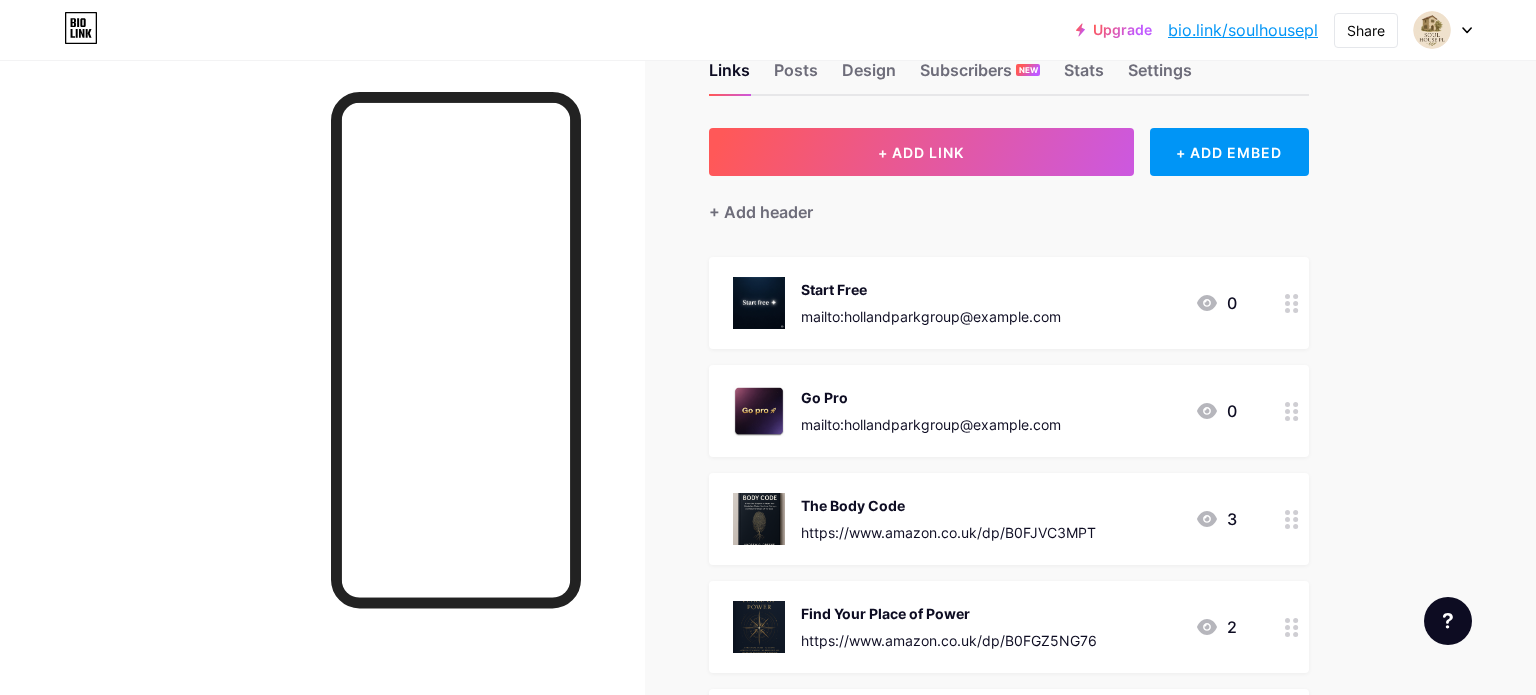 scroll, scrollTop: 136, scrollLeft: 0, axis: vertical 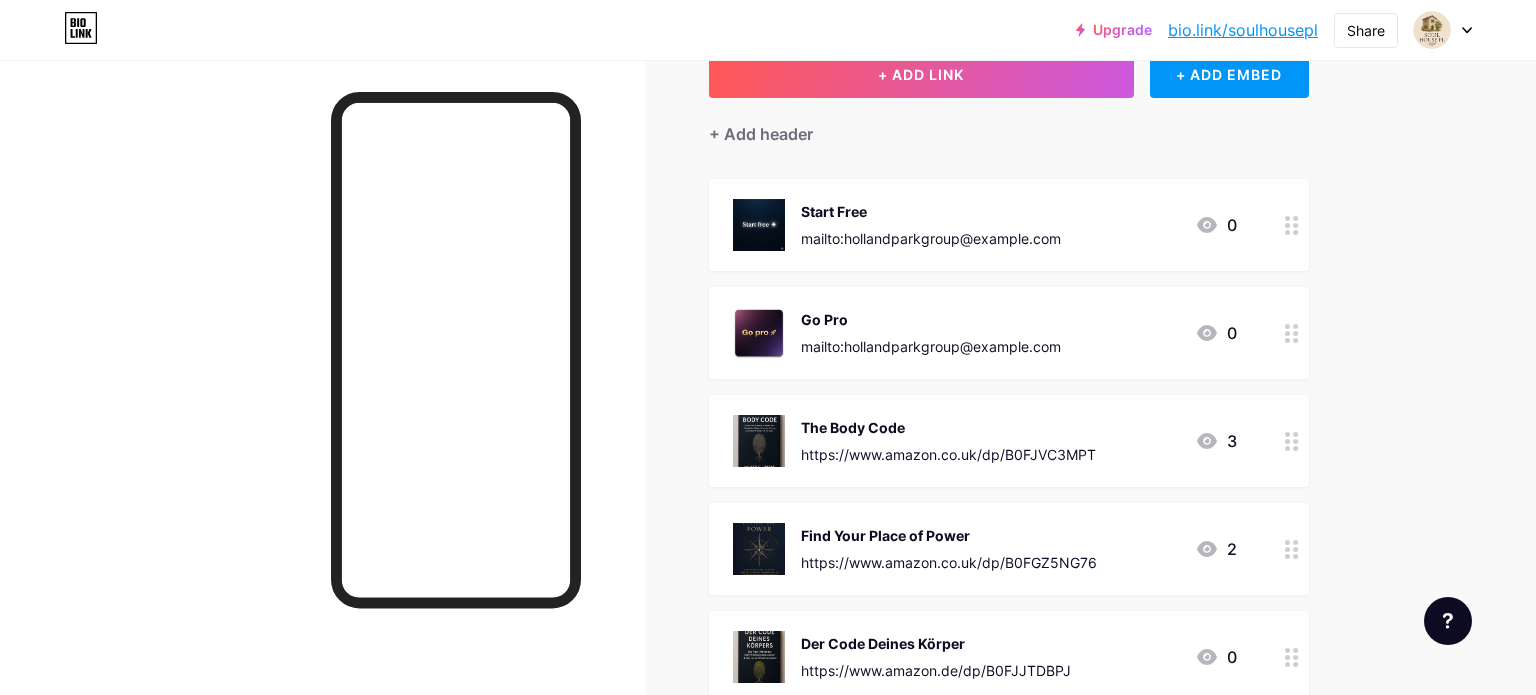 click on "The Body Code
https://www.amazon.co.uk/dp/B0FJVC3MPT" at bounding box center (948, 441) 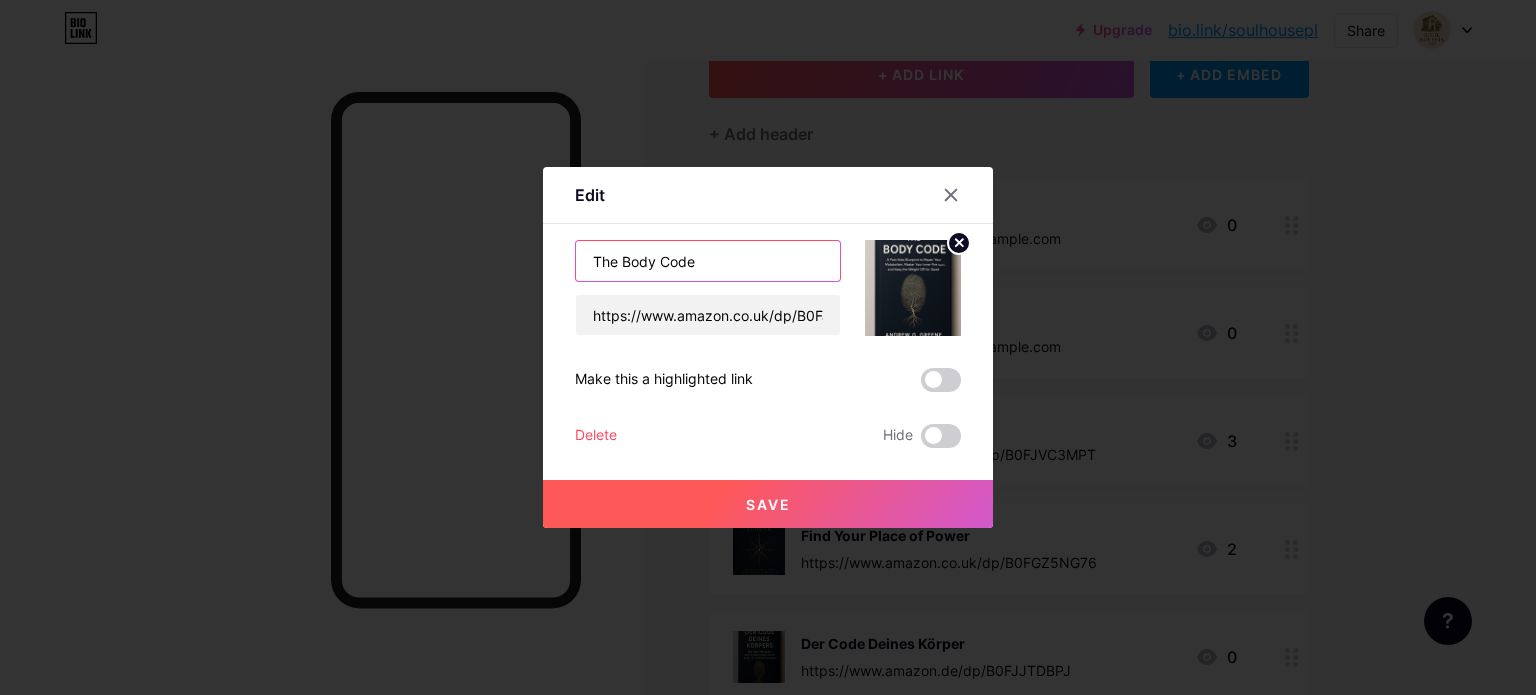 click on "The Body Code" at bounding box center [708, 261] 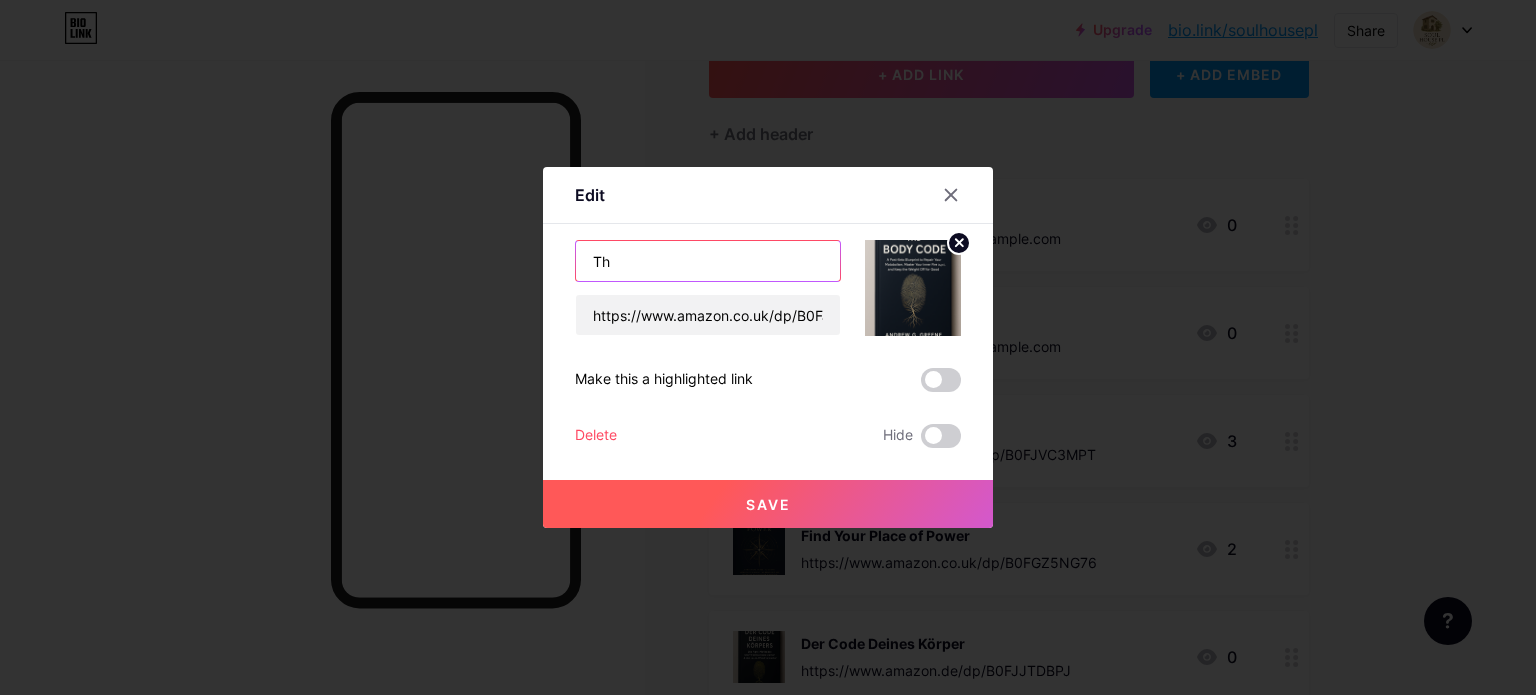 type on "T" 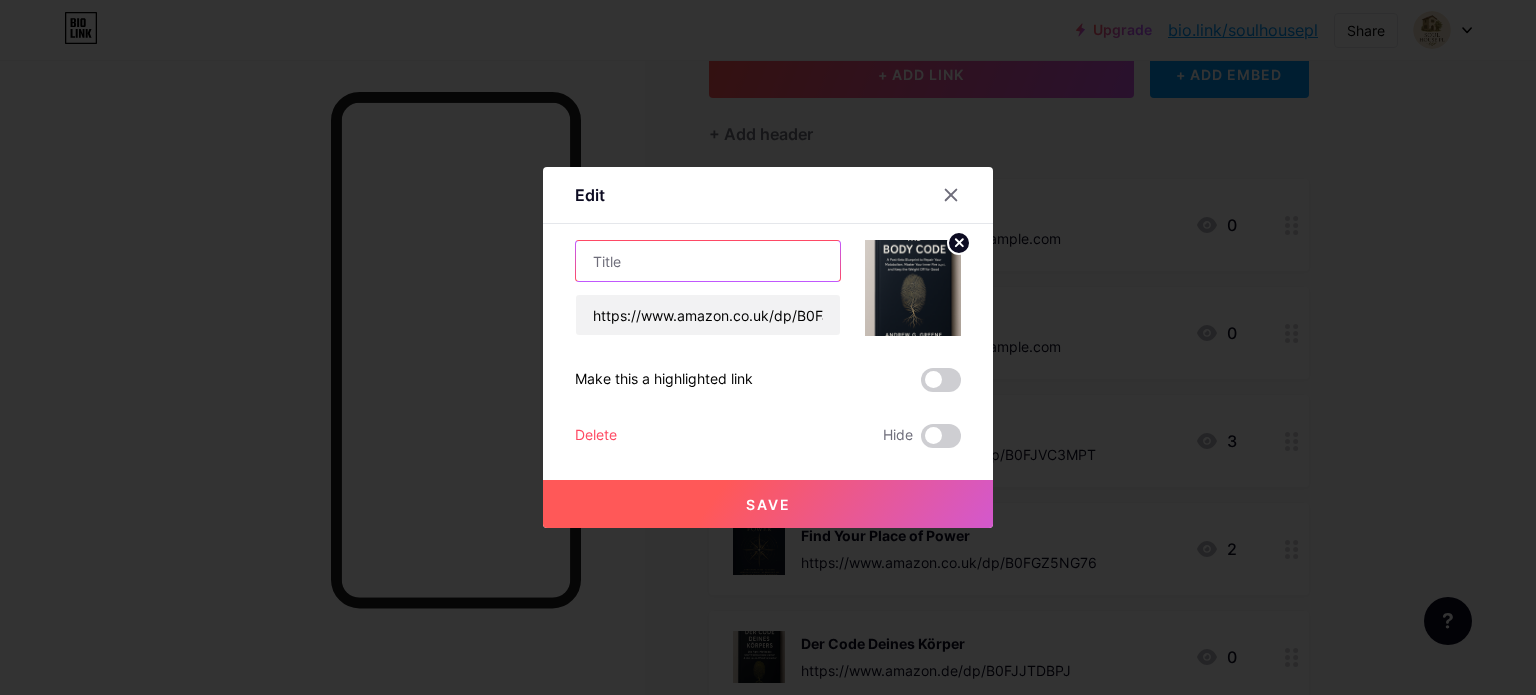 type 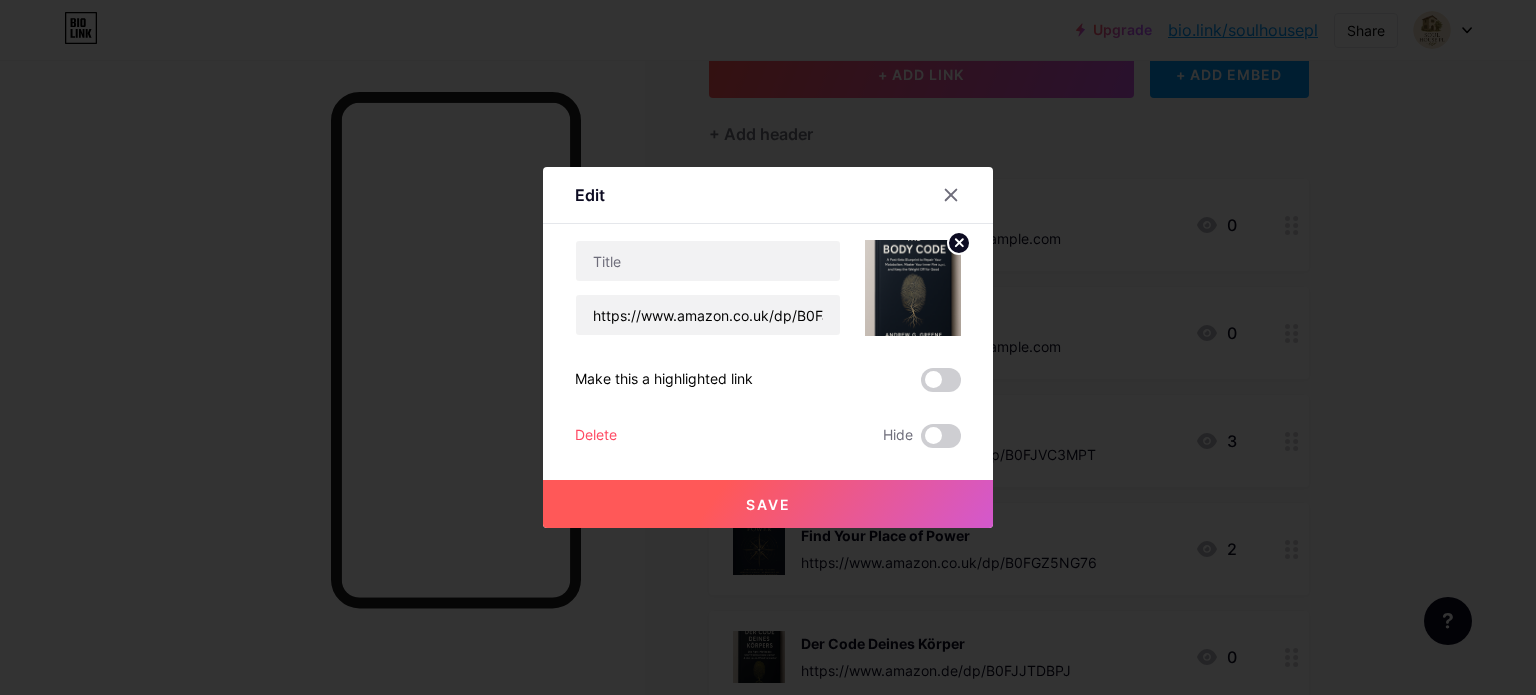 click 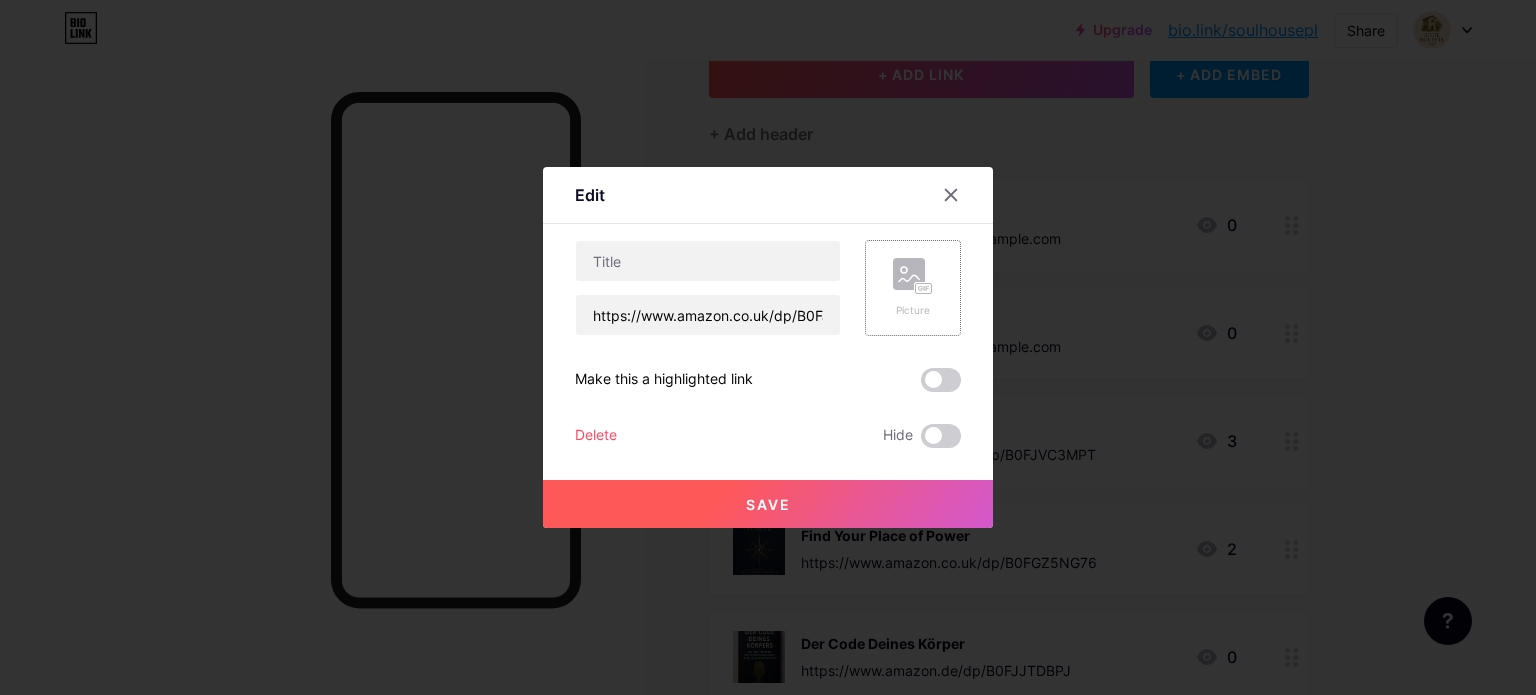 click on "Picture" at bounding box center [913, 310] 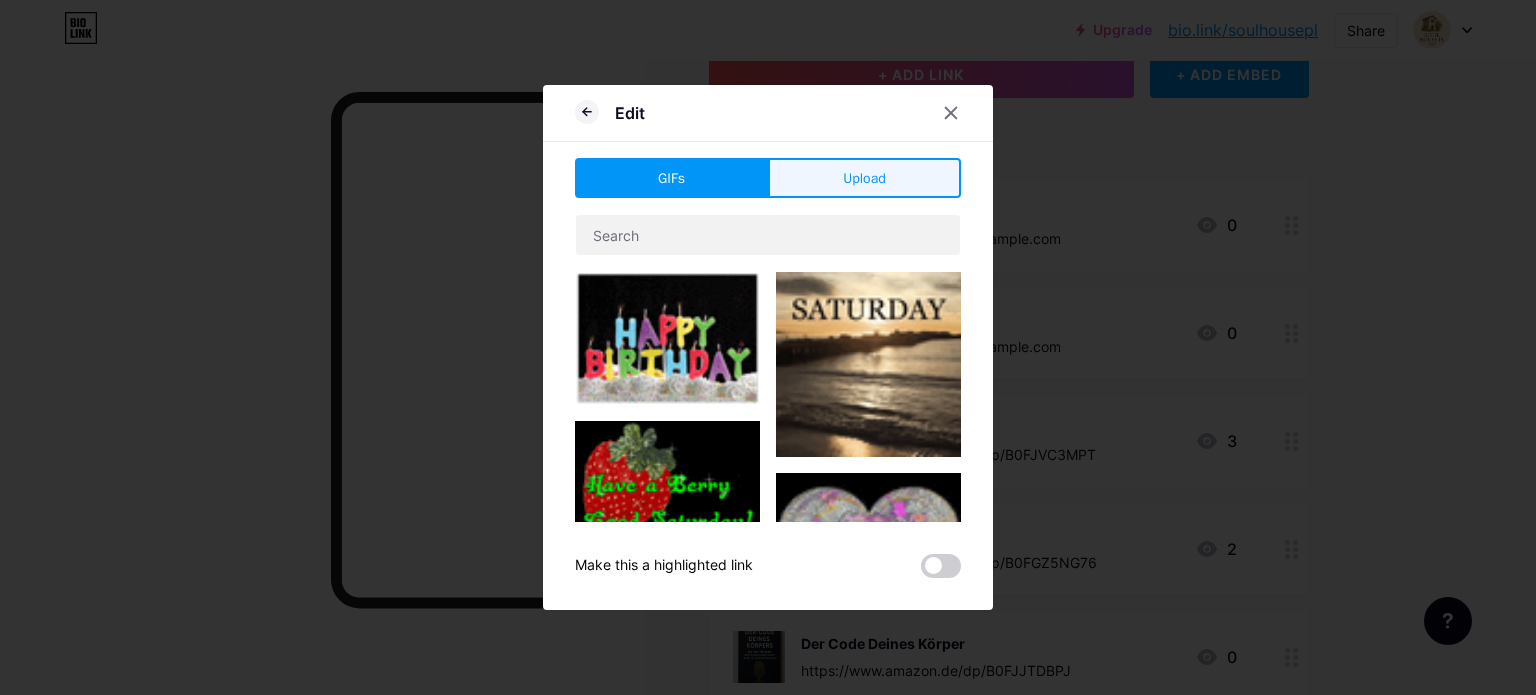 click on "Upload" at bounding box center (864, 178) 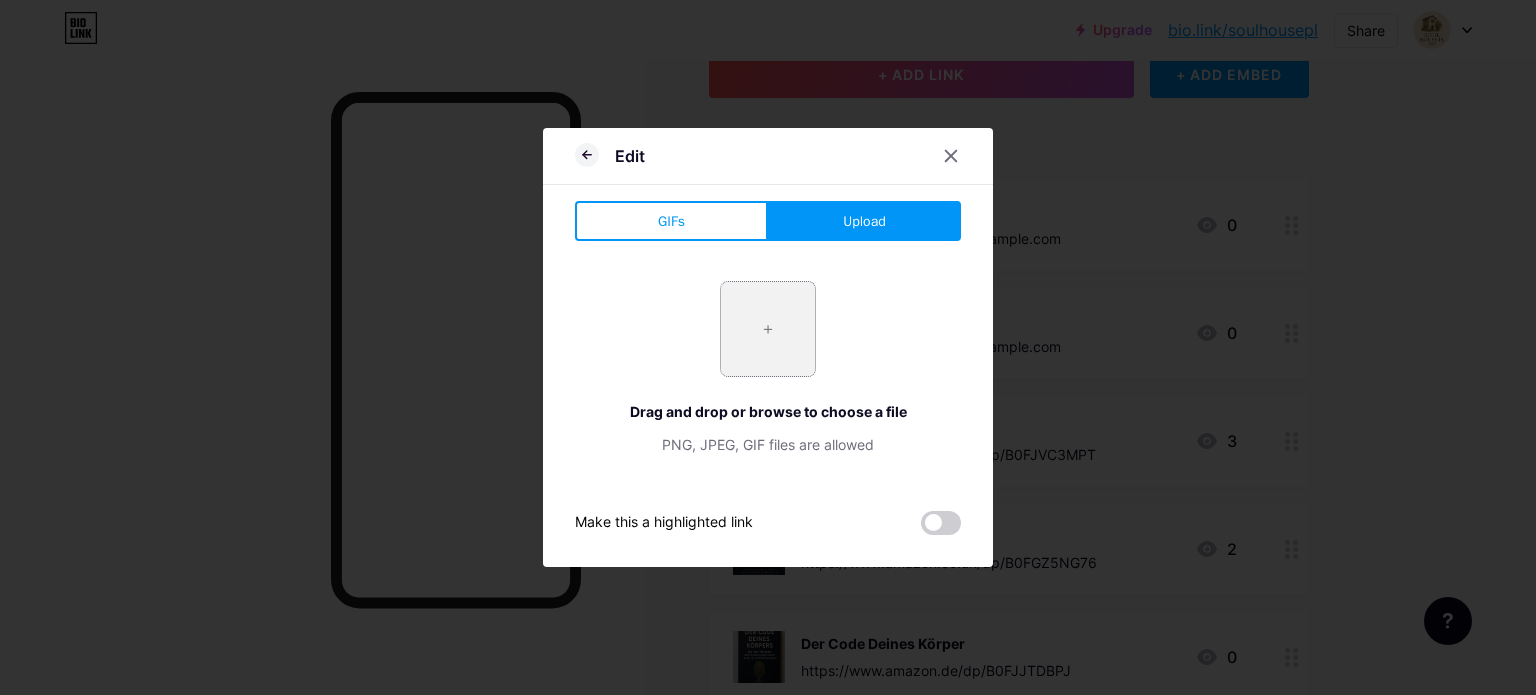 click at bounding box center [768, 329] 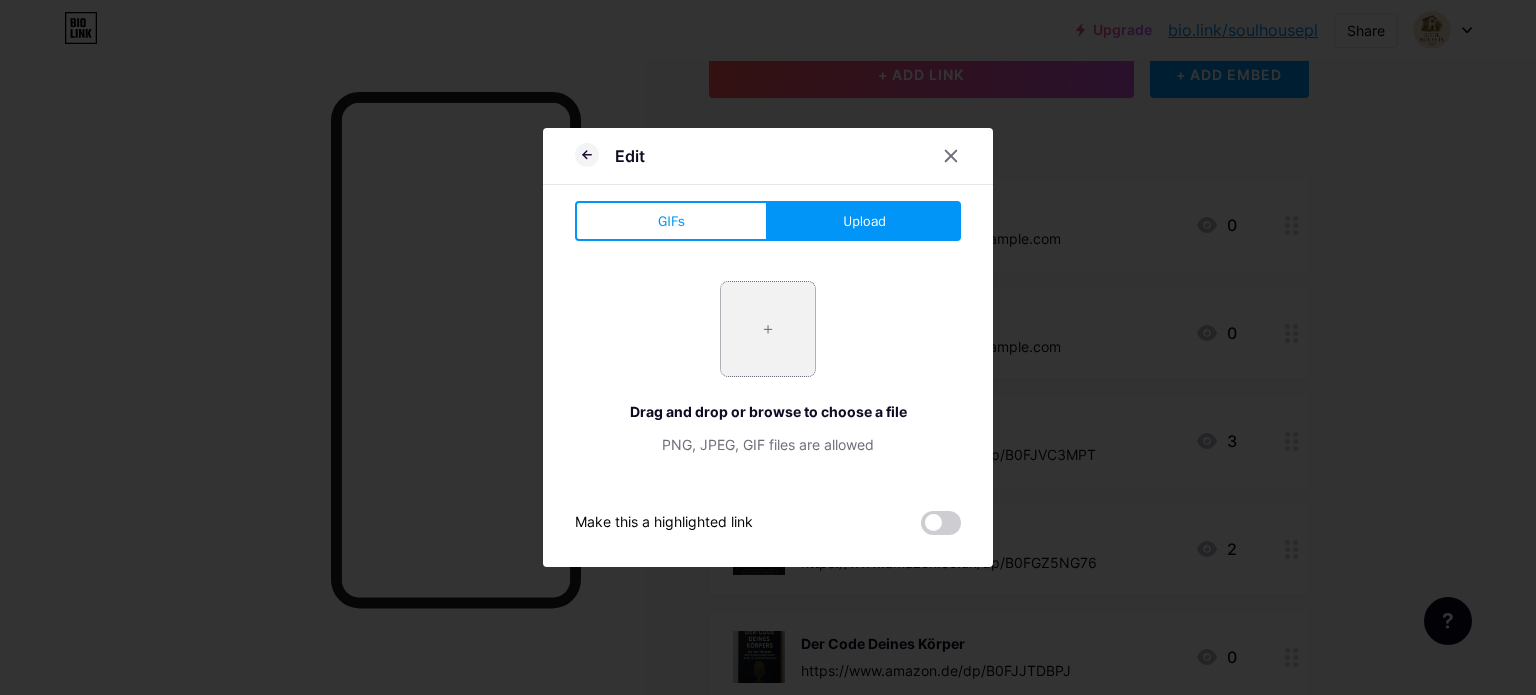 type on "C:\fakepath\english cover fridge .jpg" 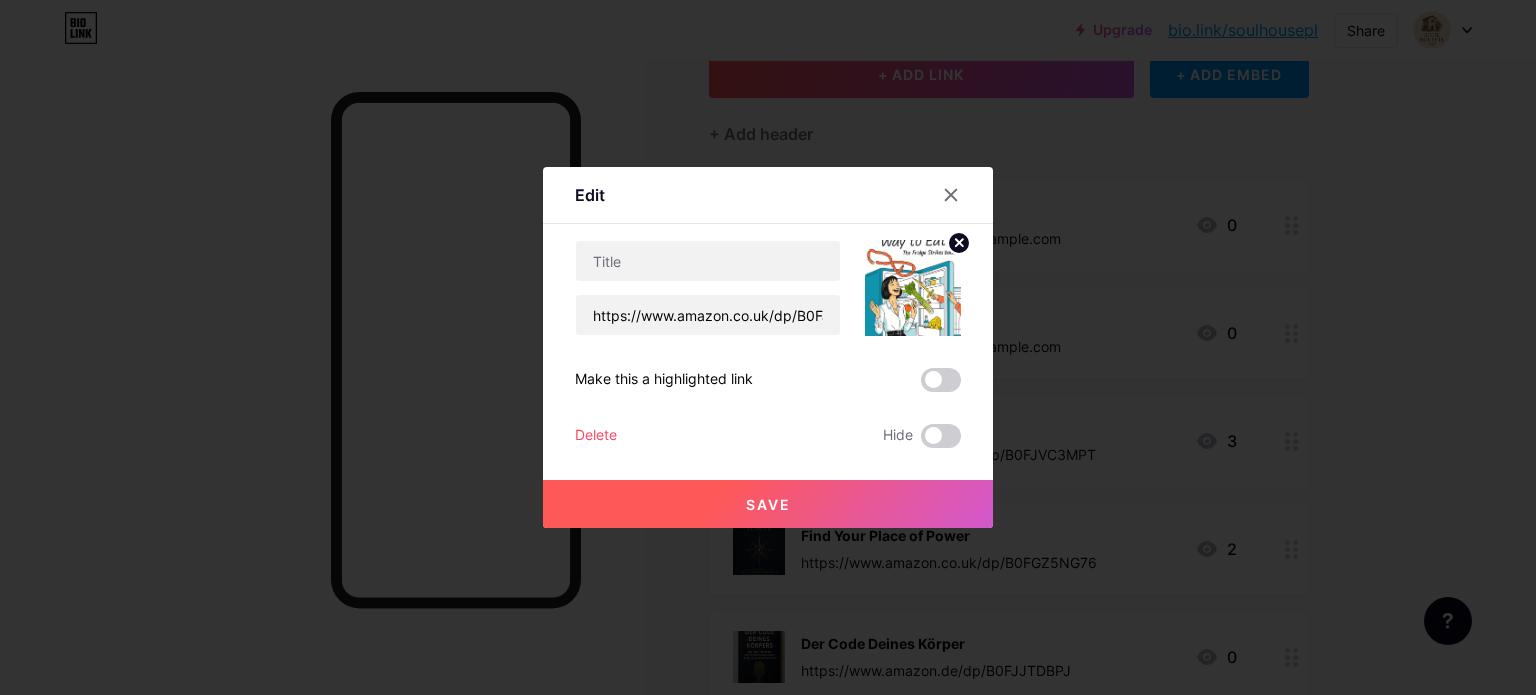 click 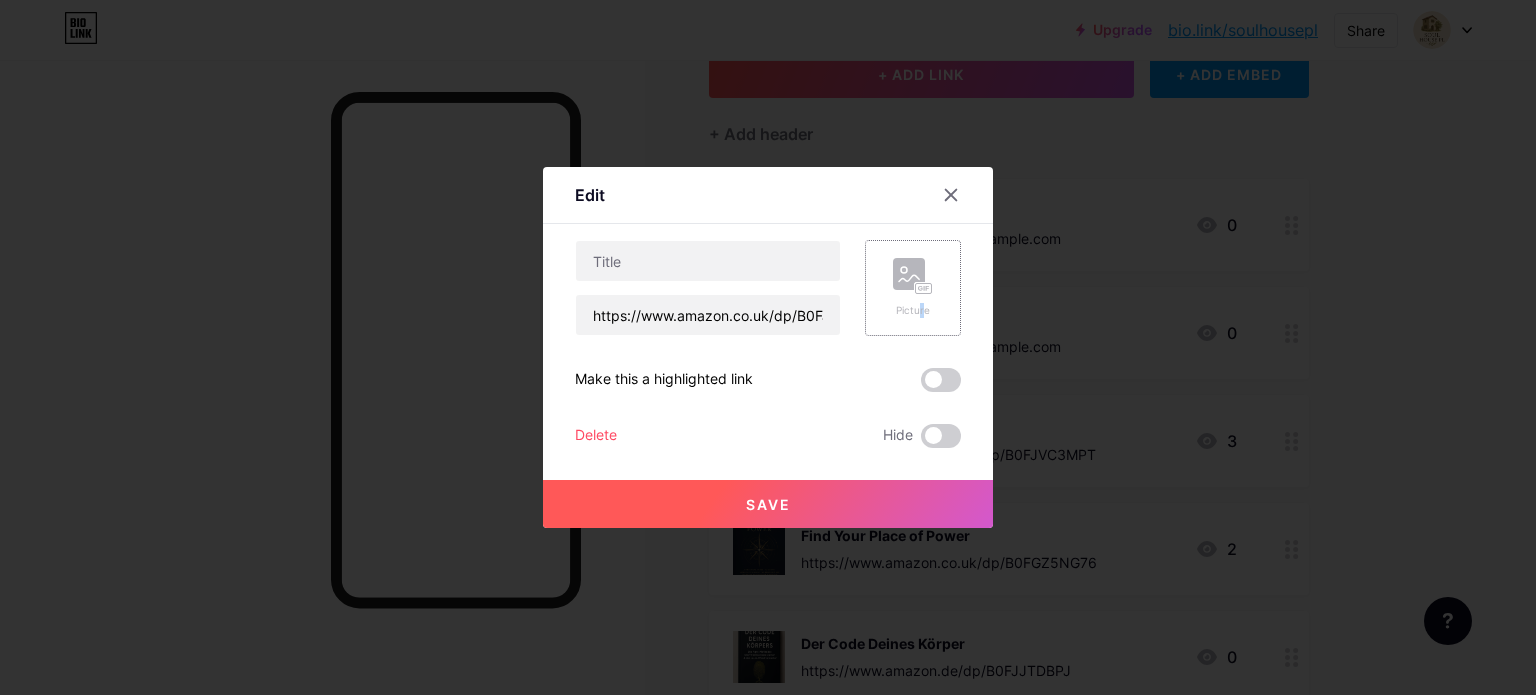 click on "Picture" at bounding box center (913, 310) 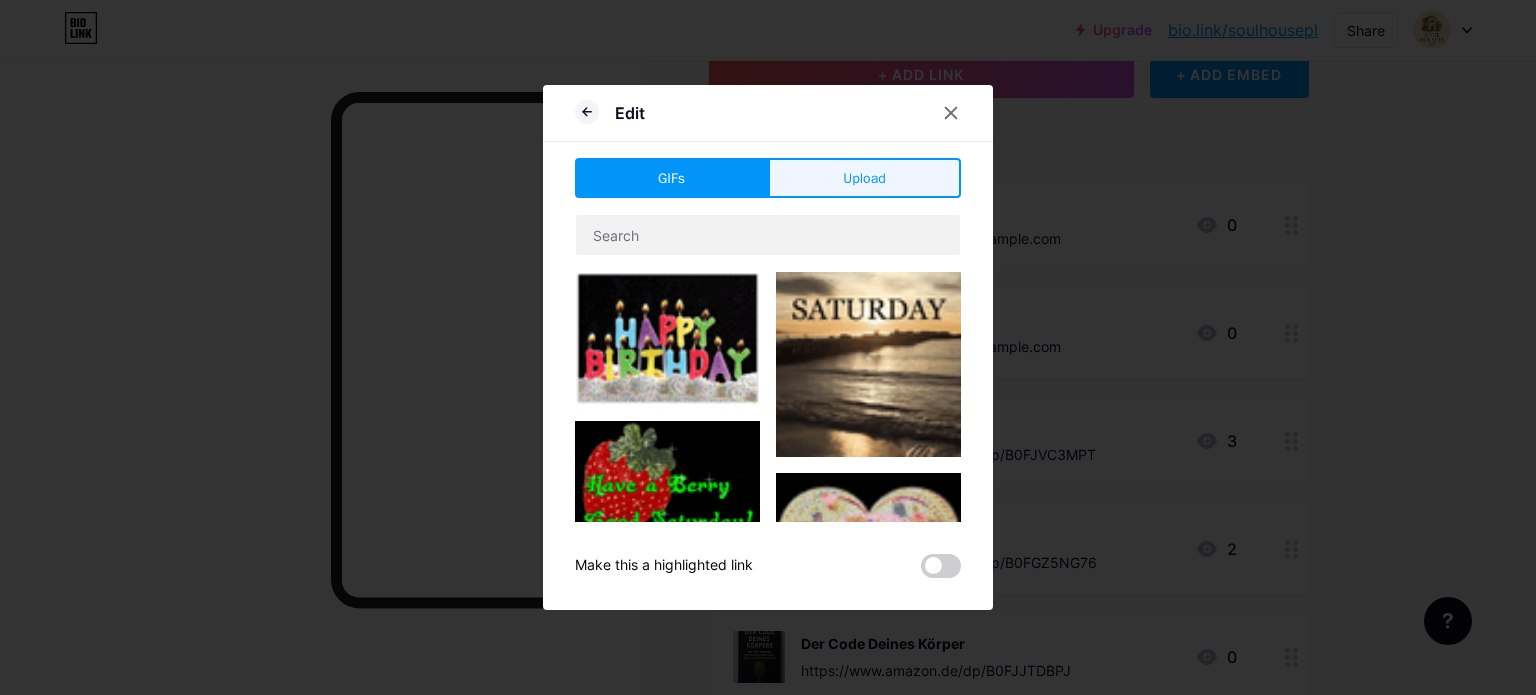 click on "Upload" at bounding box center (864, 178) 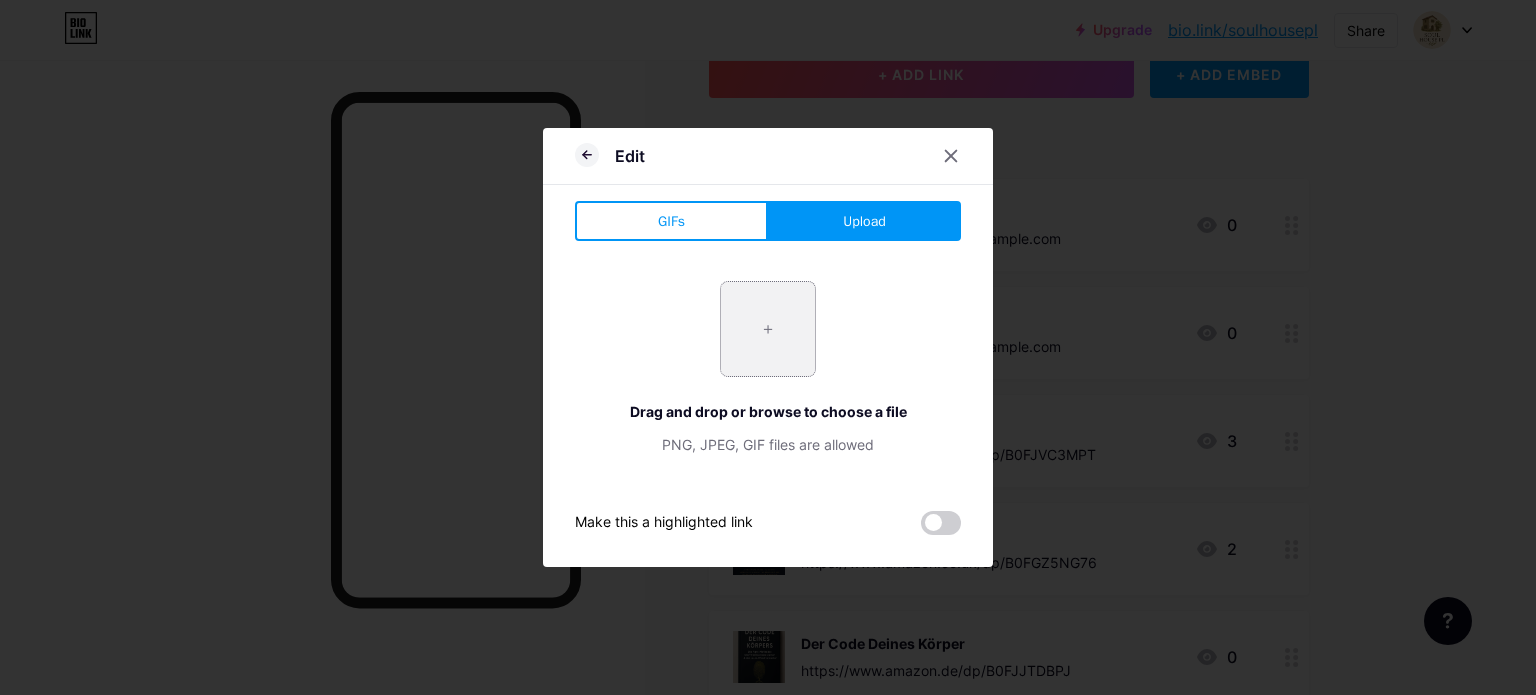 click at bounding box center (768, 329) 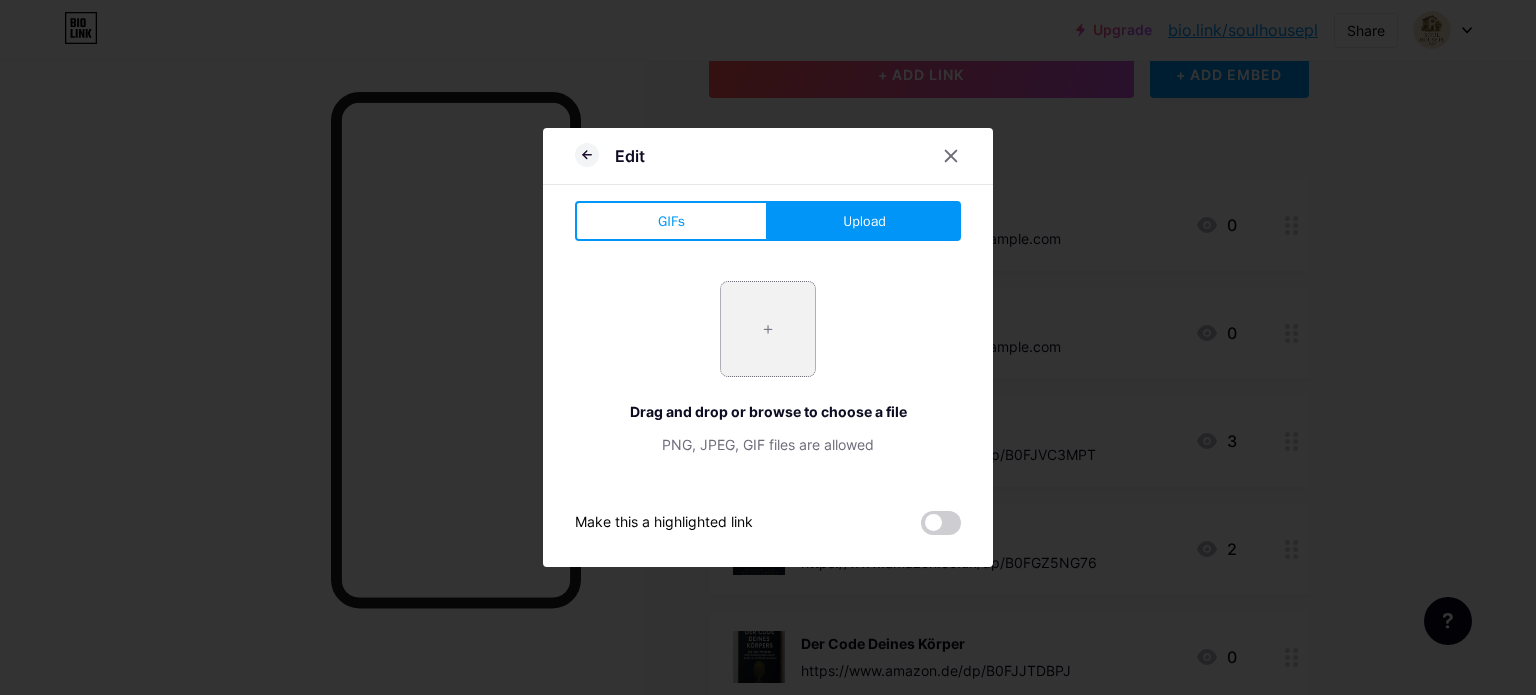 type on "C:\fakepath\Illustration_ New-Yorker-style cartoon, 3_4 ratio. A witty, slightly exasperated woman in her late 40s stands mid-kitchen showdown with a menacing cartoon fridge that’s swinging its door like a weapon. She brandishes an oversize fork ligh.jpg" 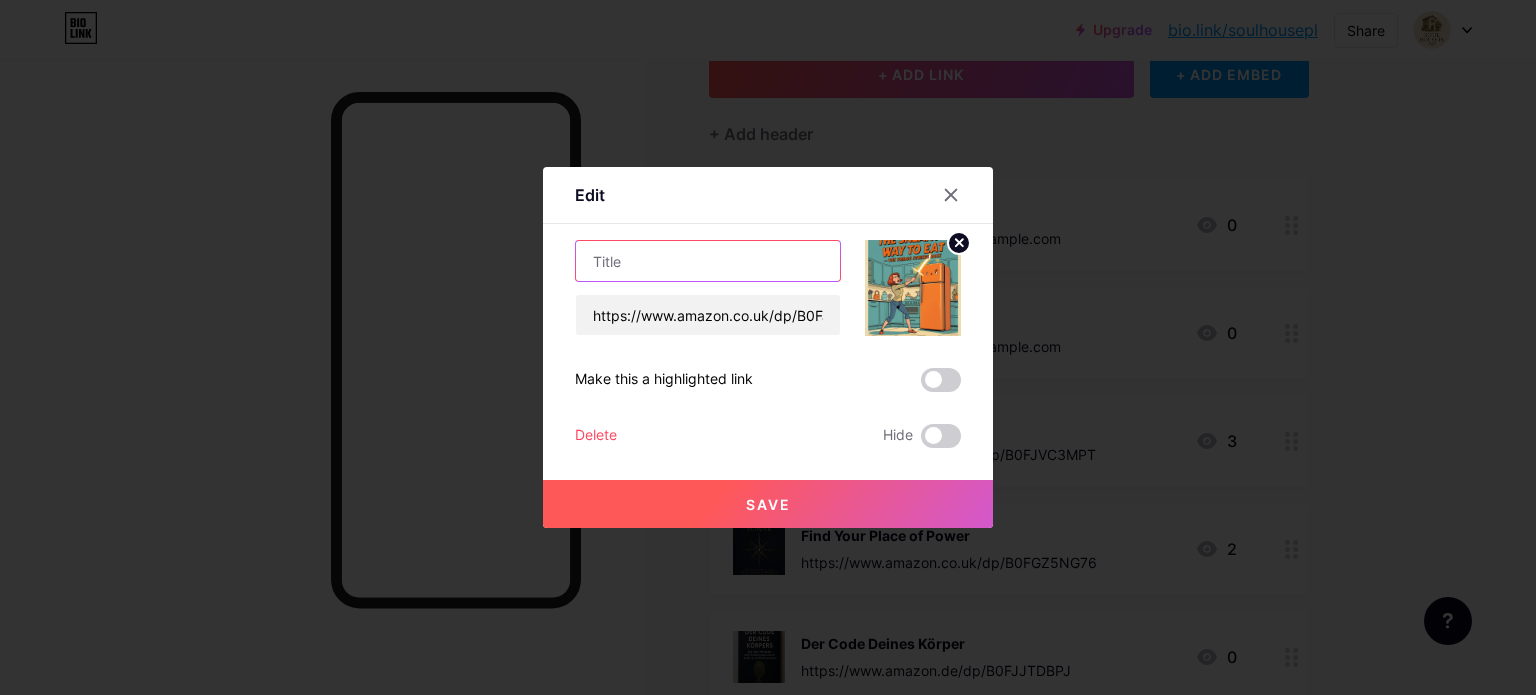 click at bounding box center [708, 261] 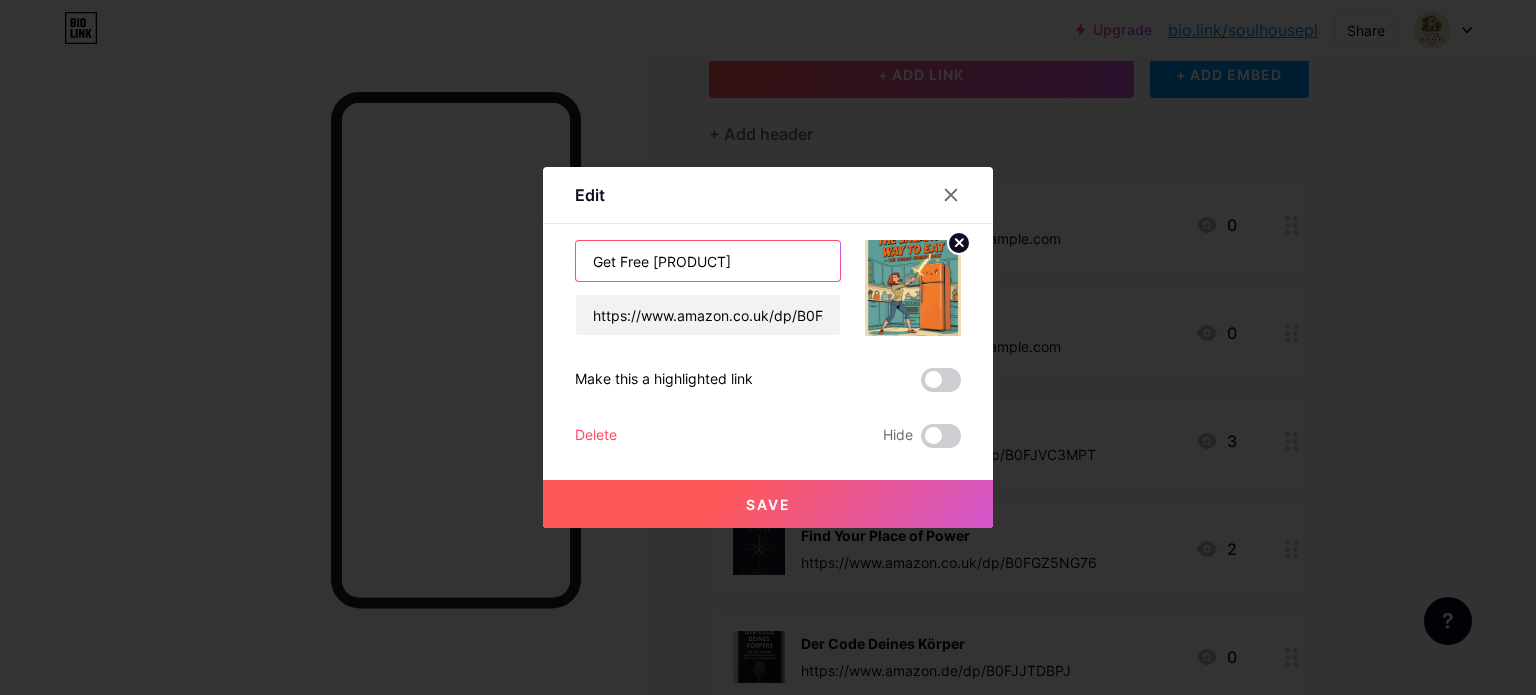 type on "Get Free eBook" 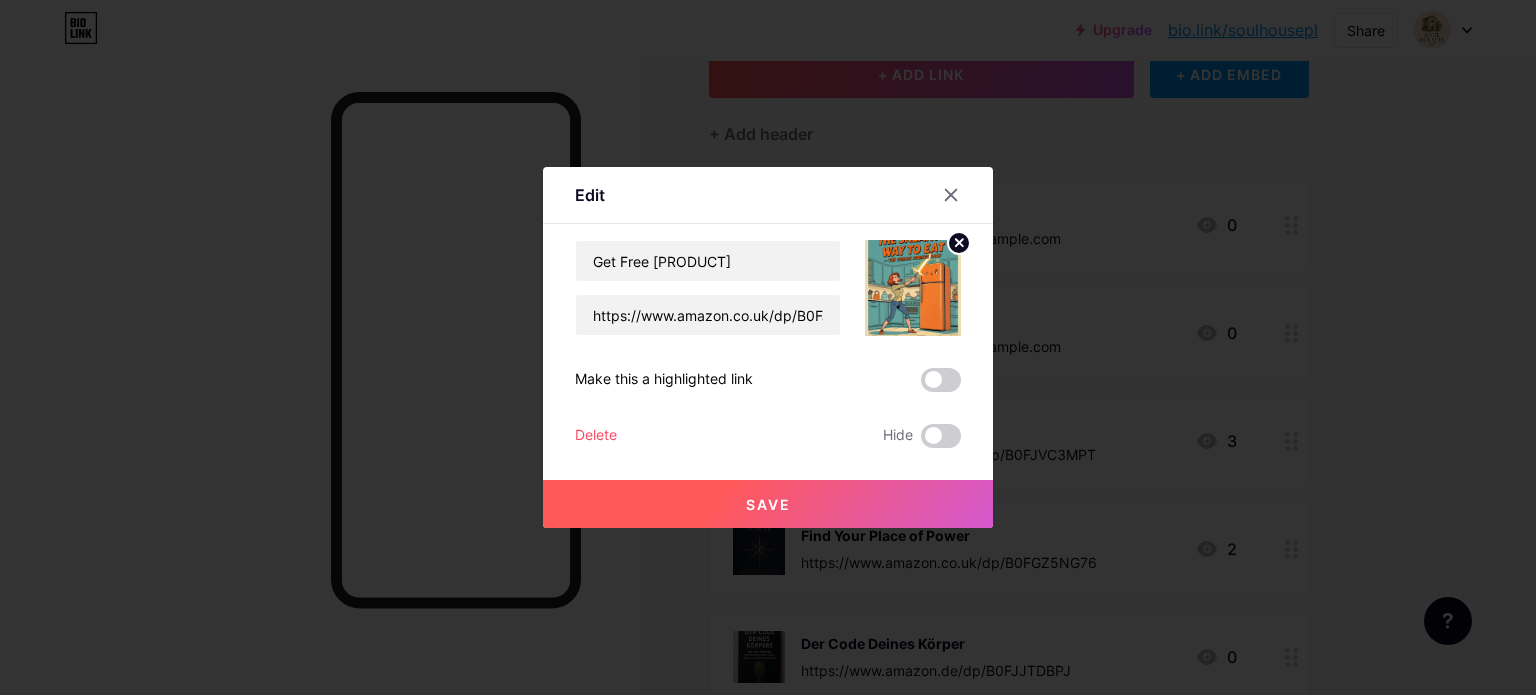 click on "Save" at bounding box center (768, 504) 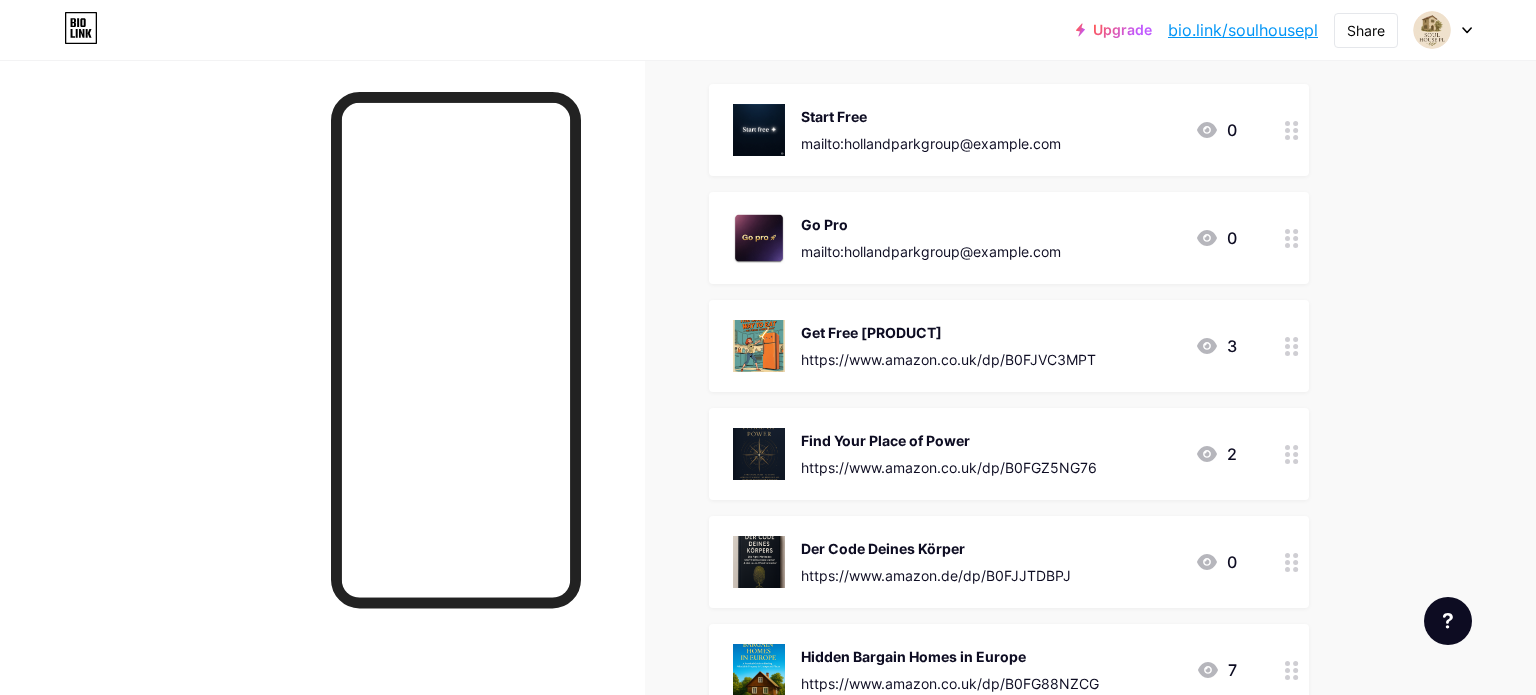scroll, scrollTop: 244, scrollLeft: 0, axis: vertical 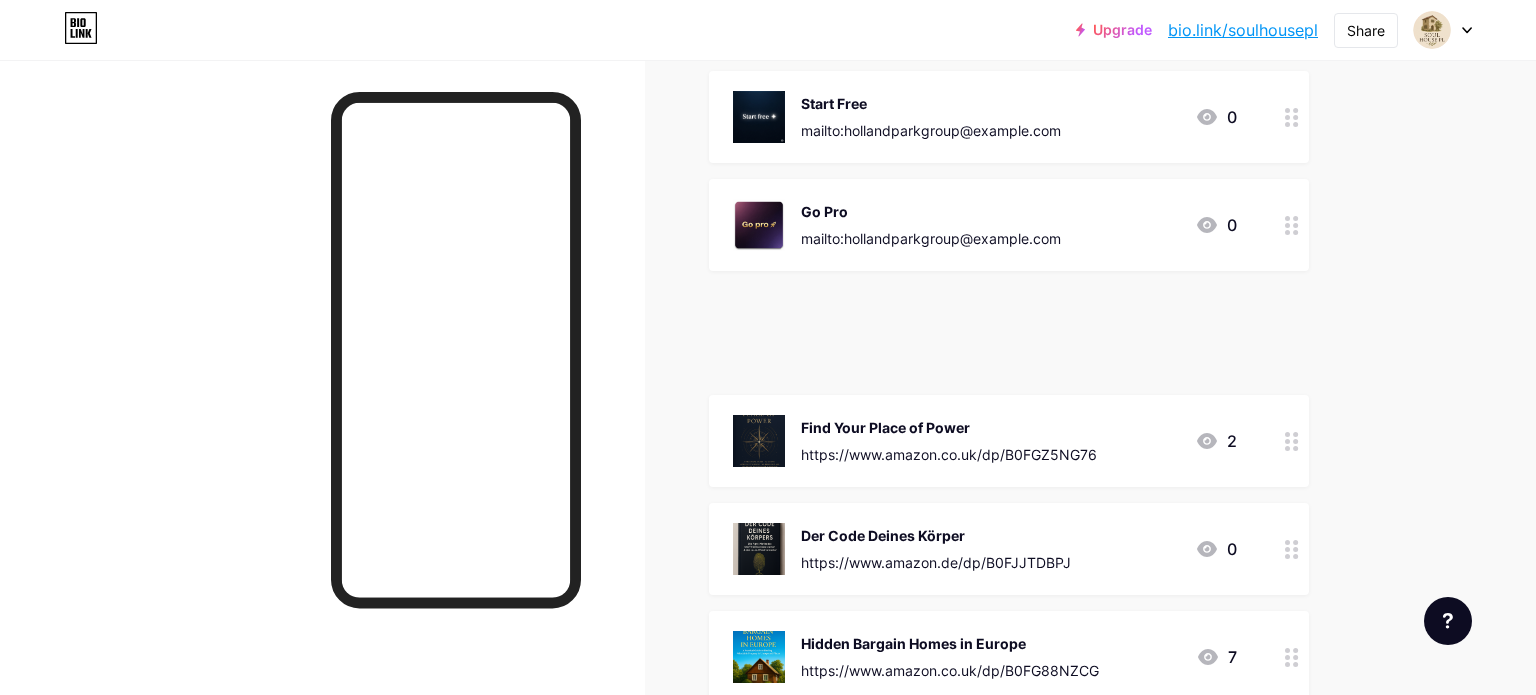 type 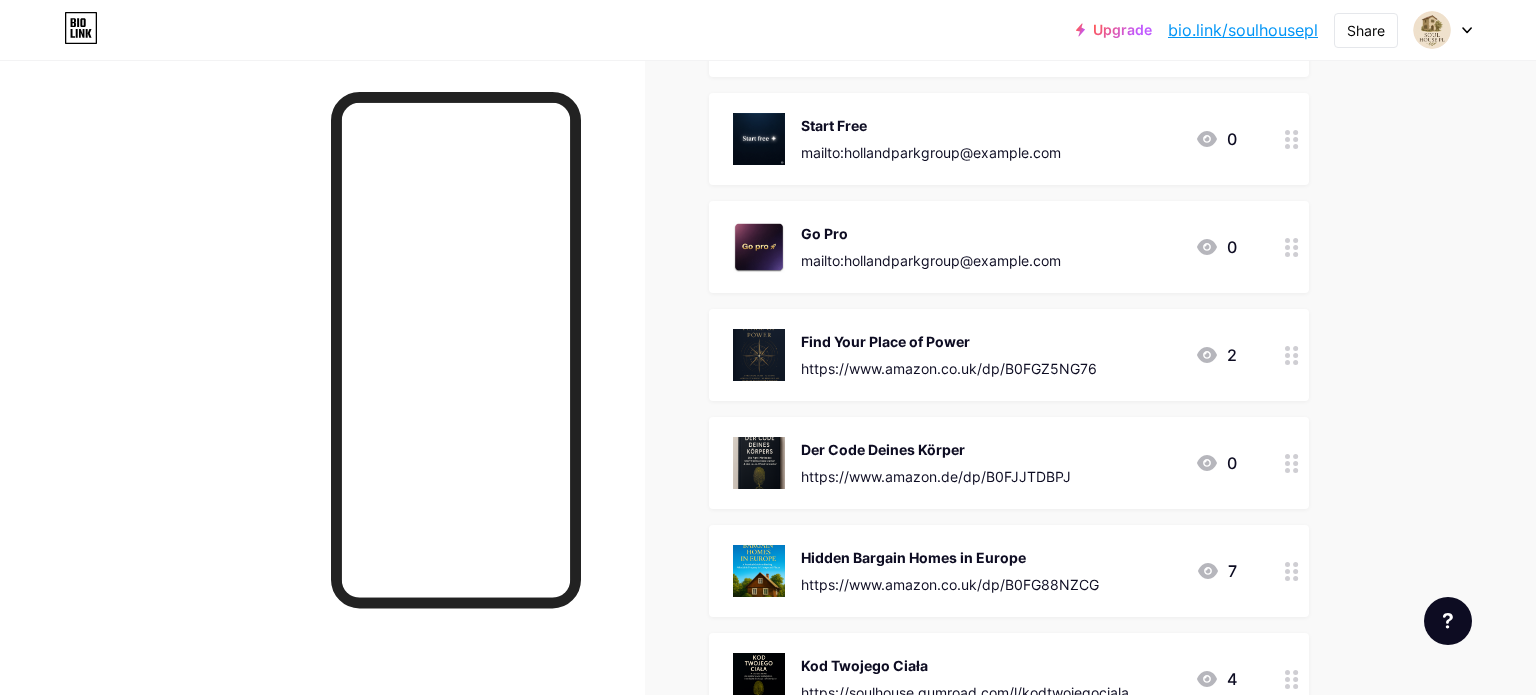 scroll, scrollTop: 331, scrollLeft: 0, axis: vertical 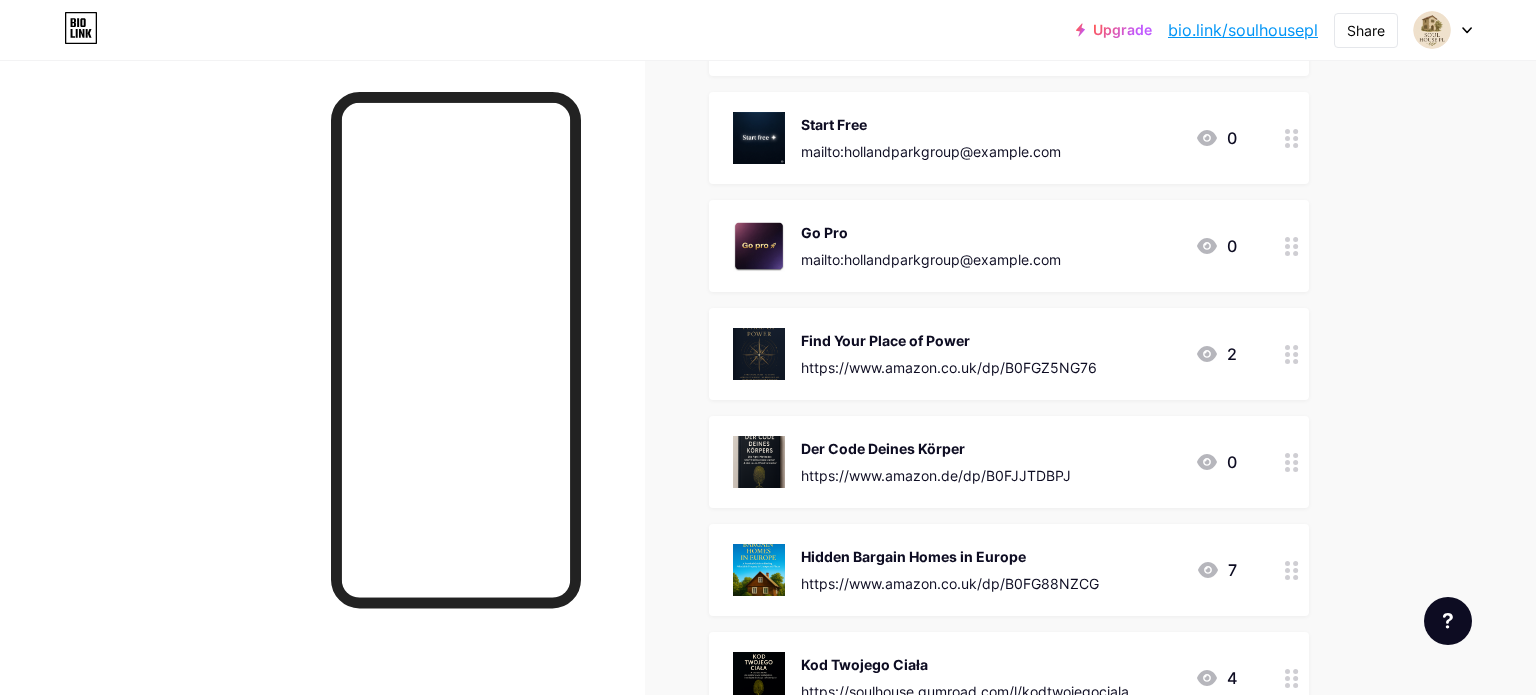 click on "Der Code Deines Körper" at bounding box center [936, 448] 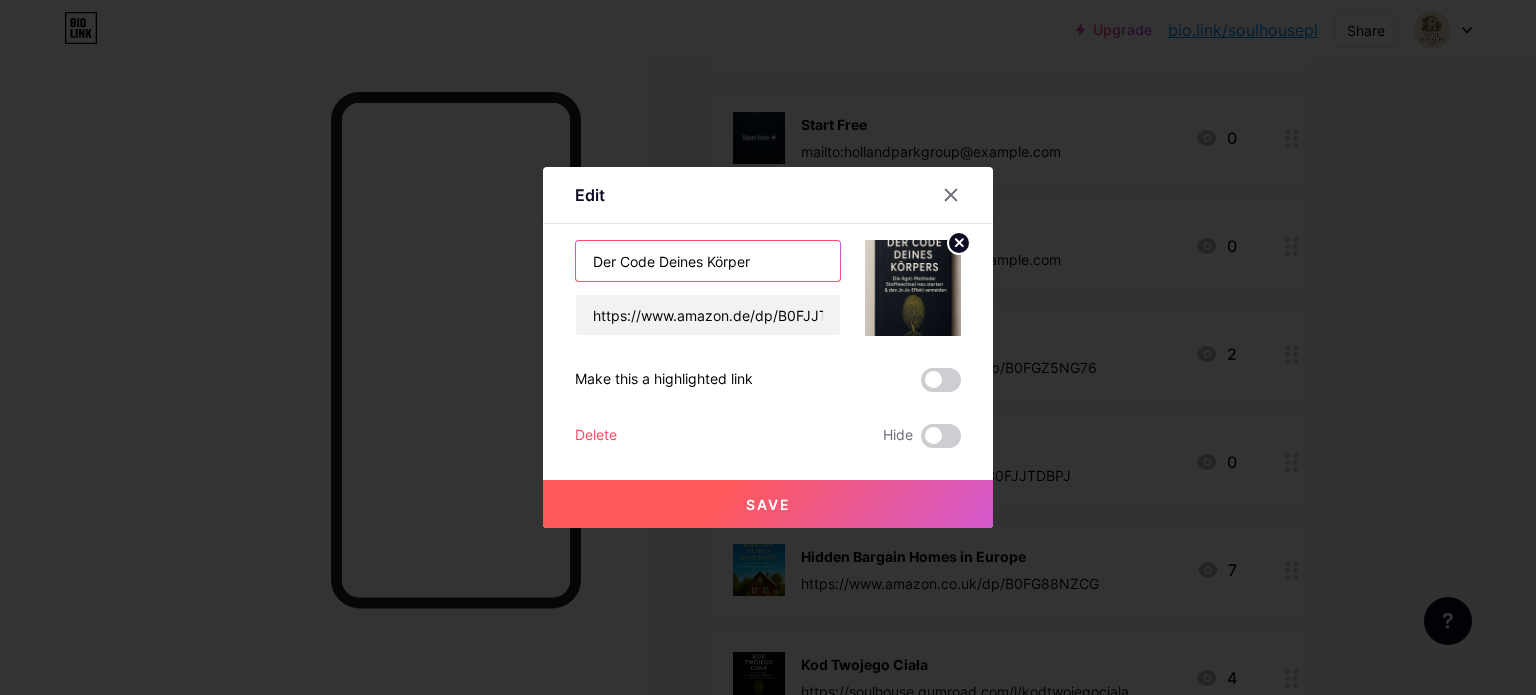 click on "Der Code Deines Körper" at bounding box center (708, 261) 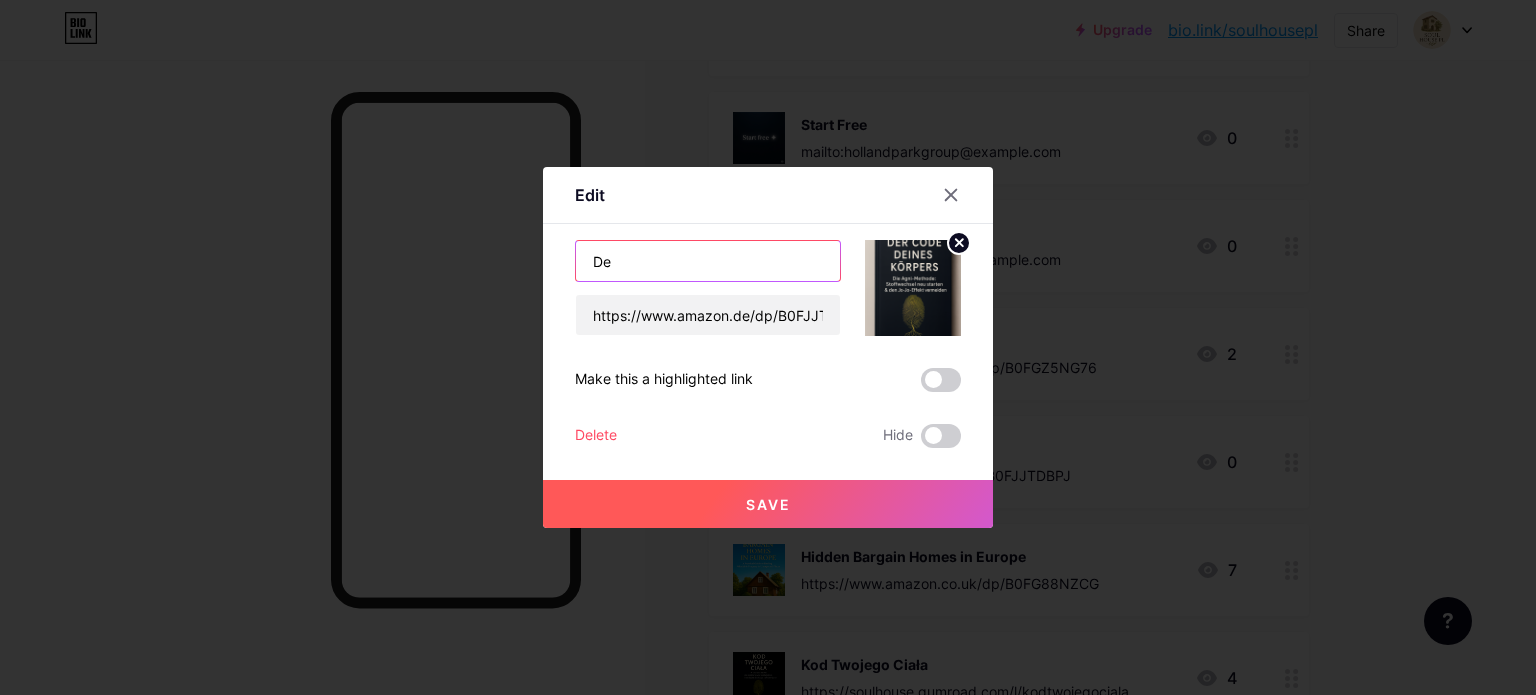 type on "D" 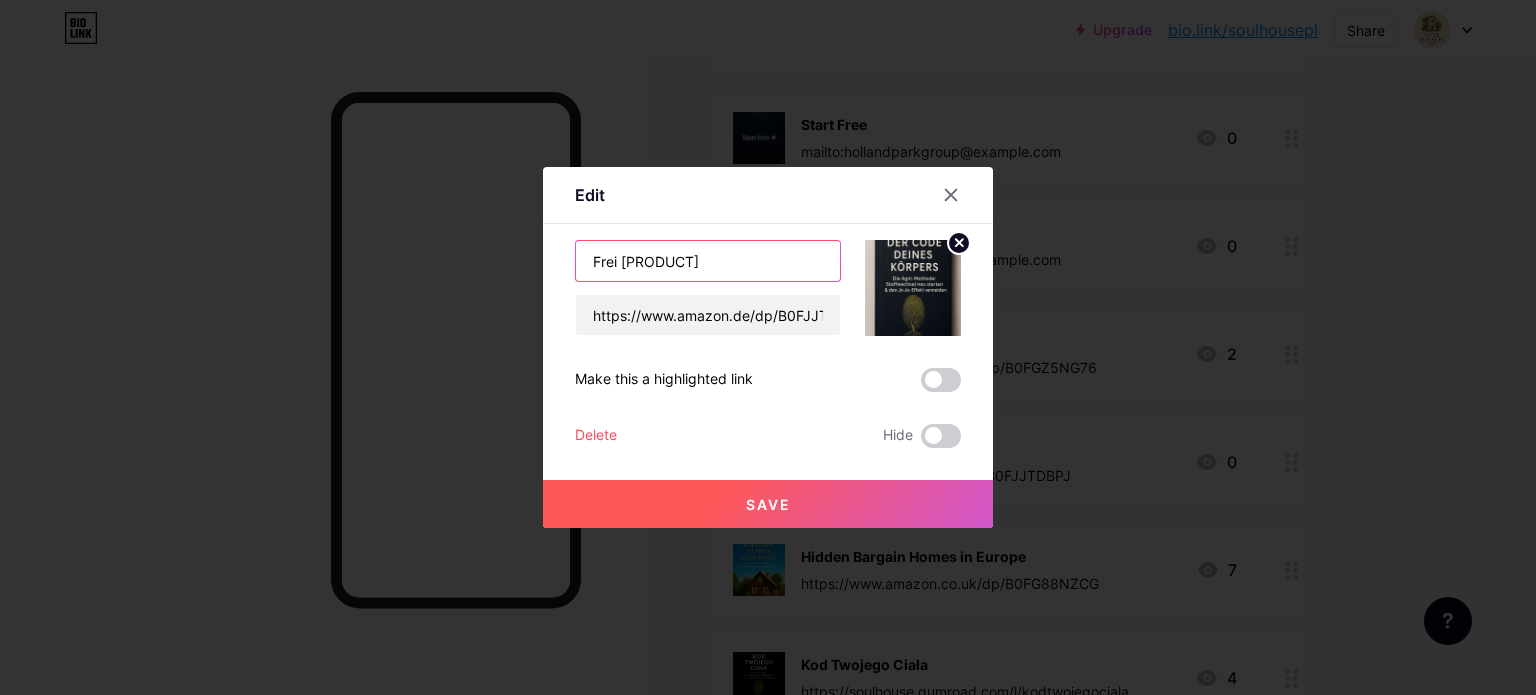 type on "Frei eBook" 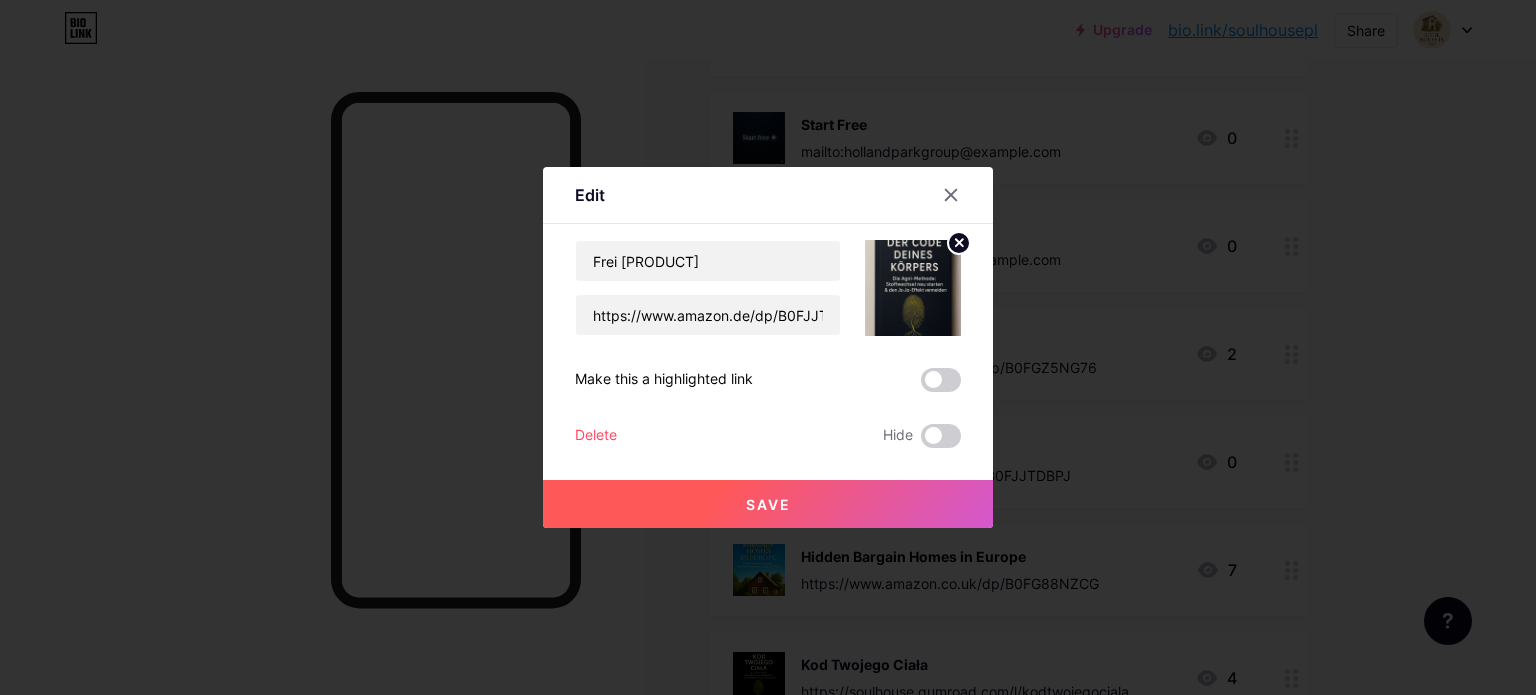 click 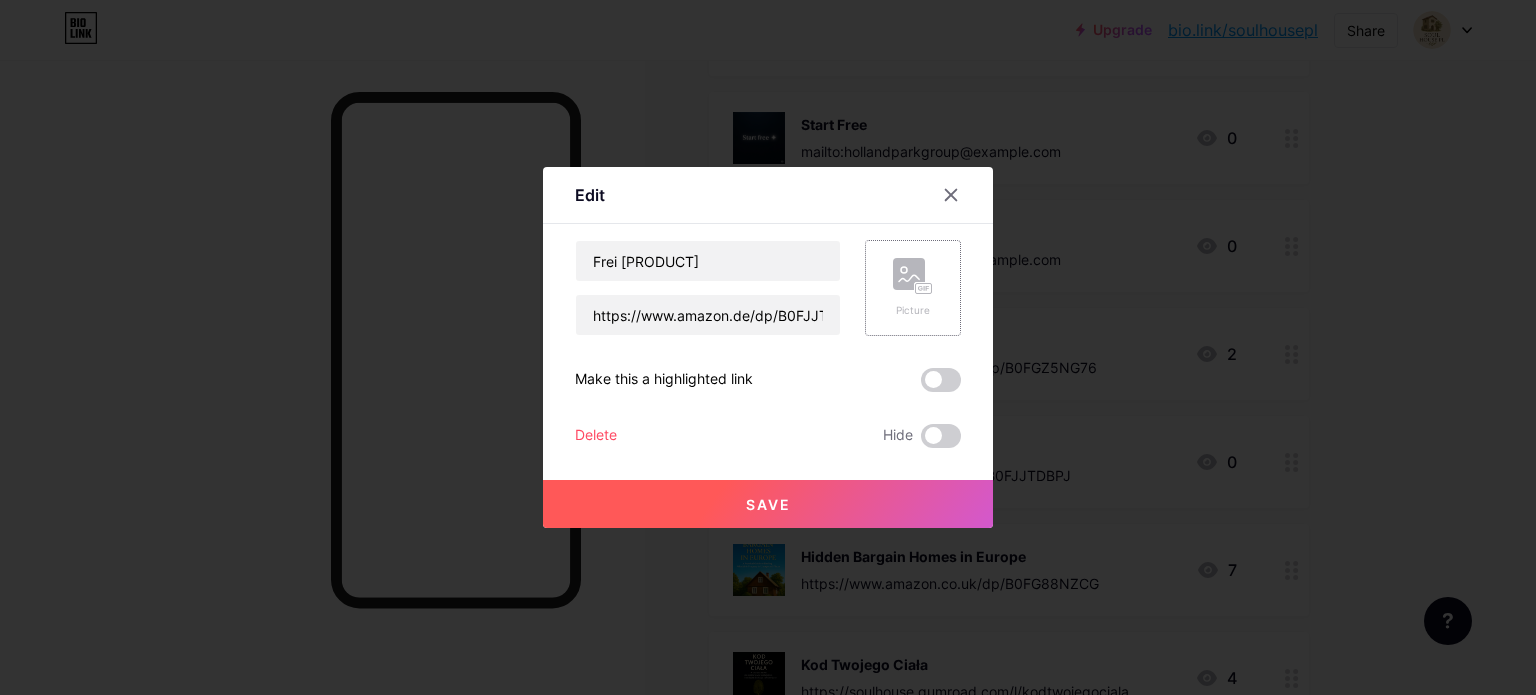 click on "Picture" at bounding box center (913, 288) 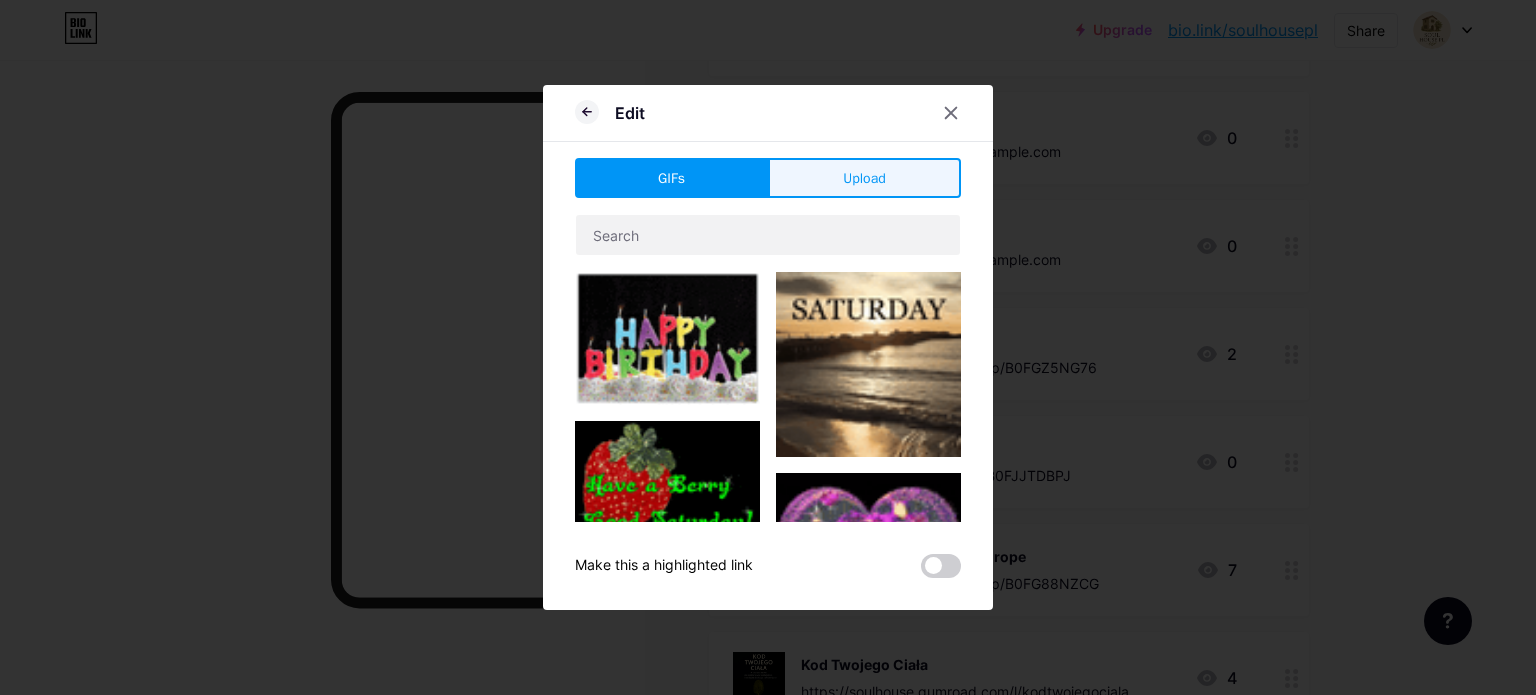 click on "Upload" at bounding box center [864, 178] 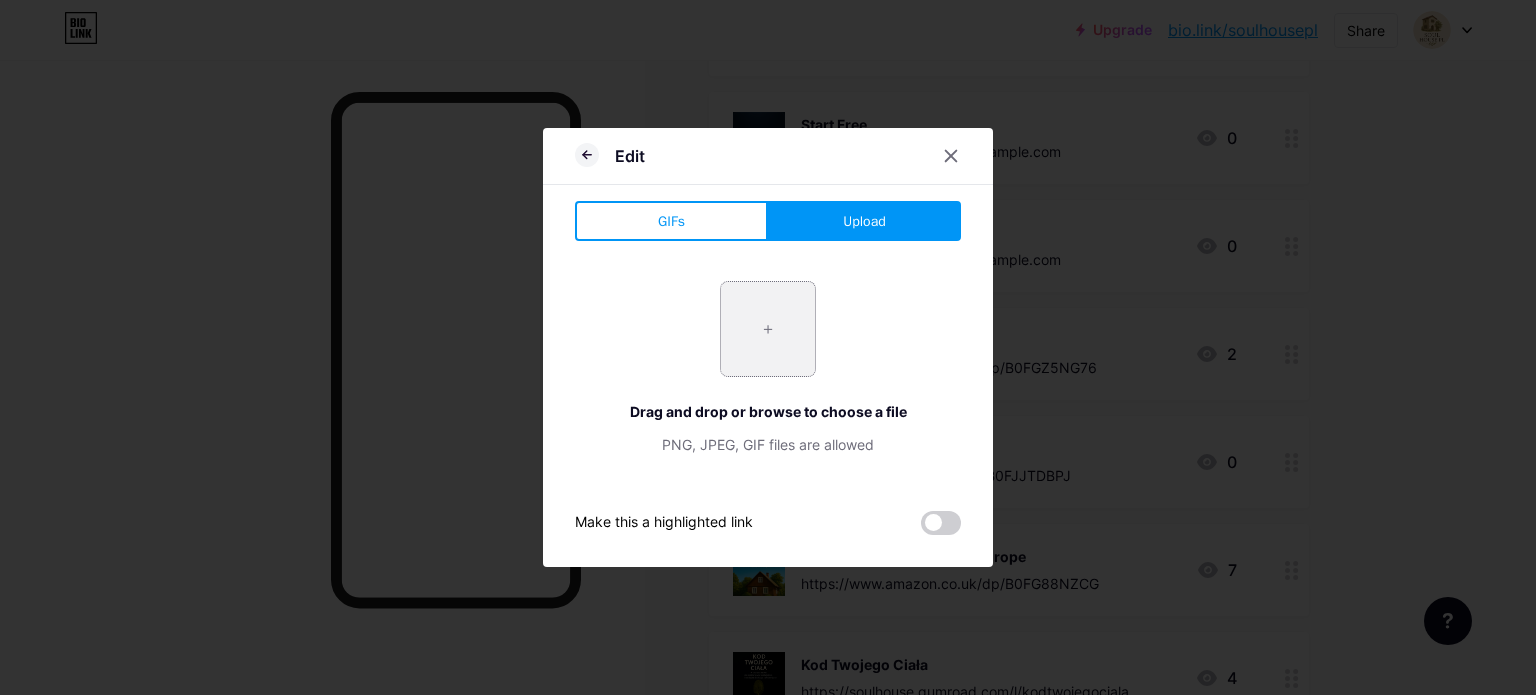 click at bounding box center (768, 329) 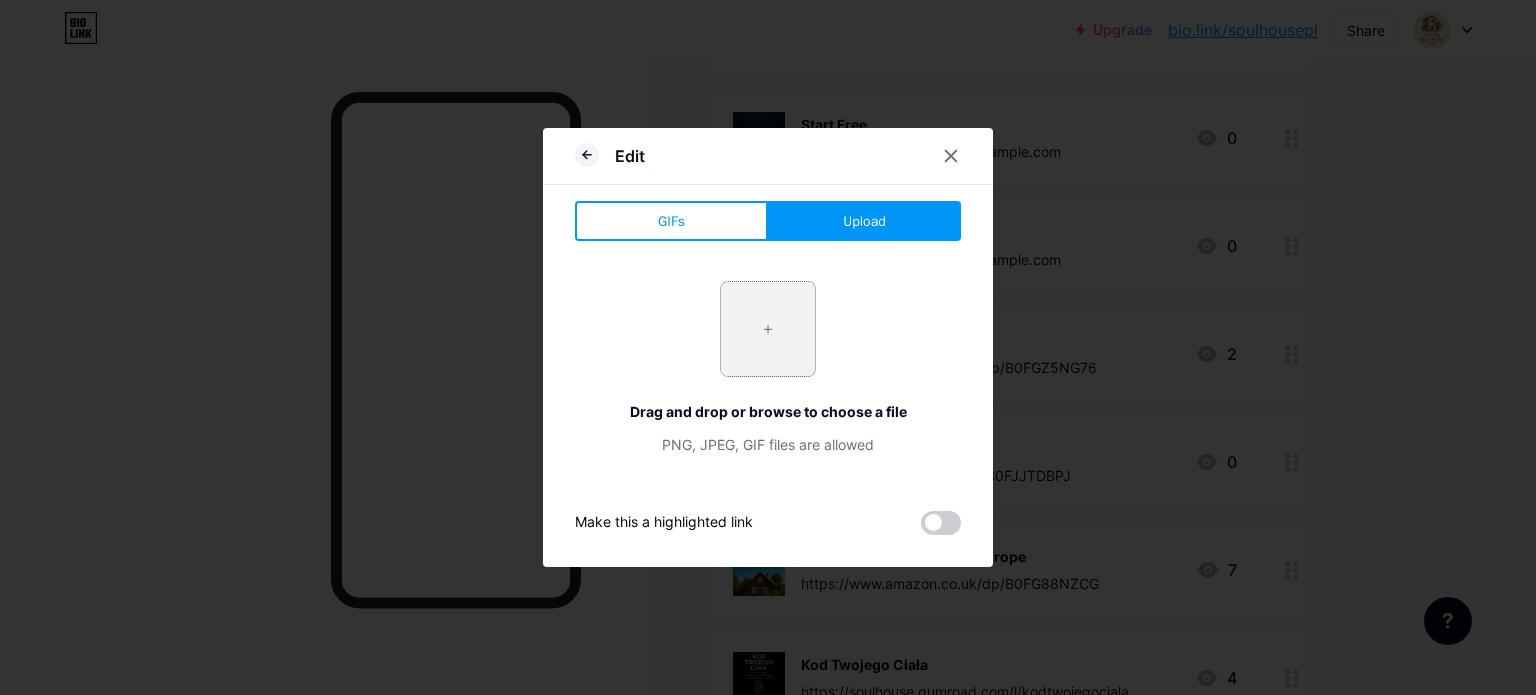 type on "C:\fakepath\ChatGPT Image 7 sie 2025, 18_04_39.png" 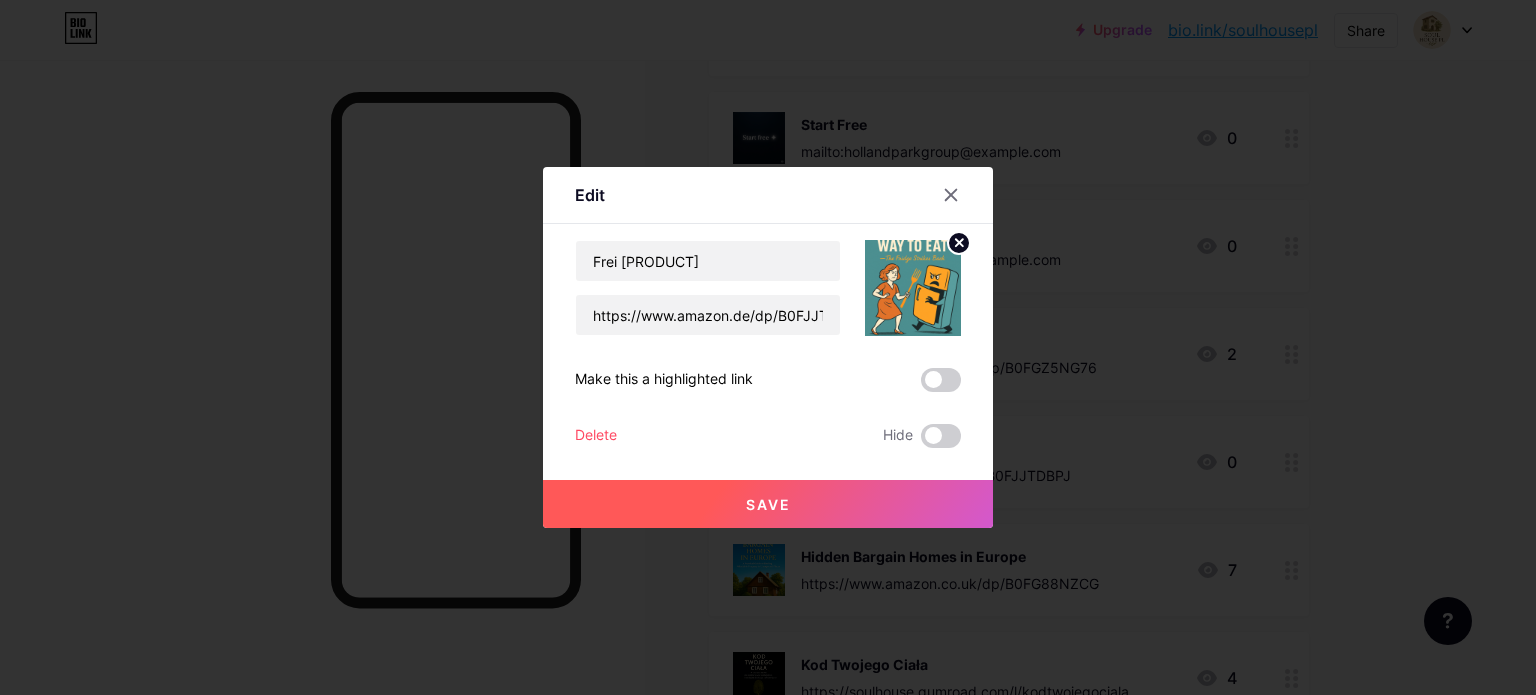 click 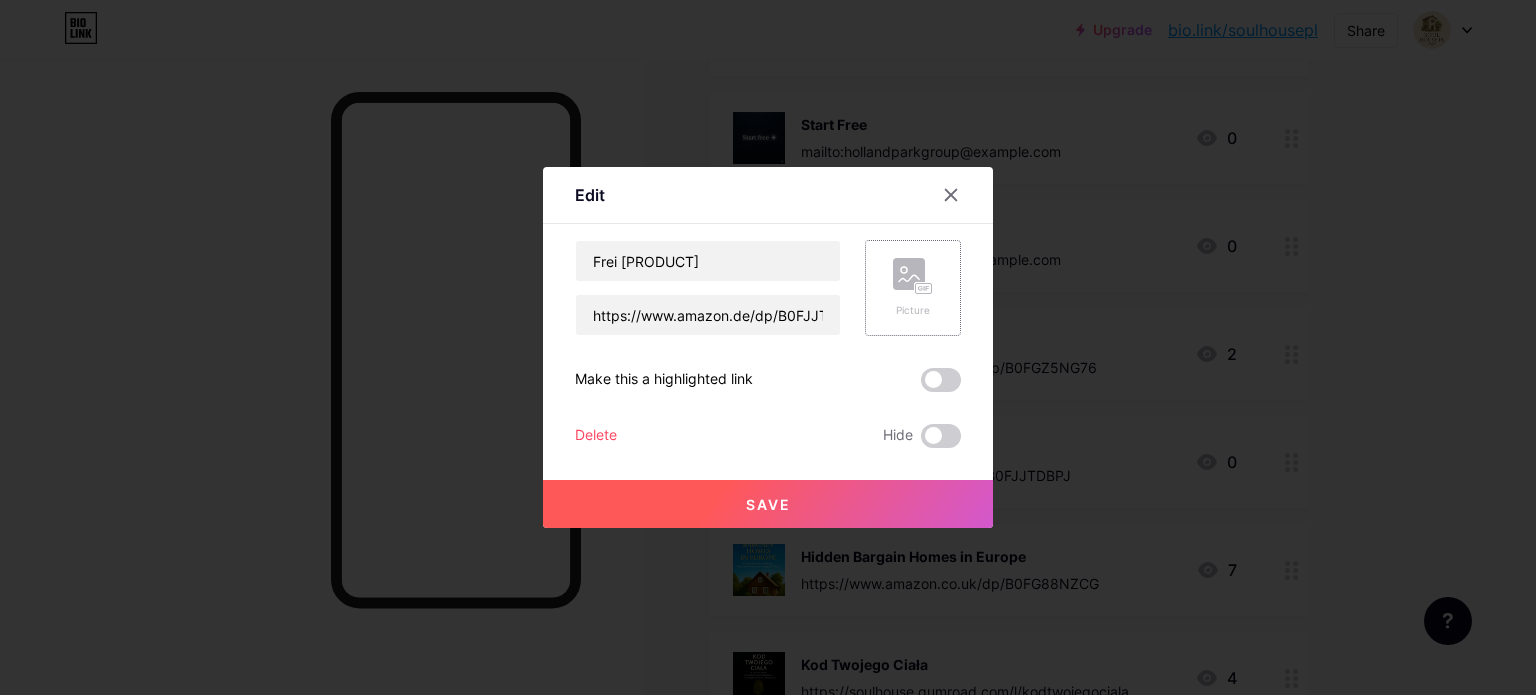 click 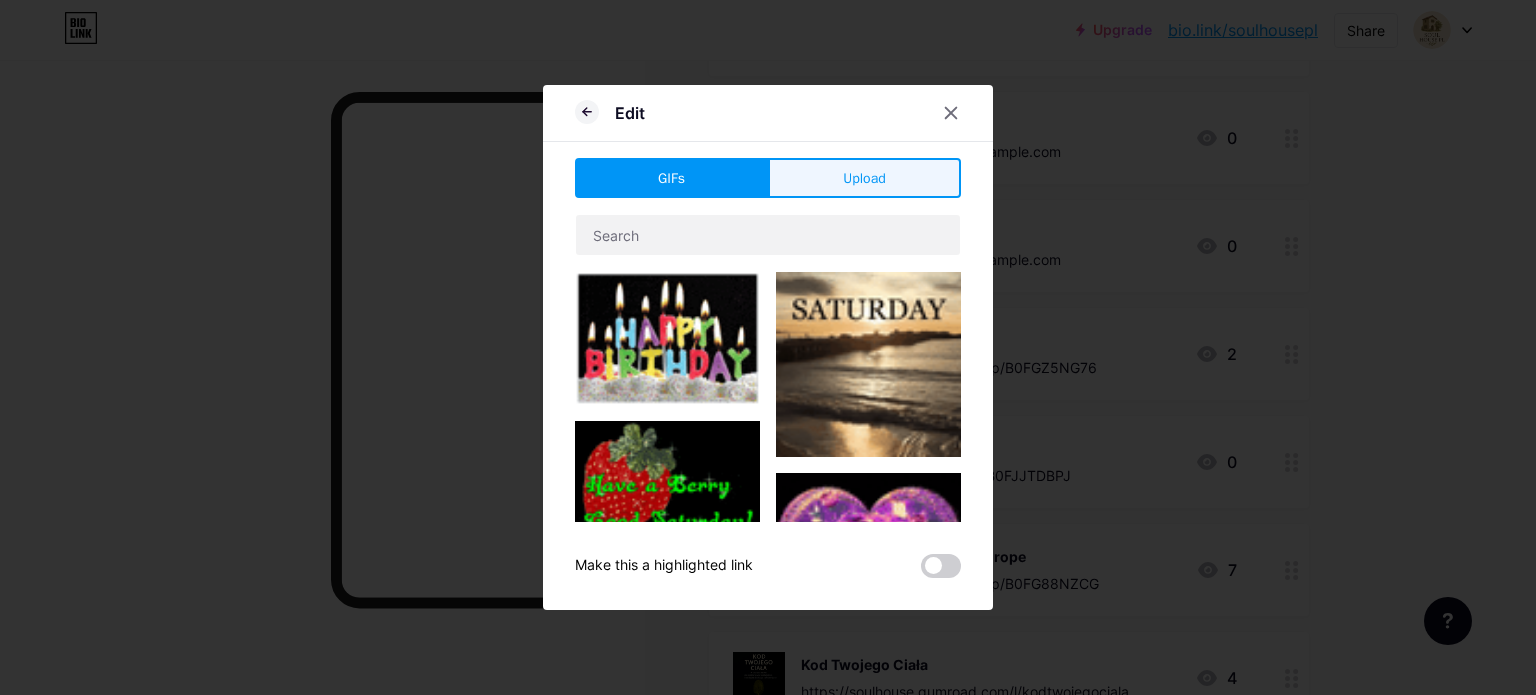 click on "Edit       GIFs     Upload       Content
YouTube
Play YouTube video without leaving your page.
ADD
Vimeo
Play Vimeo video without leaving your page.
ADD
Tiktok
Grow your TikTok following
ADD
Tweet
Embed a tweet.
ADD
Reddit
Showcase your Reddit profile
ADD
Spotify
Embed Spotify to play the preview of a track.
ADD
Twitch
Play Twitch video without leaving your page.
ADD
ADD" at bounding box center (768, 347) 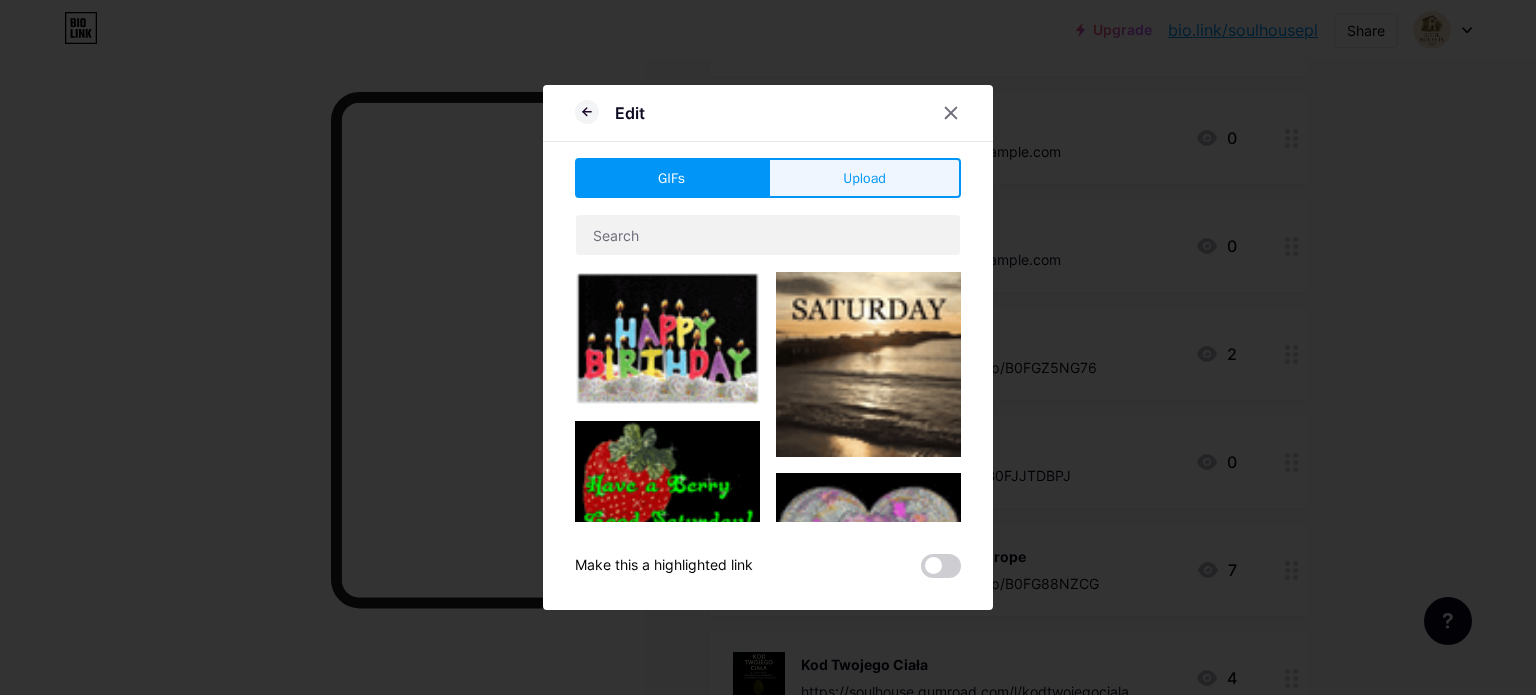 click on "Upload" at bounding box center (864, 178) 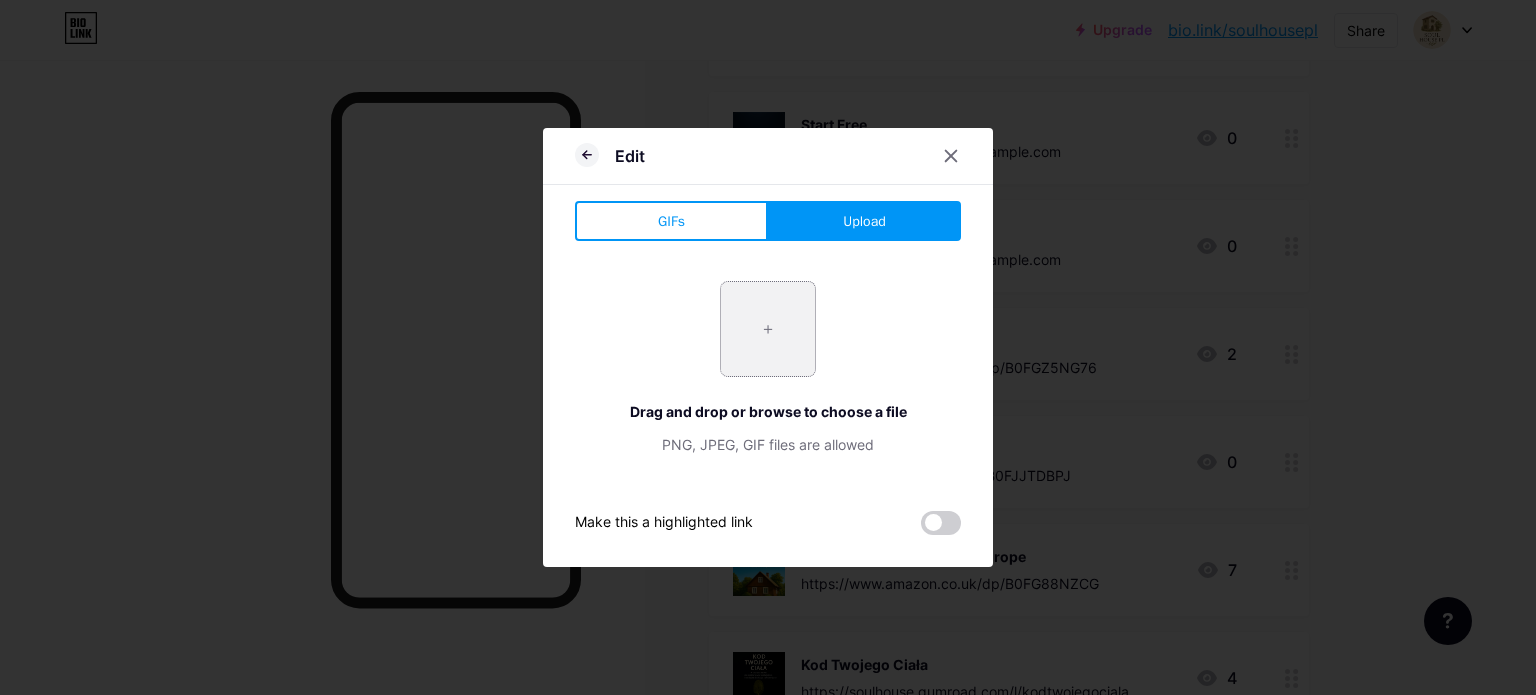 click at bounding box center (768, 329) 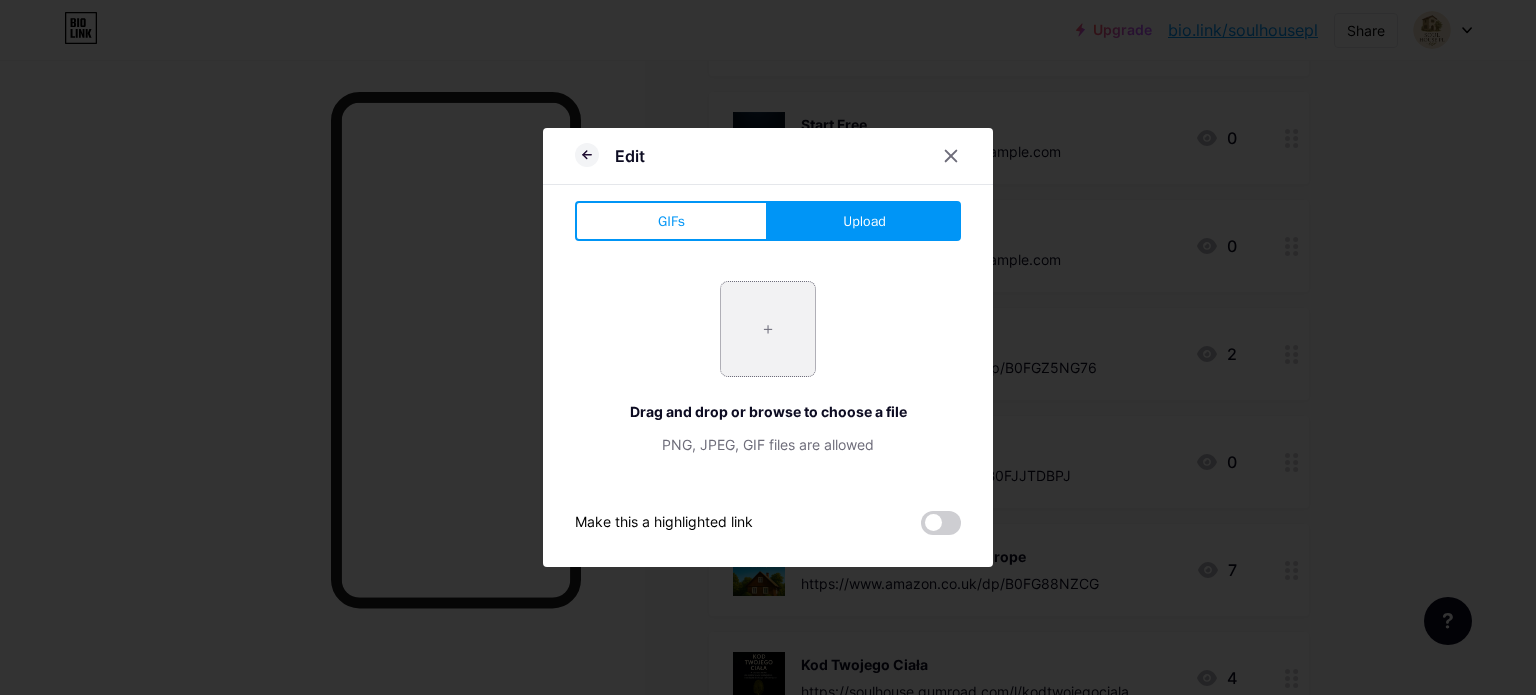type on "C:\fakepath\Gemini_Generated_Image_r2y6vnr2y6vnr2y6.png" 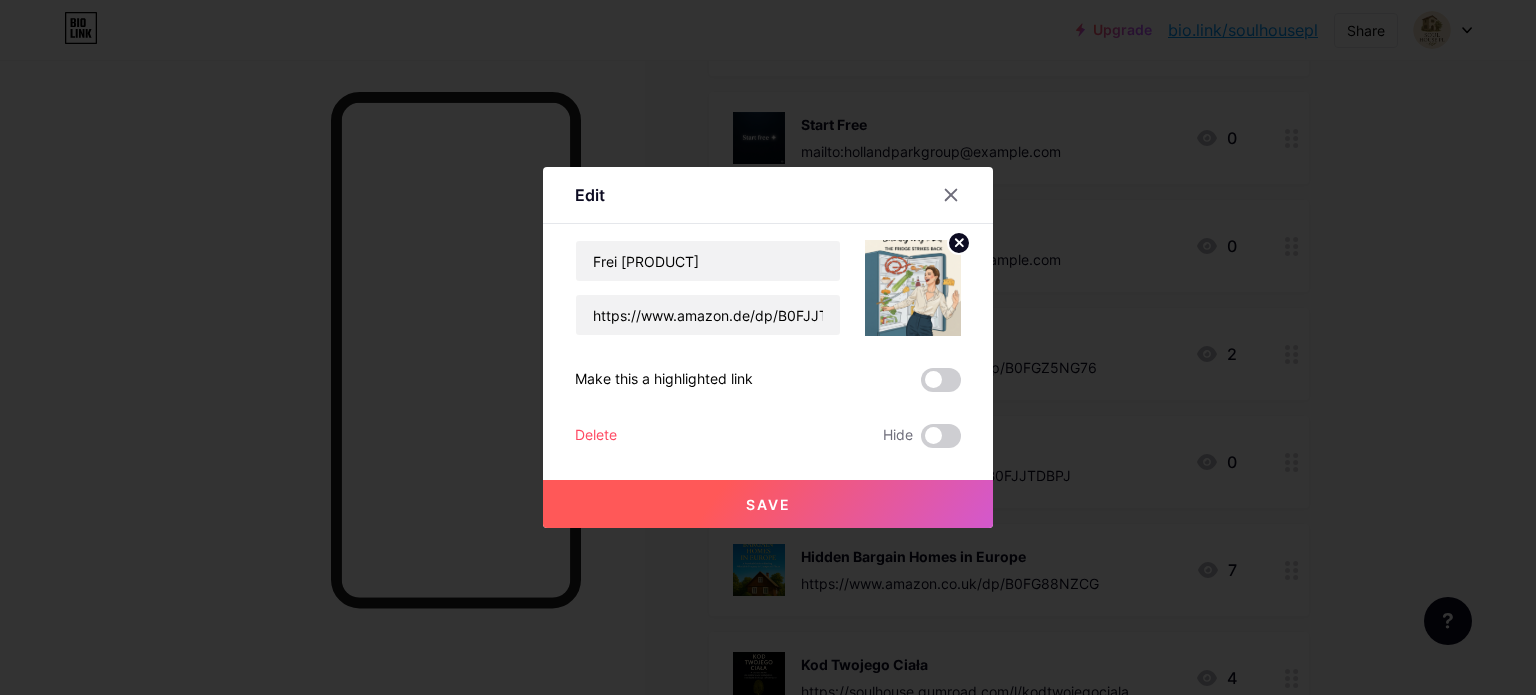 click 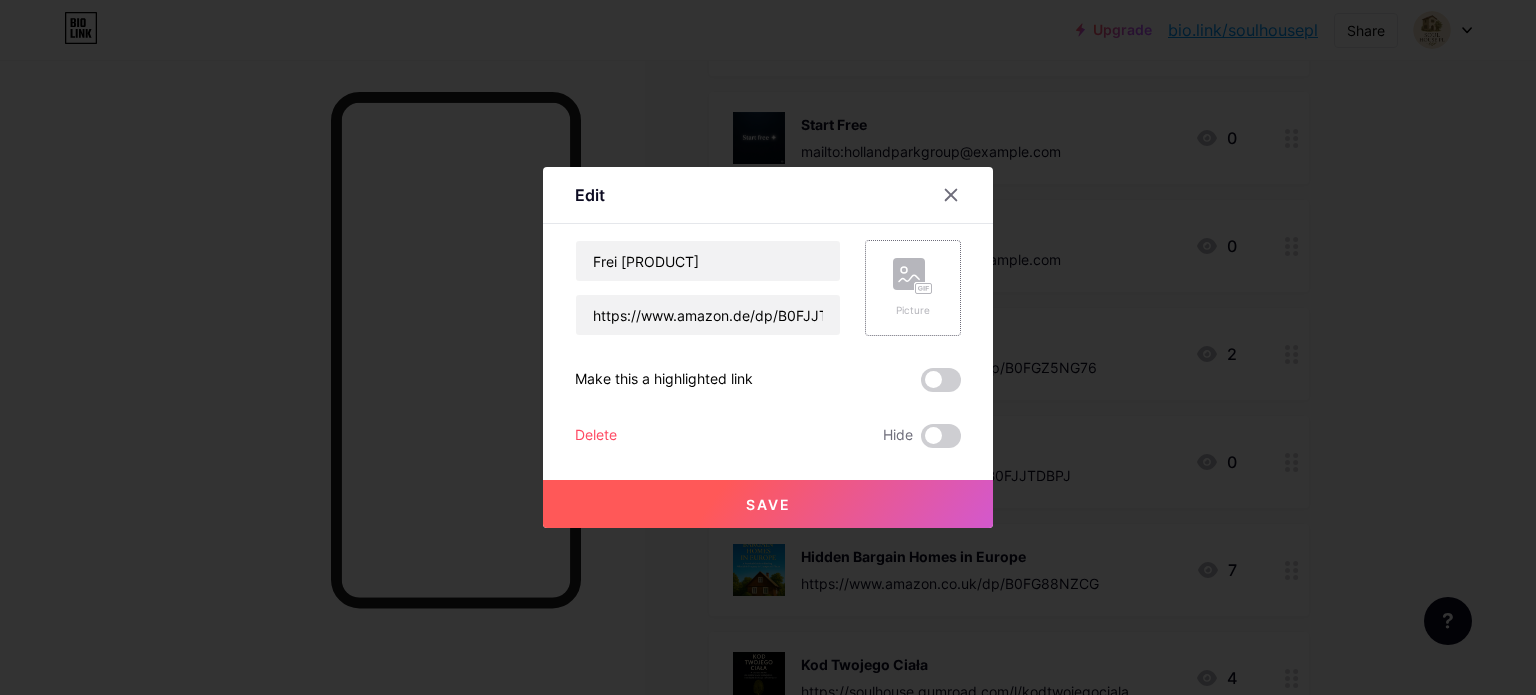 click 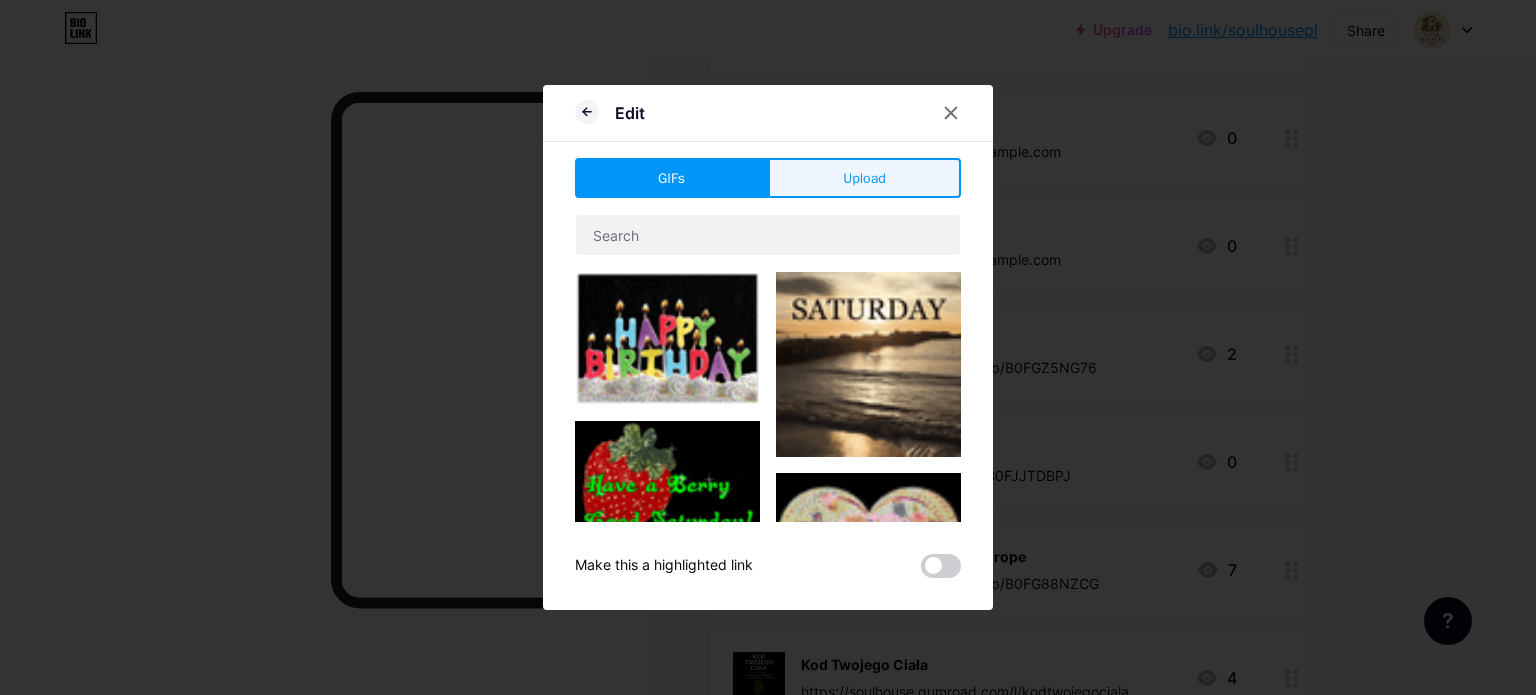 click on "Upload" at bounding box center [864, 178] 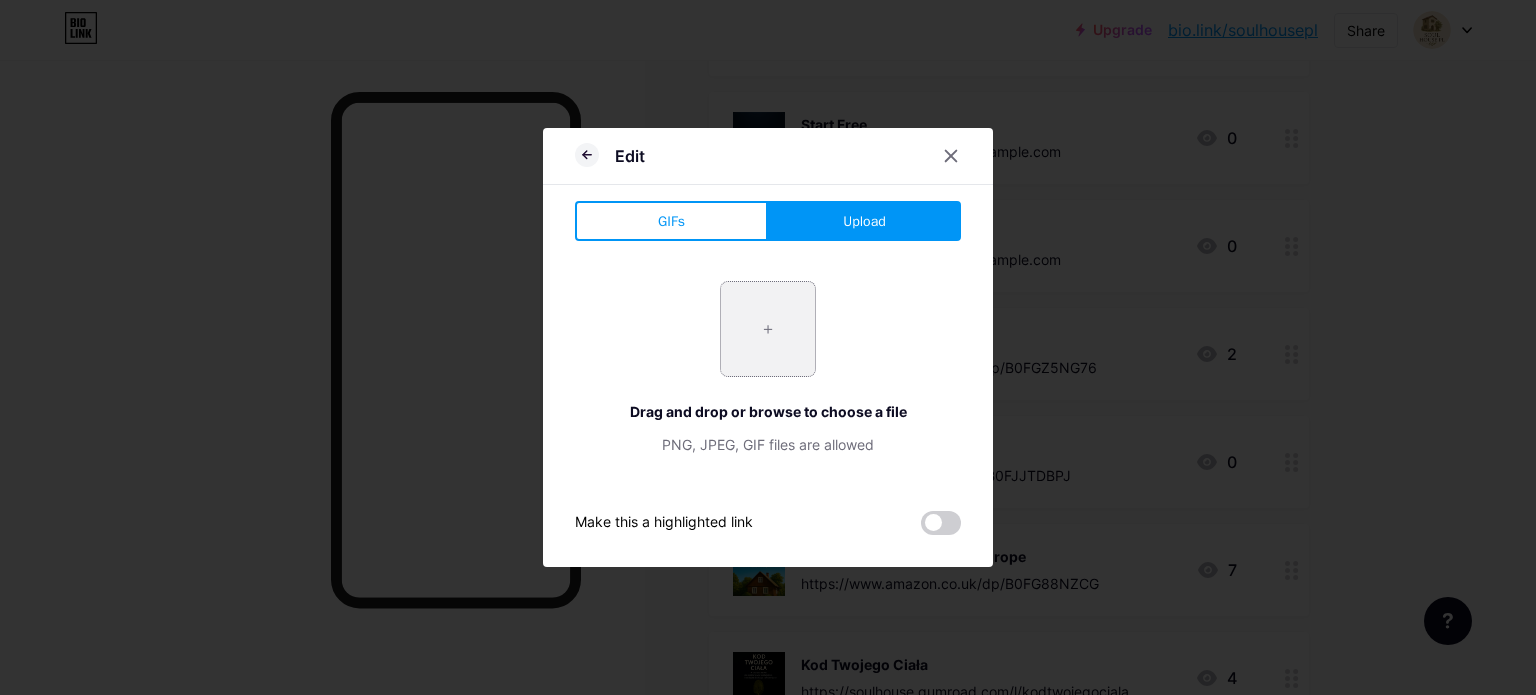 click at bounding box center (768, 329) 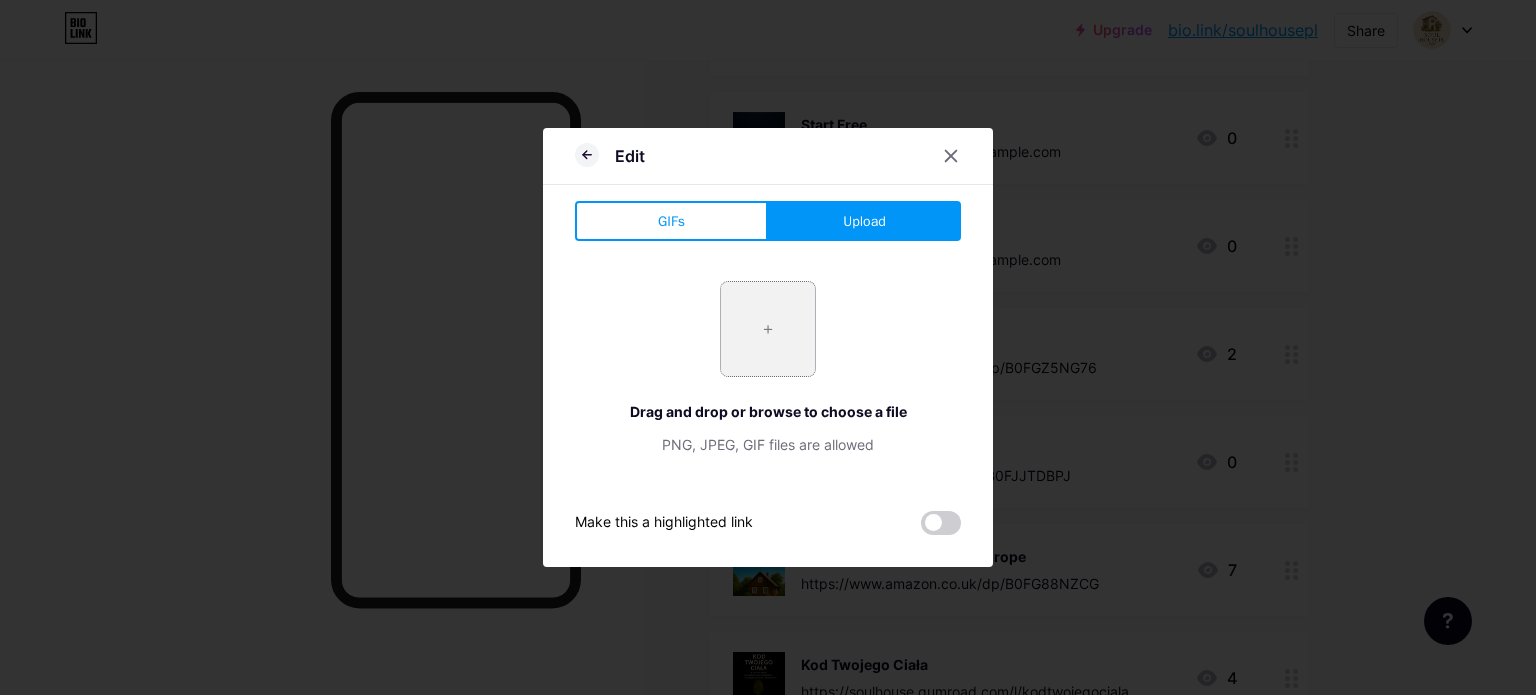 type on "C:\fakepath\german edition art zu essen.jpg" 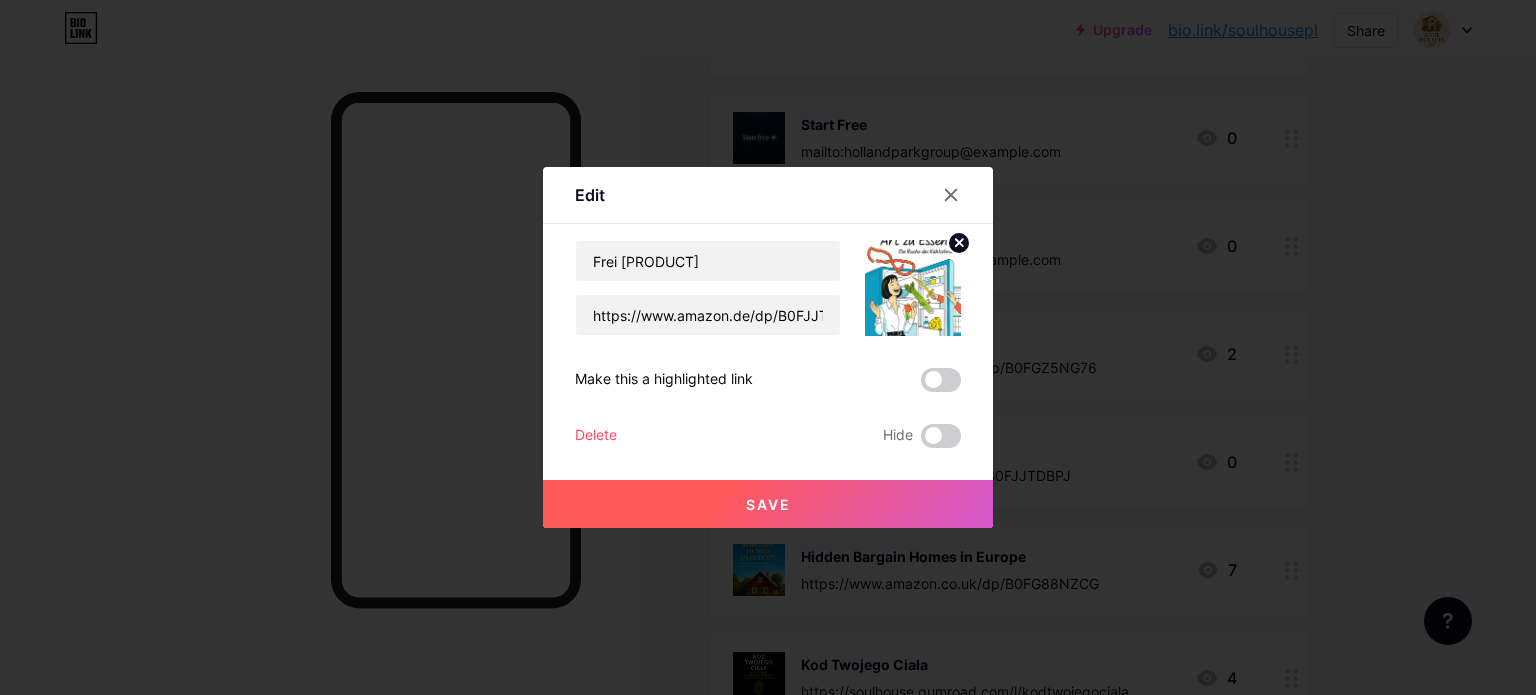 click on "Save" at bounding box center [768, 504] 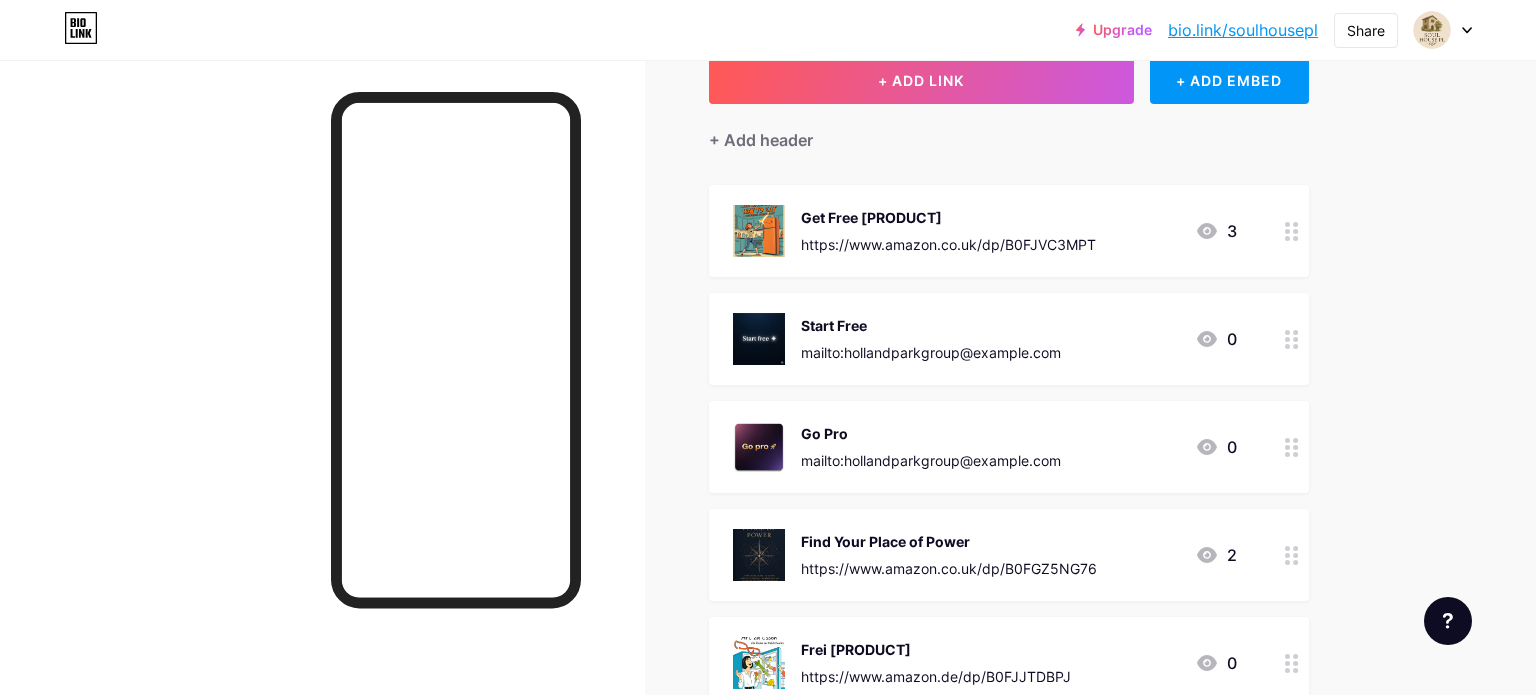 scroll, scrollTop: 142, scrollLeft: 0, axis: vertical 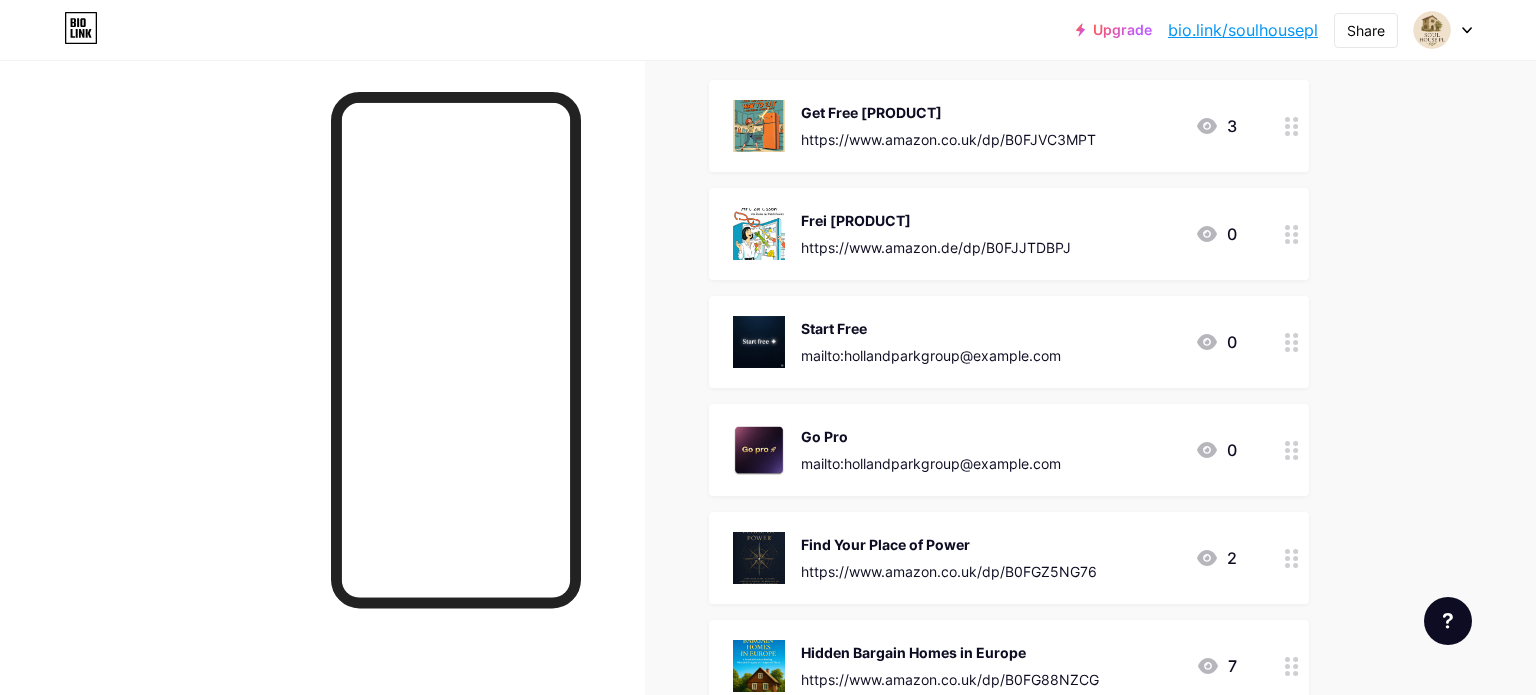 click at bounding box center [1292, 558] 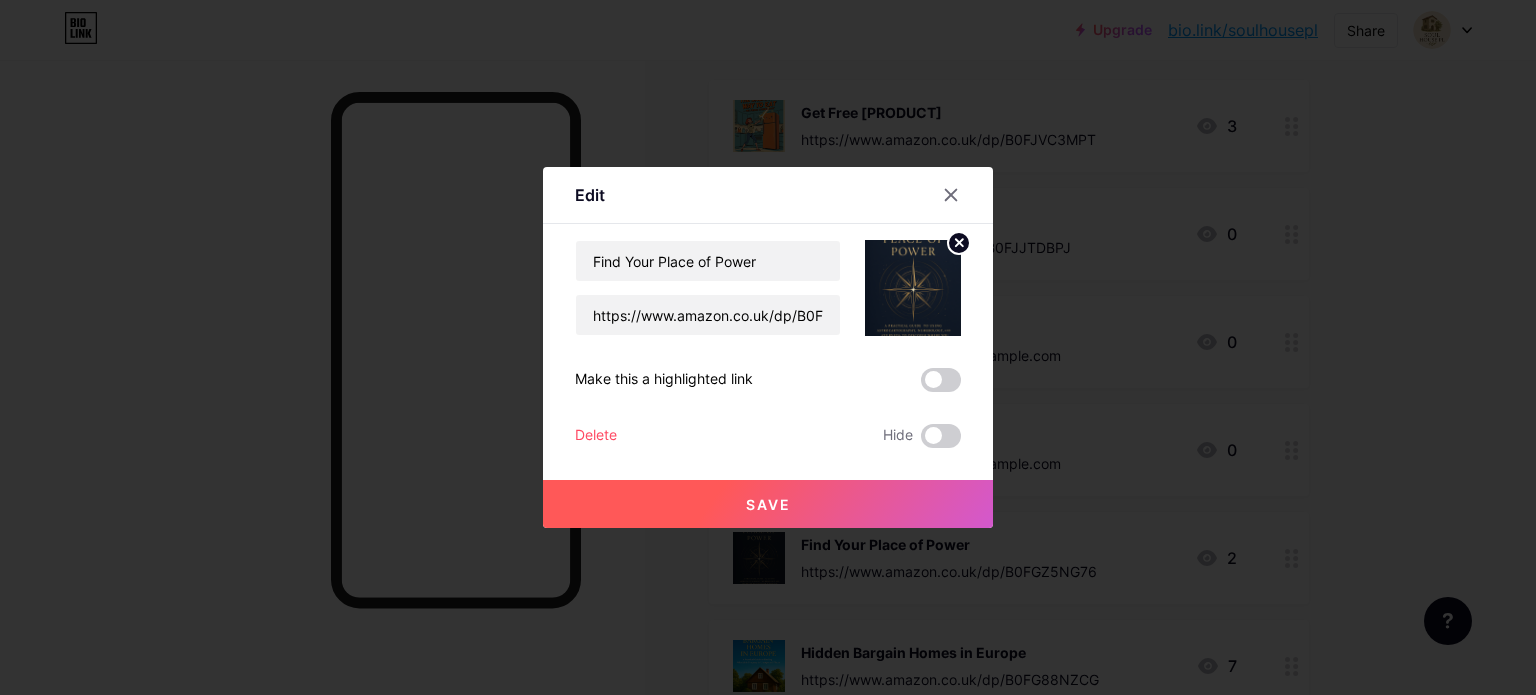 click 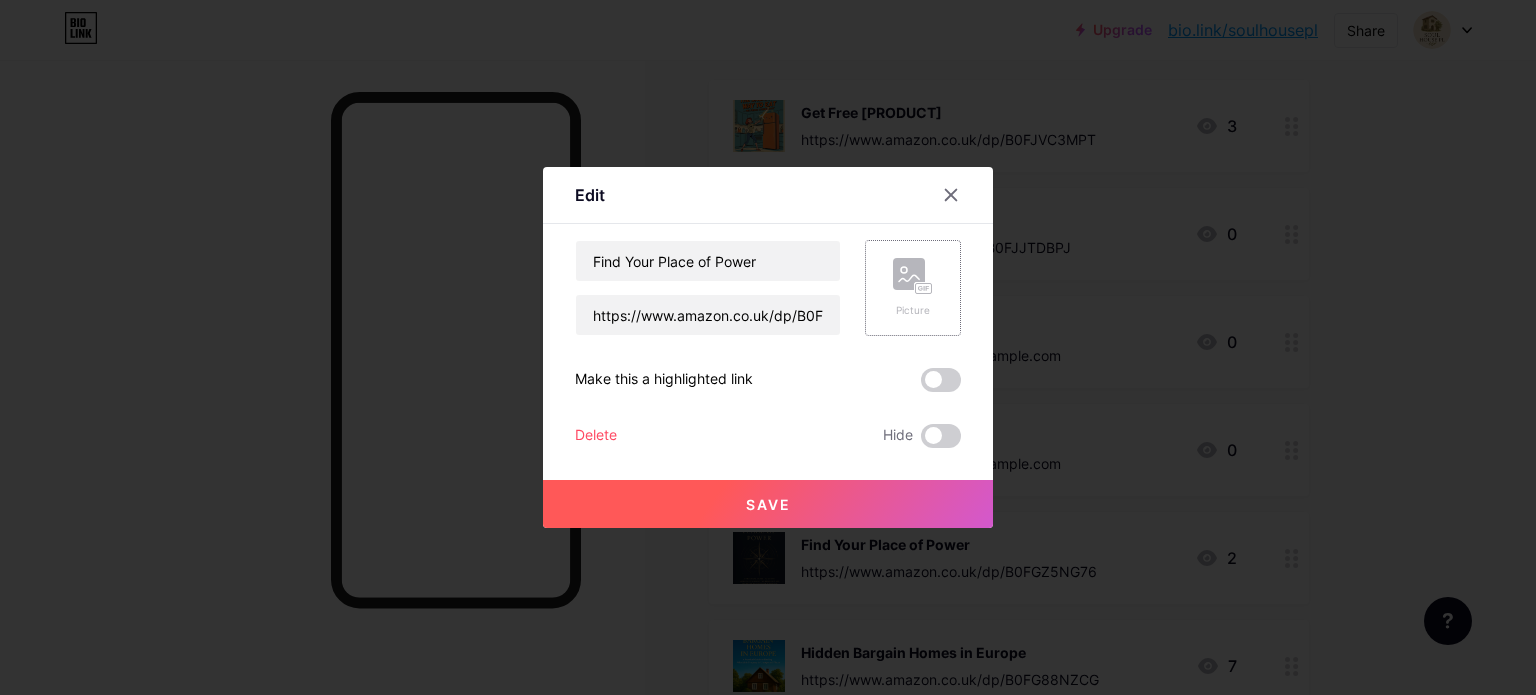 click 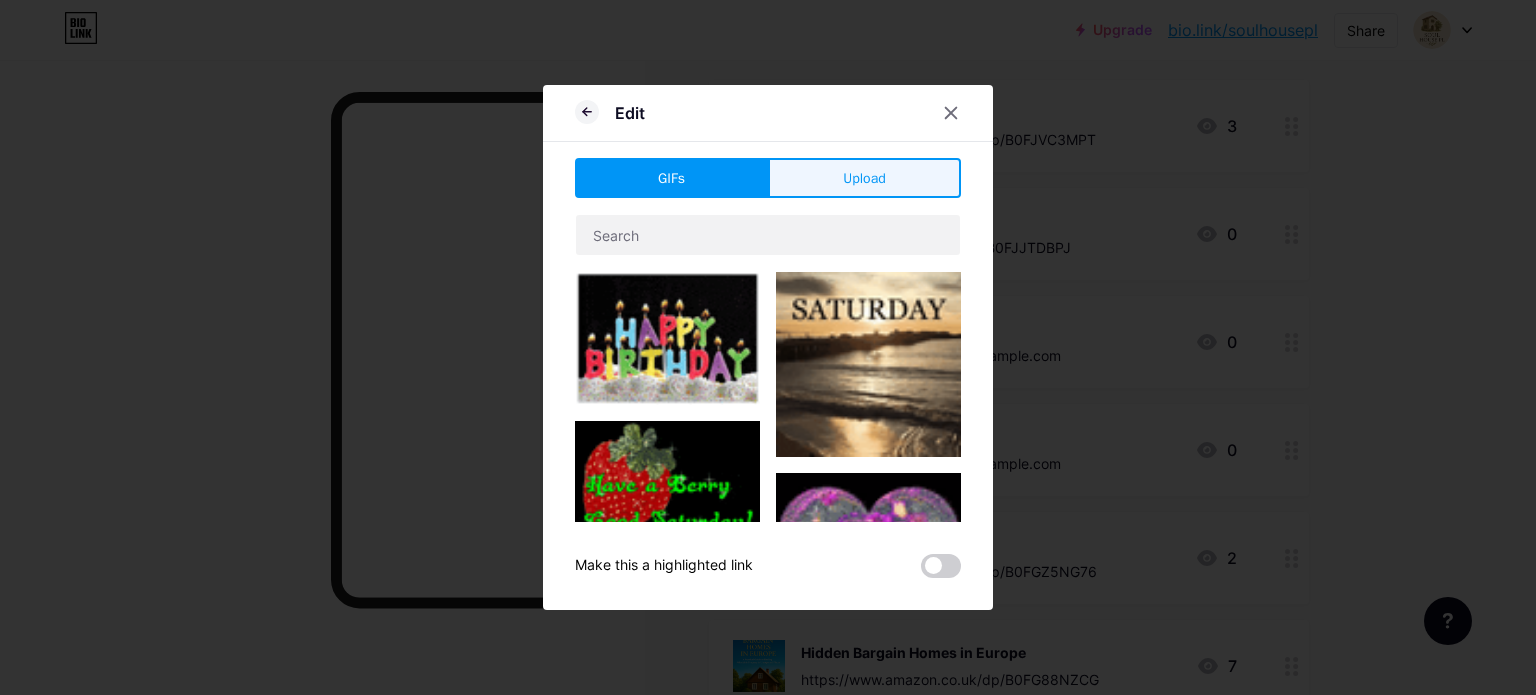 click on "Upload" at bounding box center (864, 178) 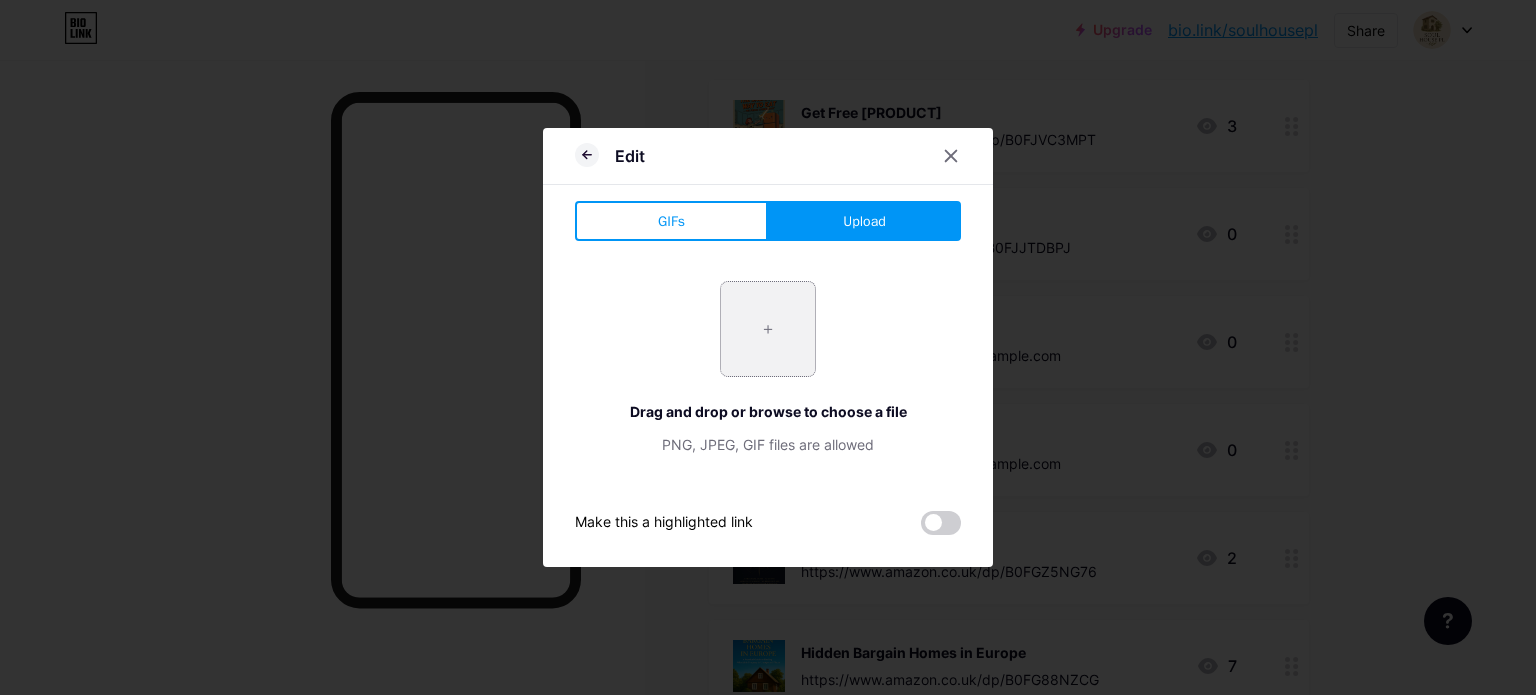 click at bounding box center [768, 329] 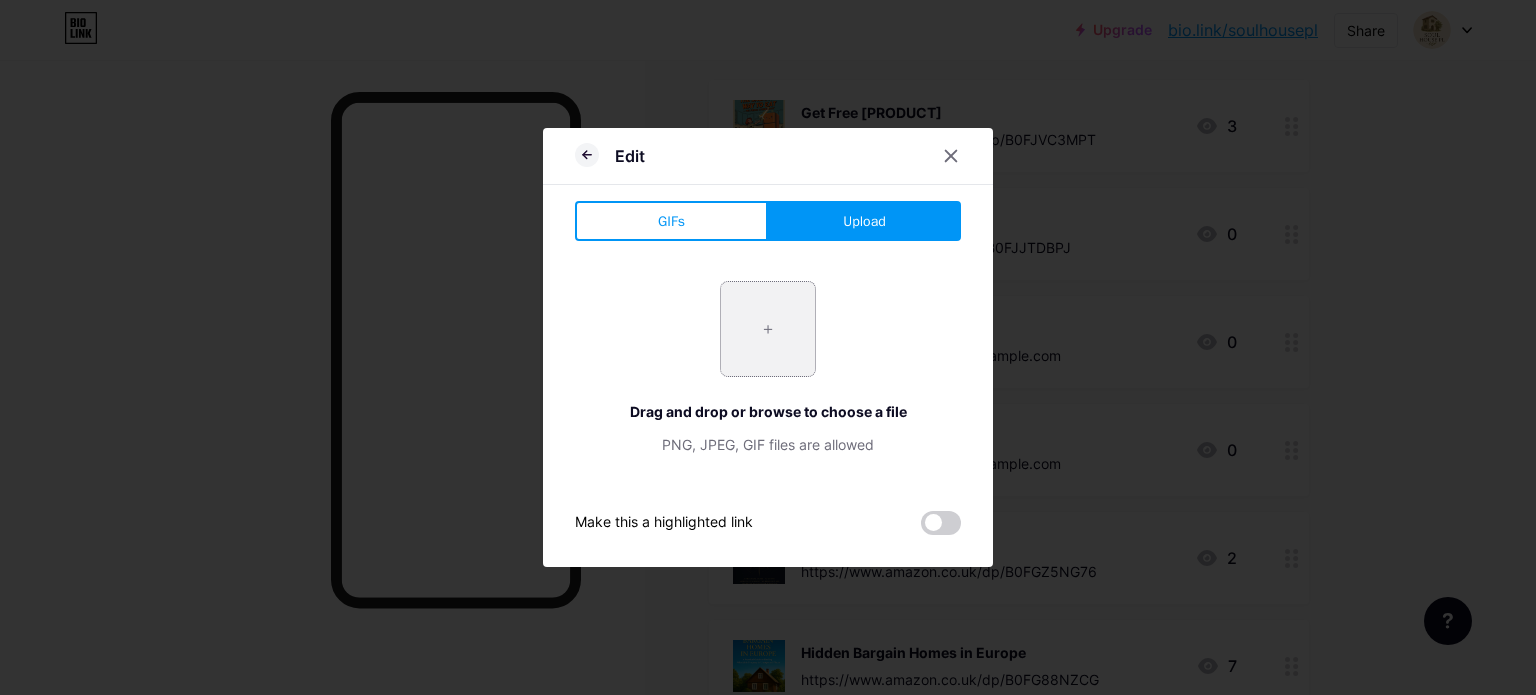 type on "C:\fakepath\cover place of power.jpg" 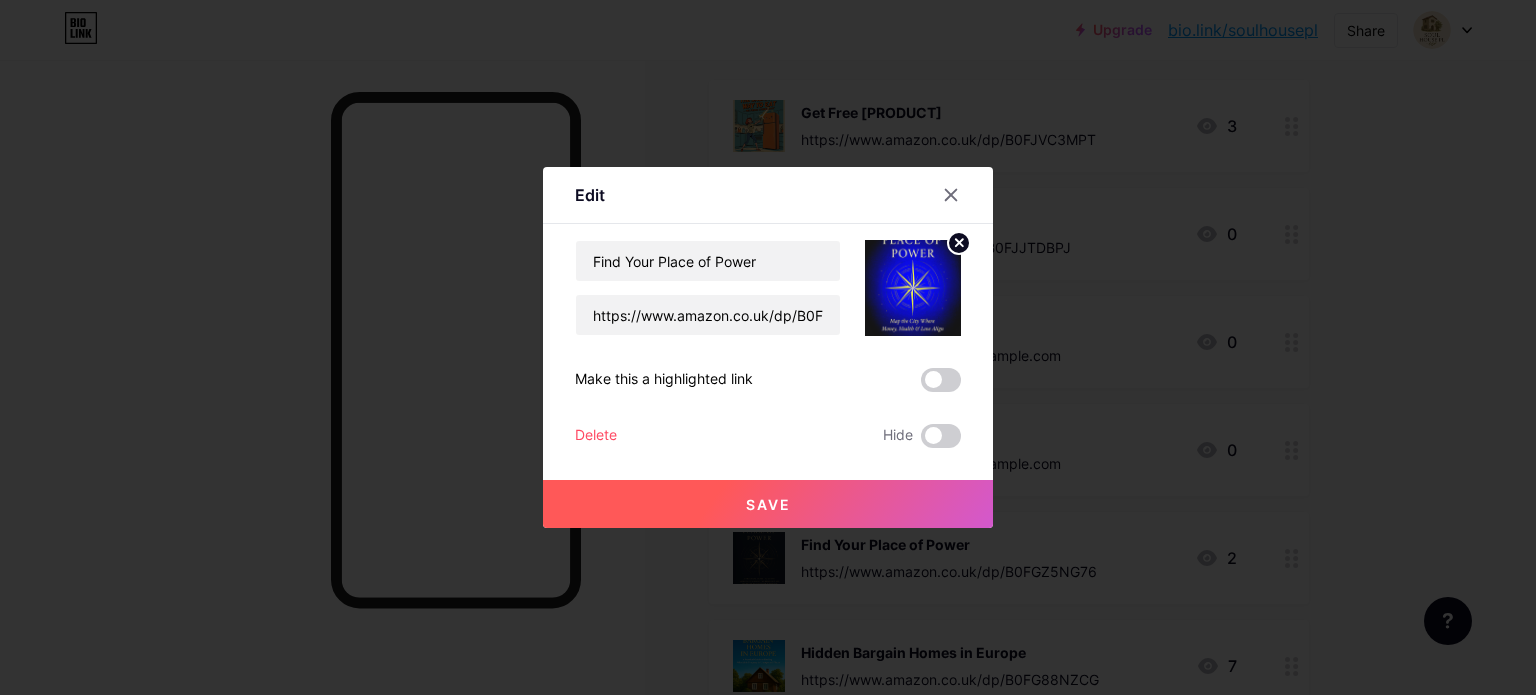 click on "Save" at bounding box center [768, 504] 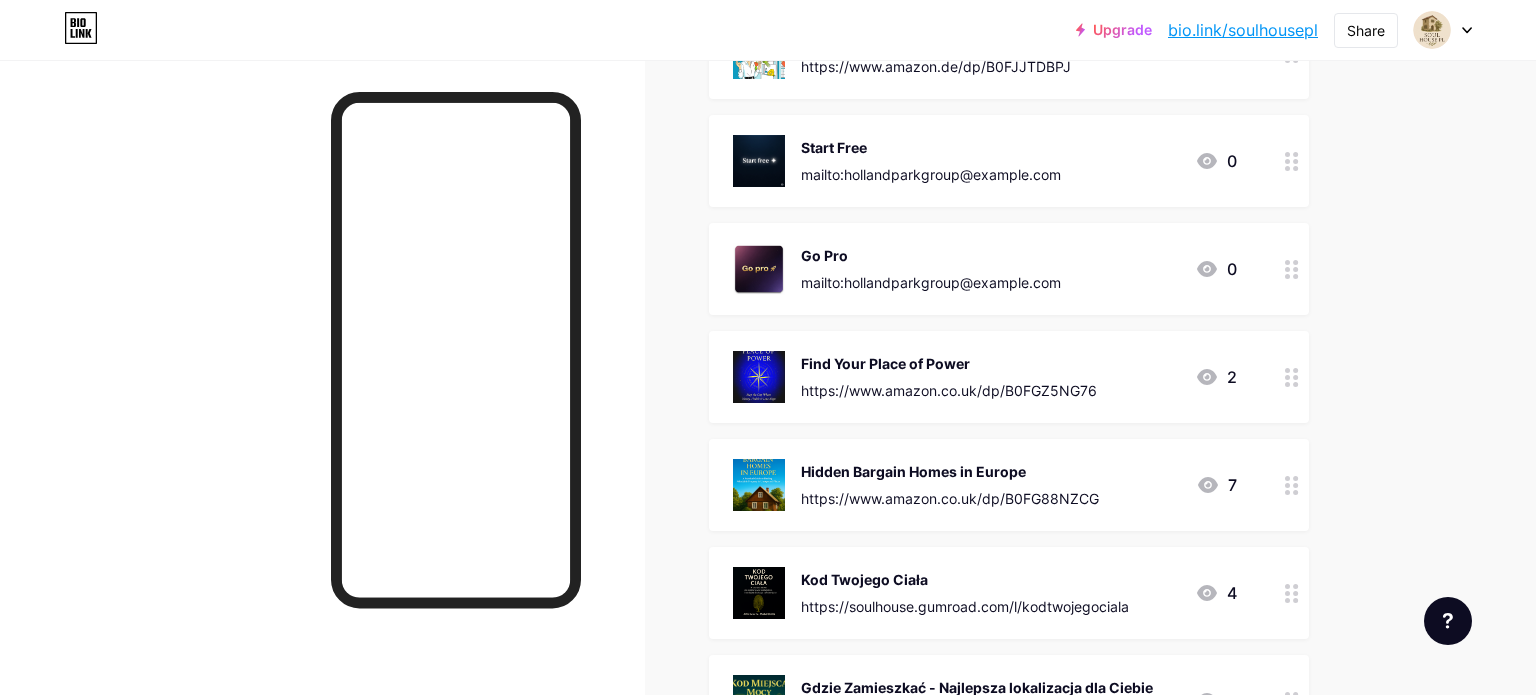 scroll, scrollTop: 492, scrollLeft: 0, axis: vertical 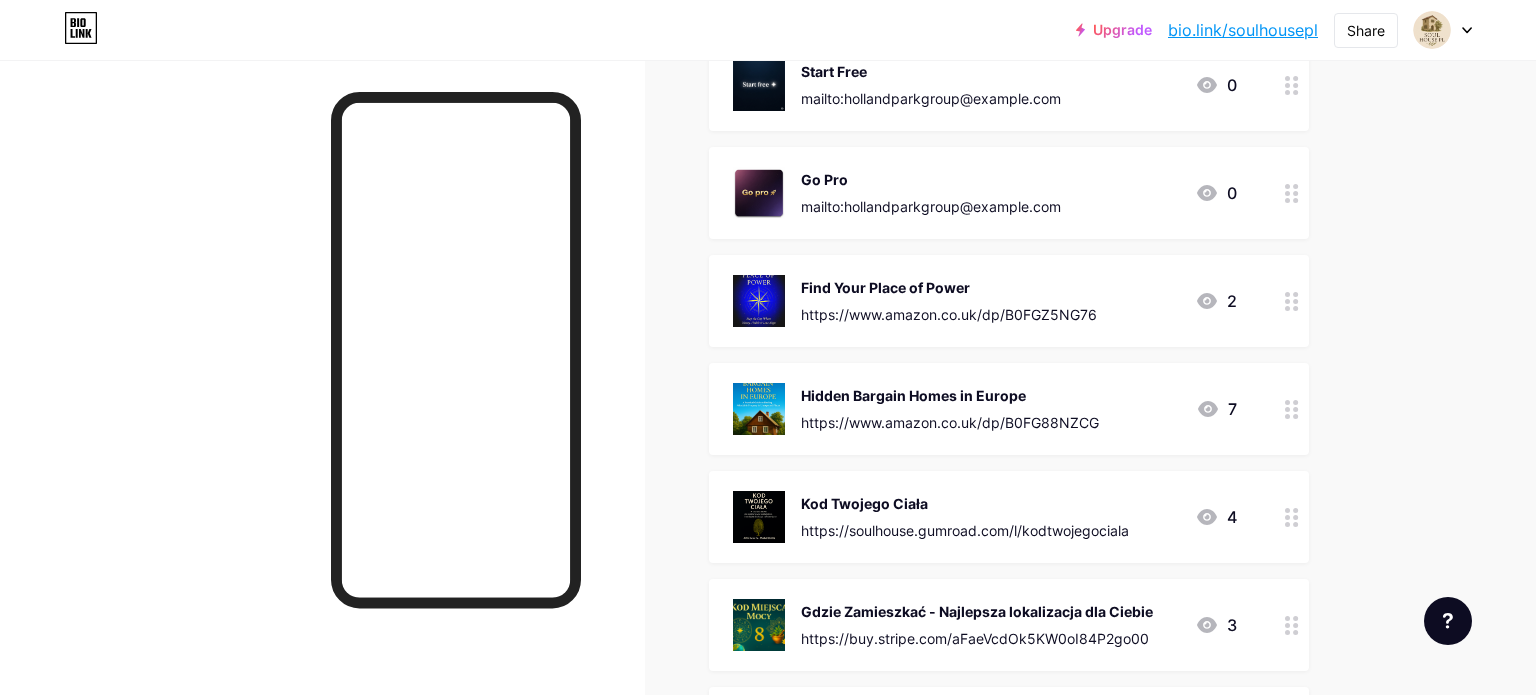 click on "https://www.amazon.co.uk/dp/B0FG88NZCG" at bounding box center [950, 422] 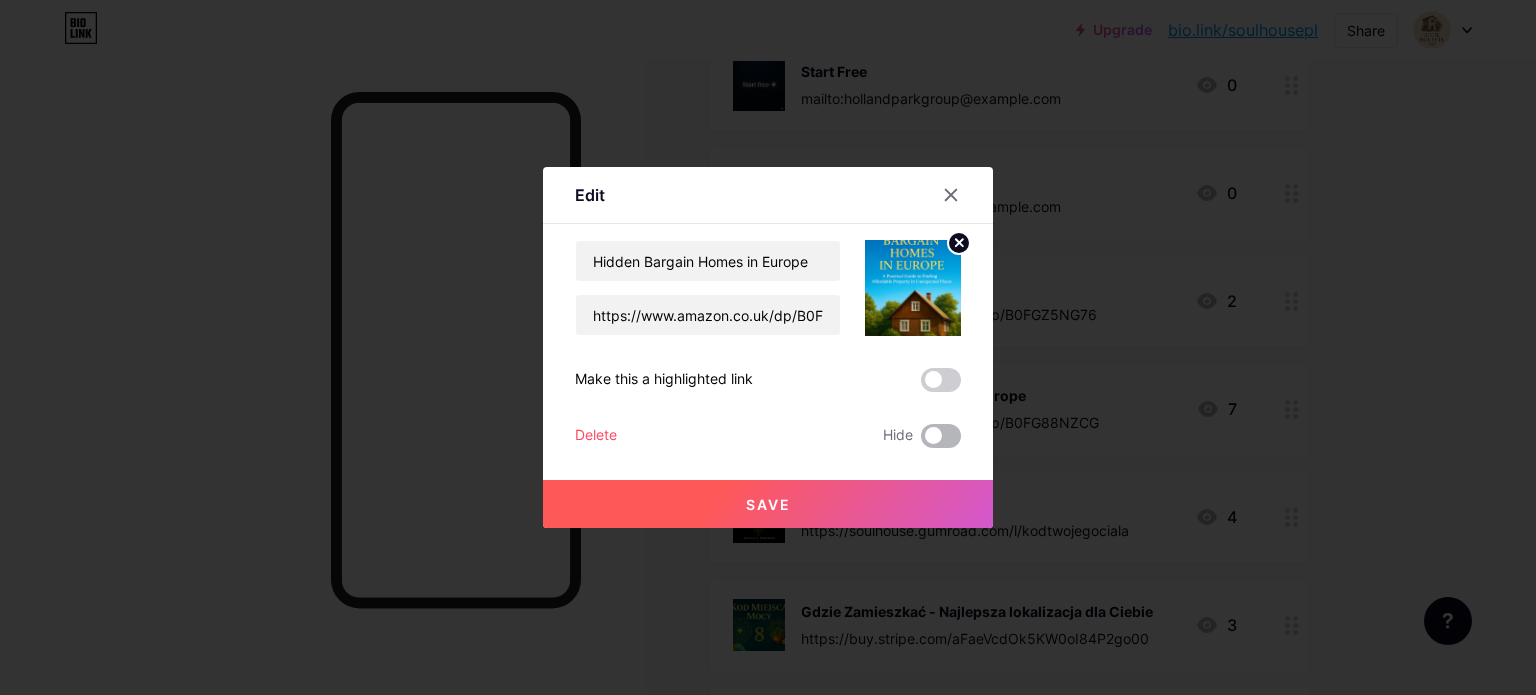 click at bounding box center [941, 436] 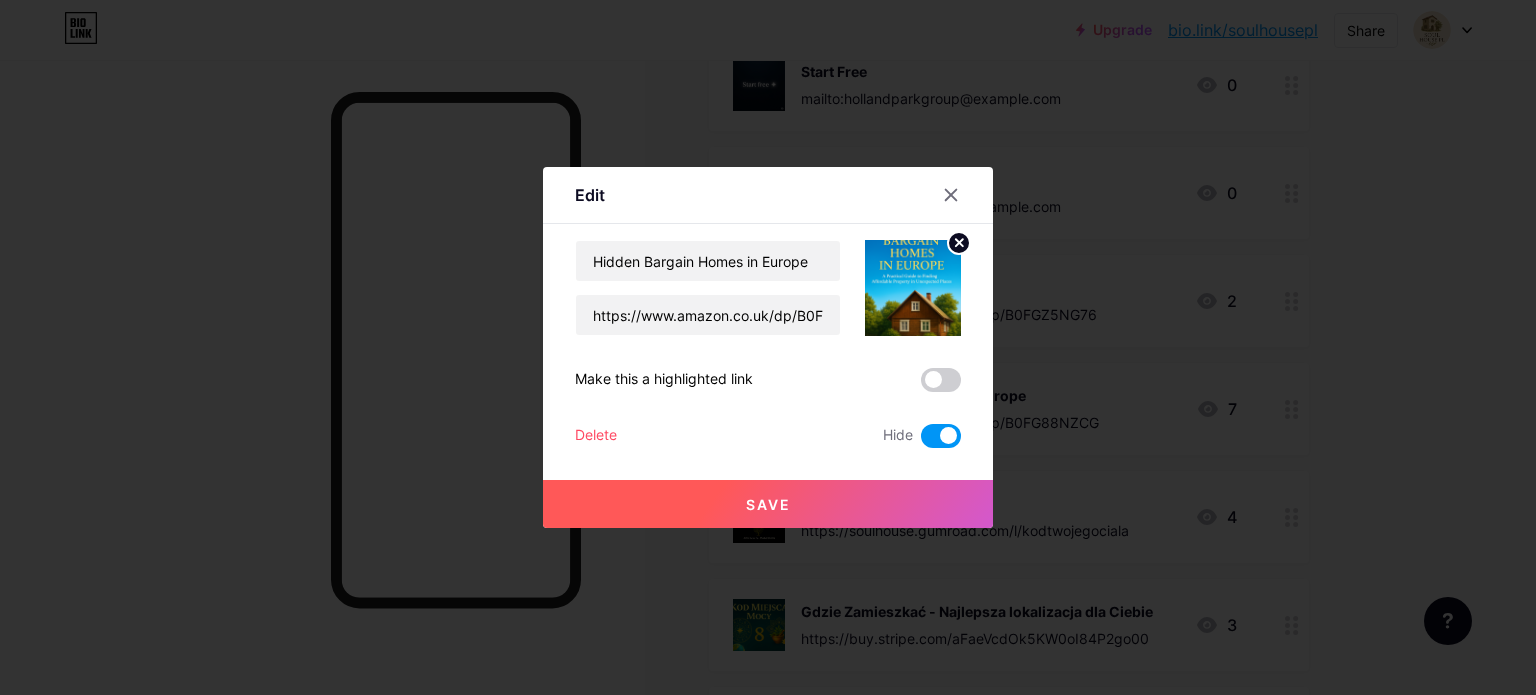 click on "Save" at bounding box center [768, 504] 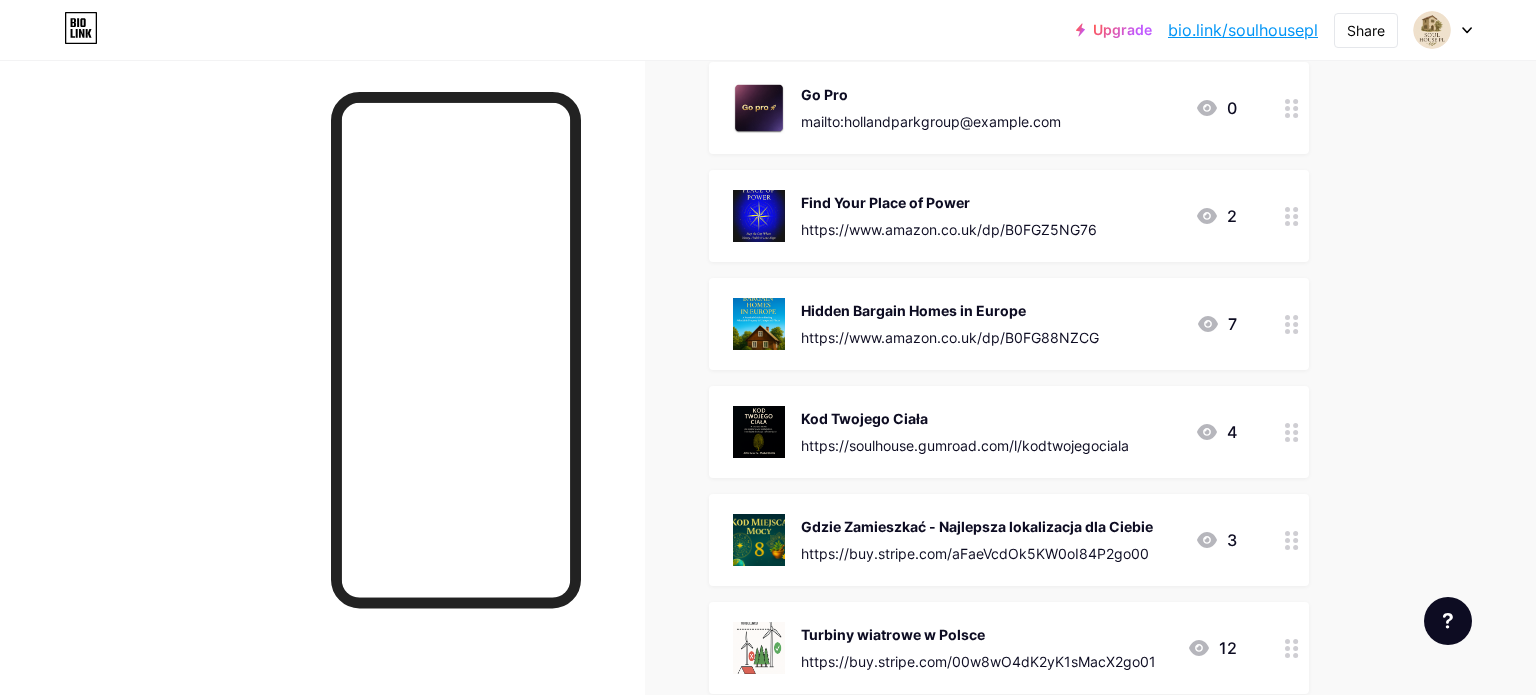 scroll, scrollTop: 580, scrollLeft: 0, axis: vertical 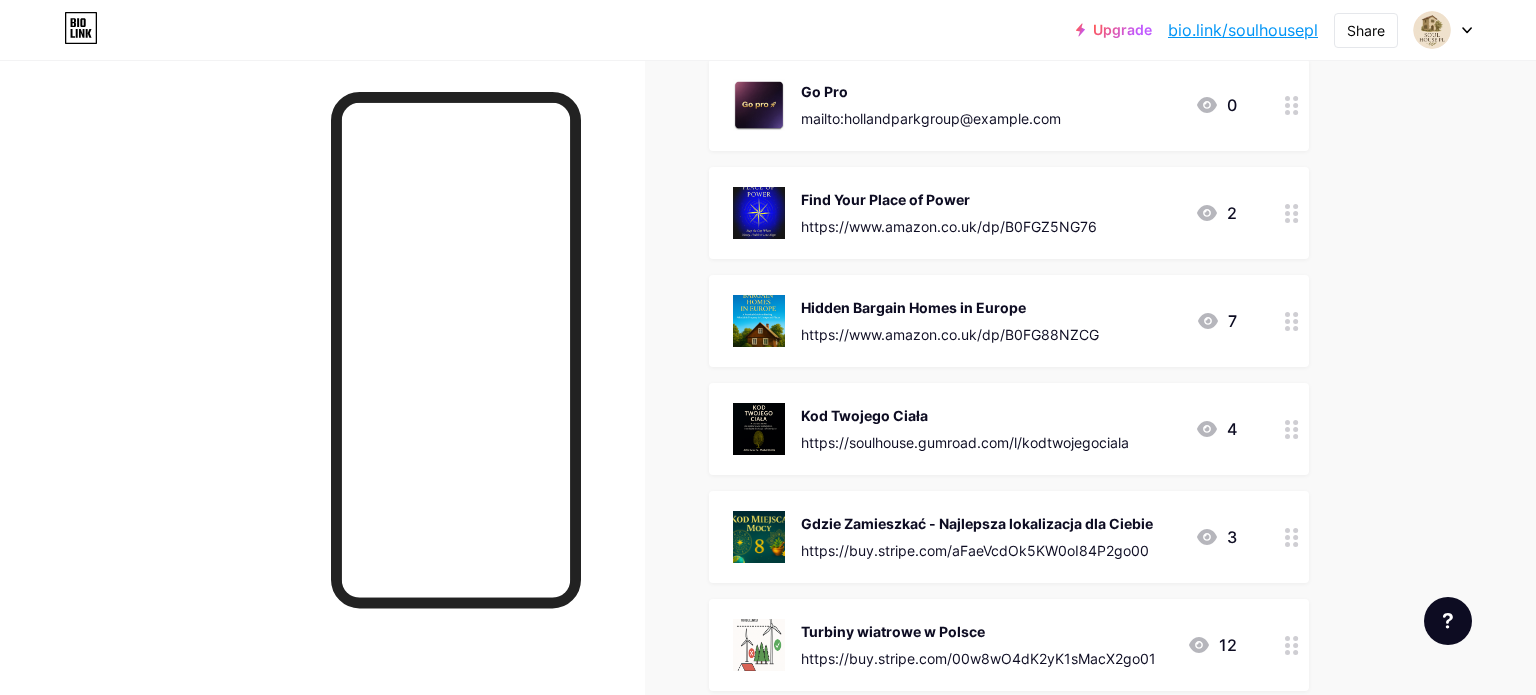click at bounding box center [1292, 429] 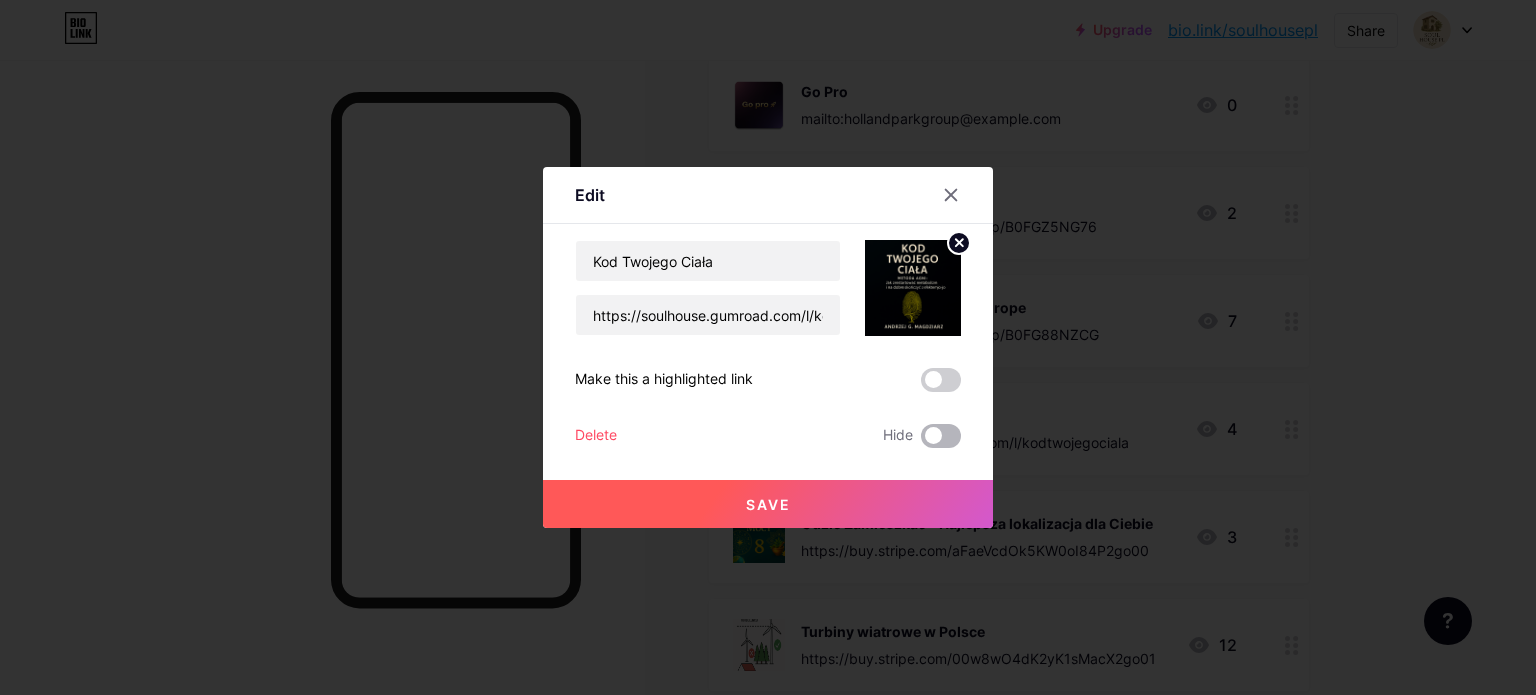 click at bounding box center (941, 436) 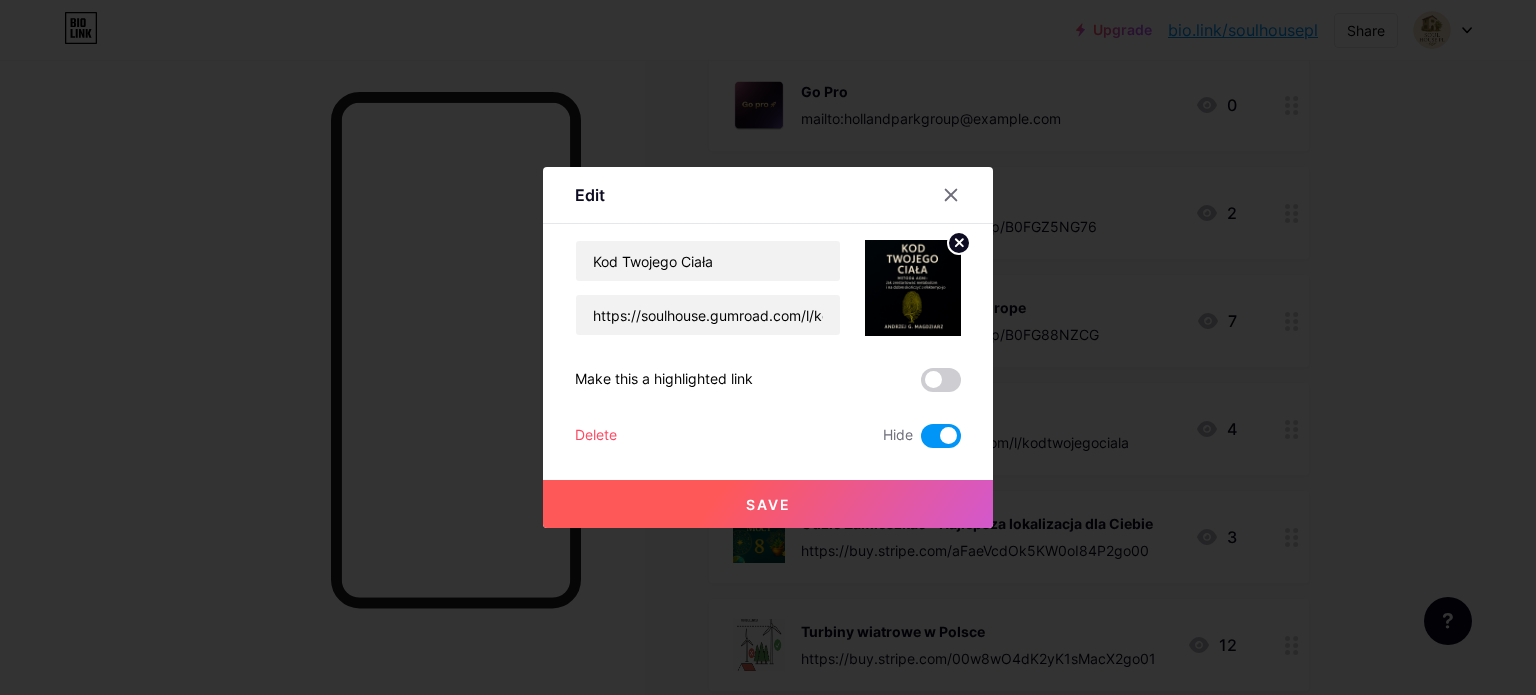 click on "Save" at bounding box center (768, 504) 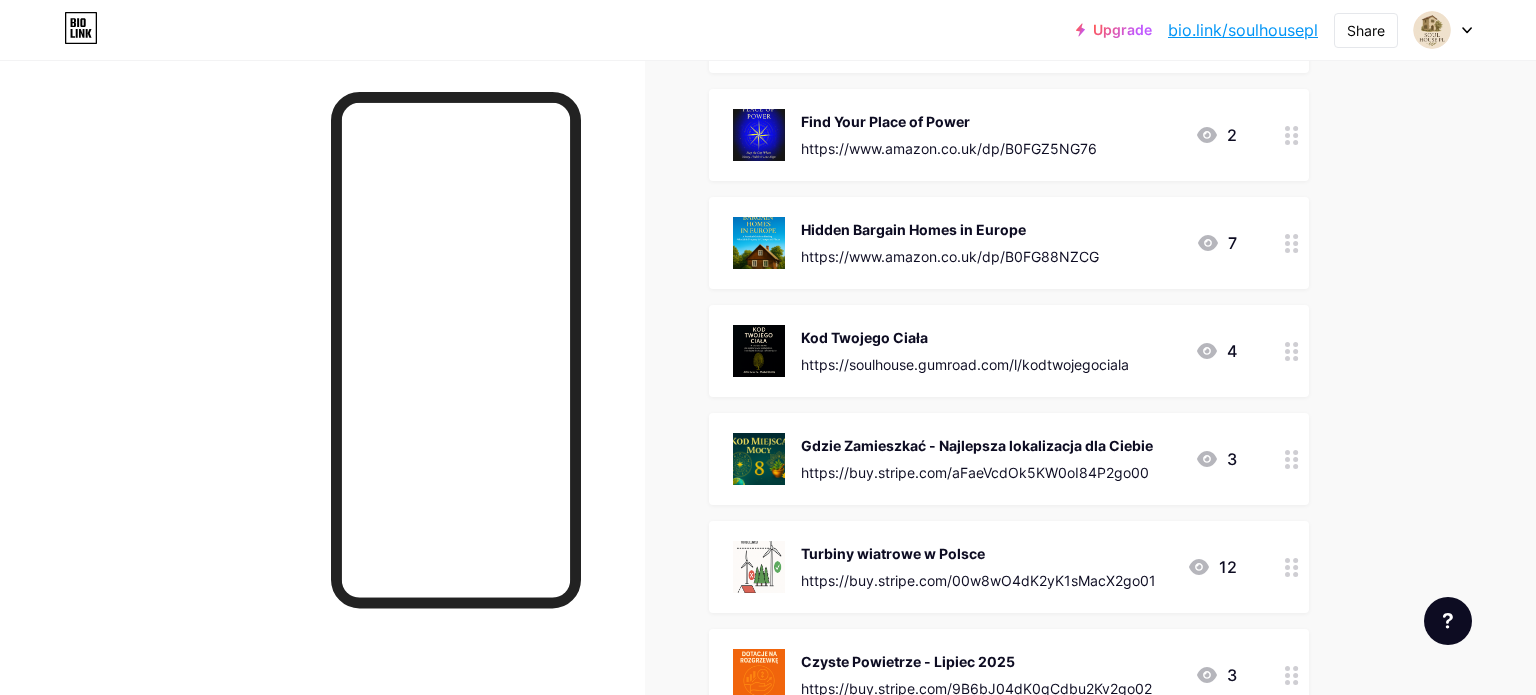 scroll, scrollTop: 704, scrollLeft: 0, axis: vertical 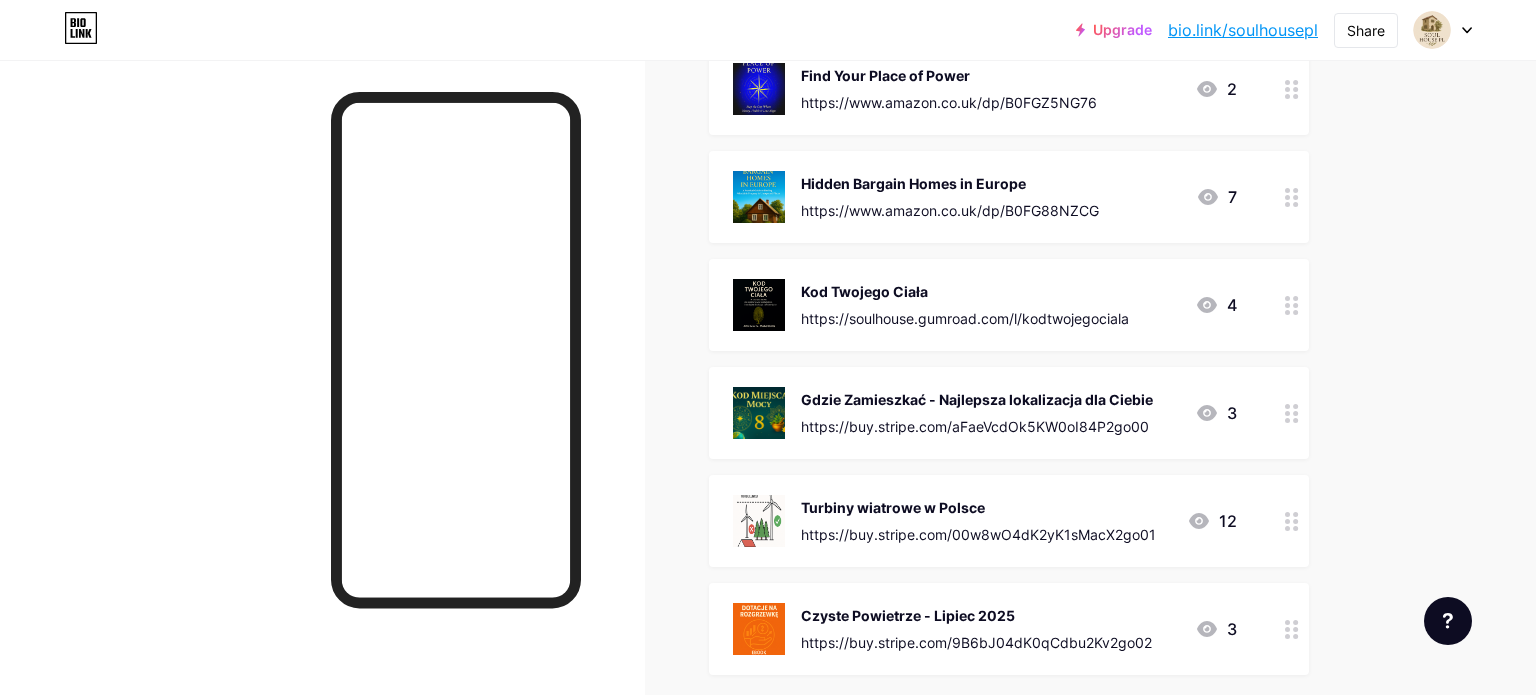 click 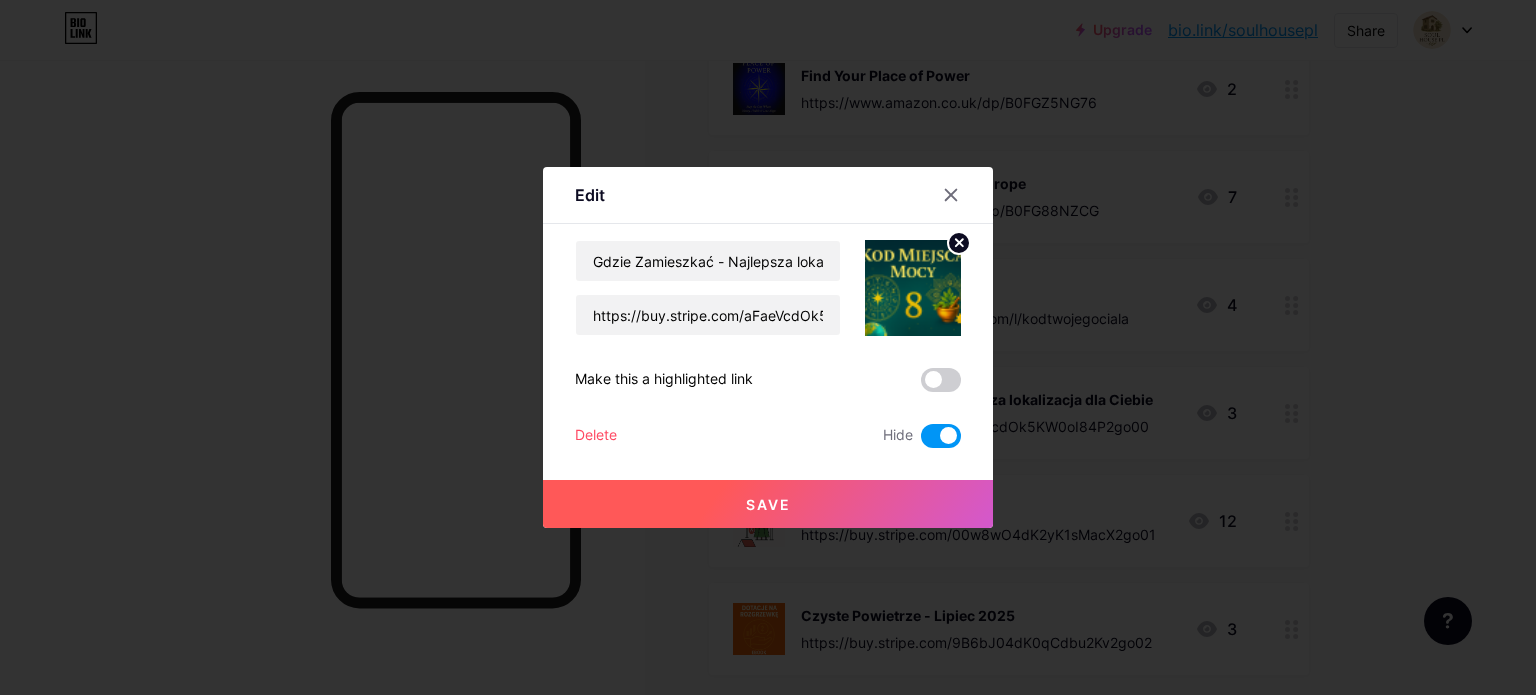 click at bounding box center (941, 436) 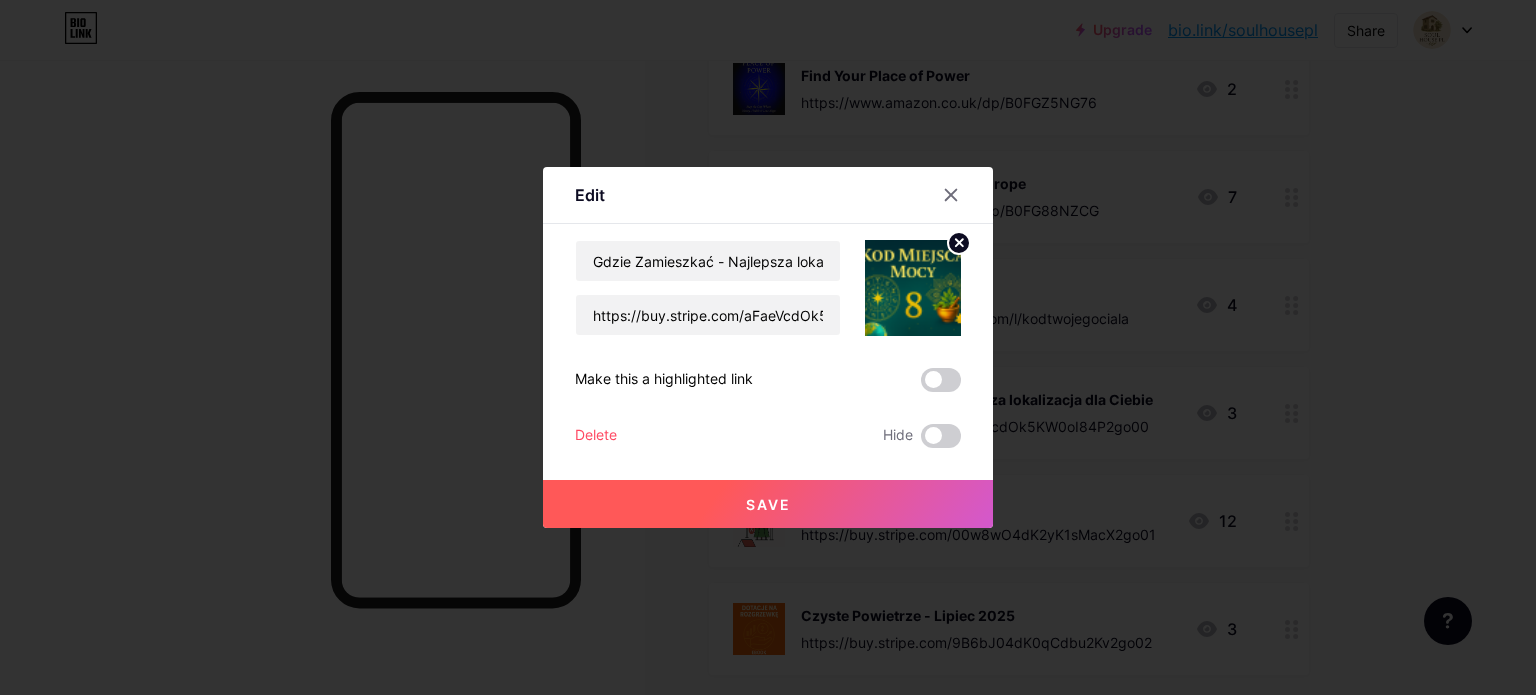 click on "Save" at bounding box center [768, 504] 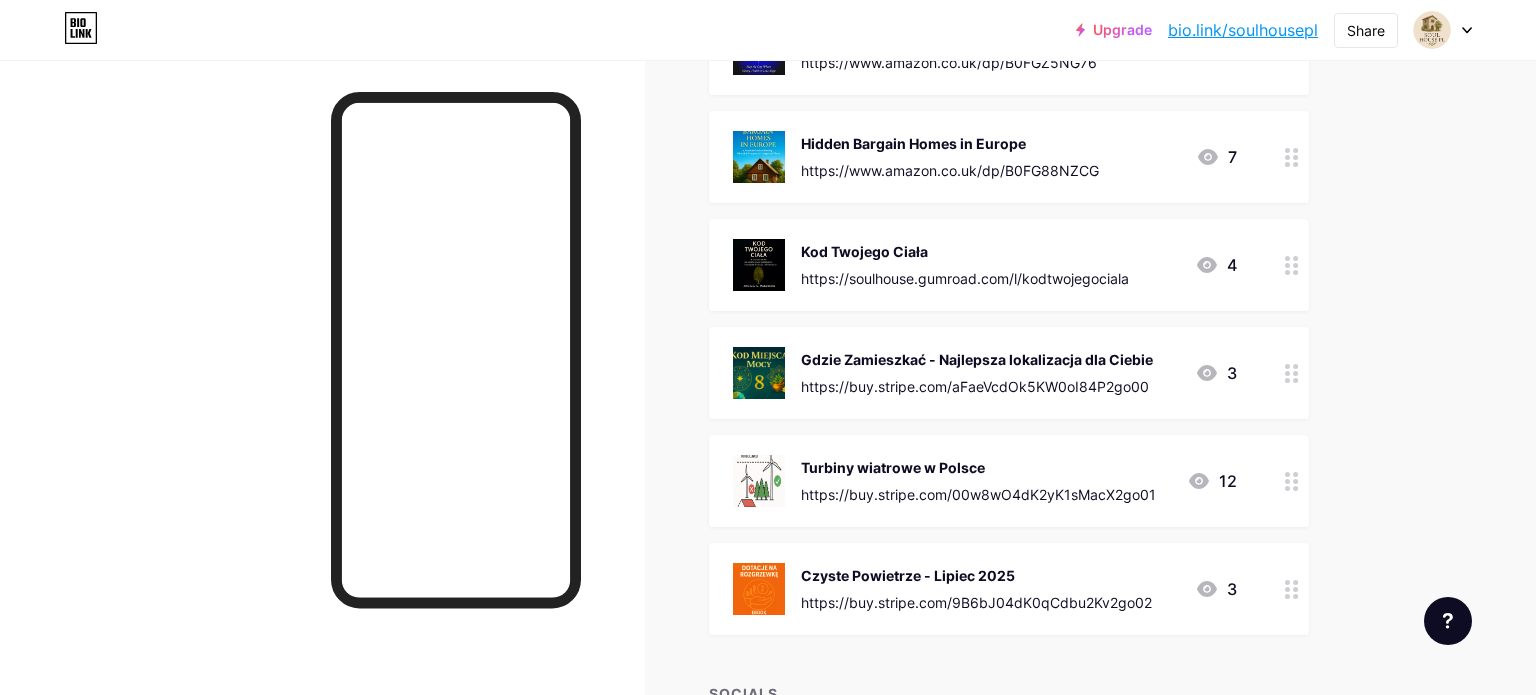 scroll, scrollTop: 764, scrollLeft: 0, axis: vertical 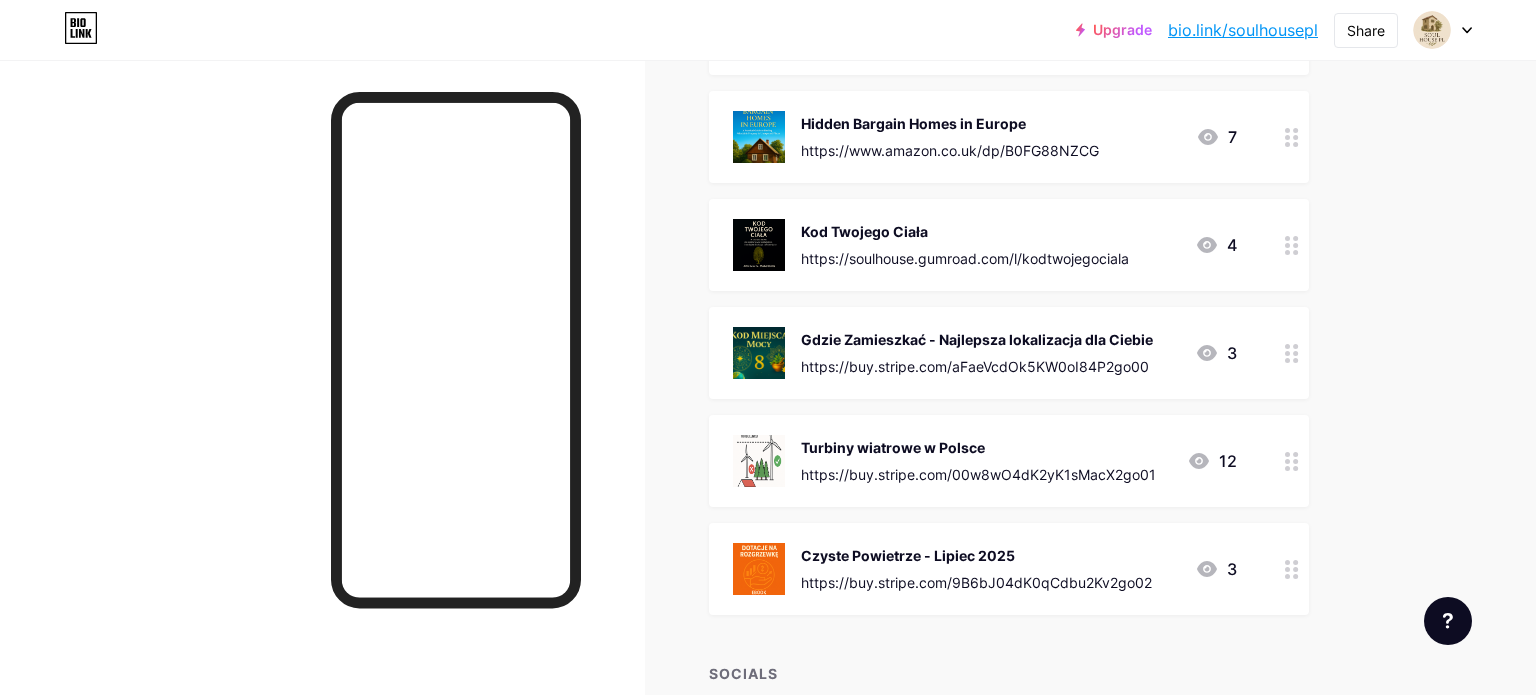 click 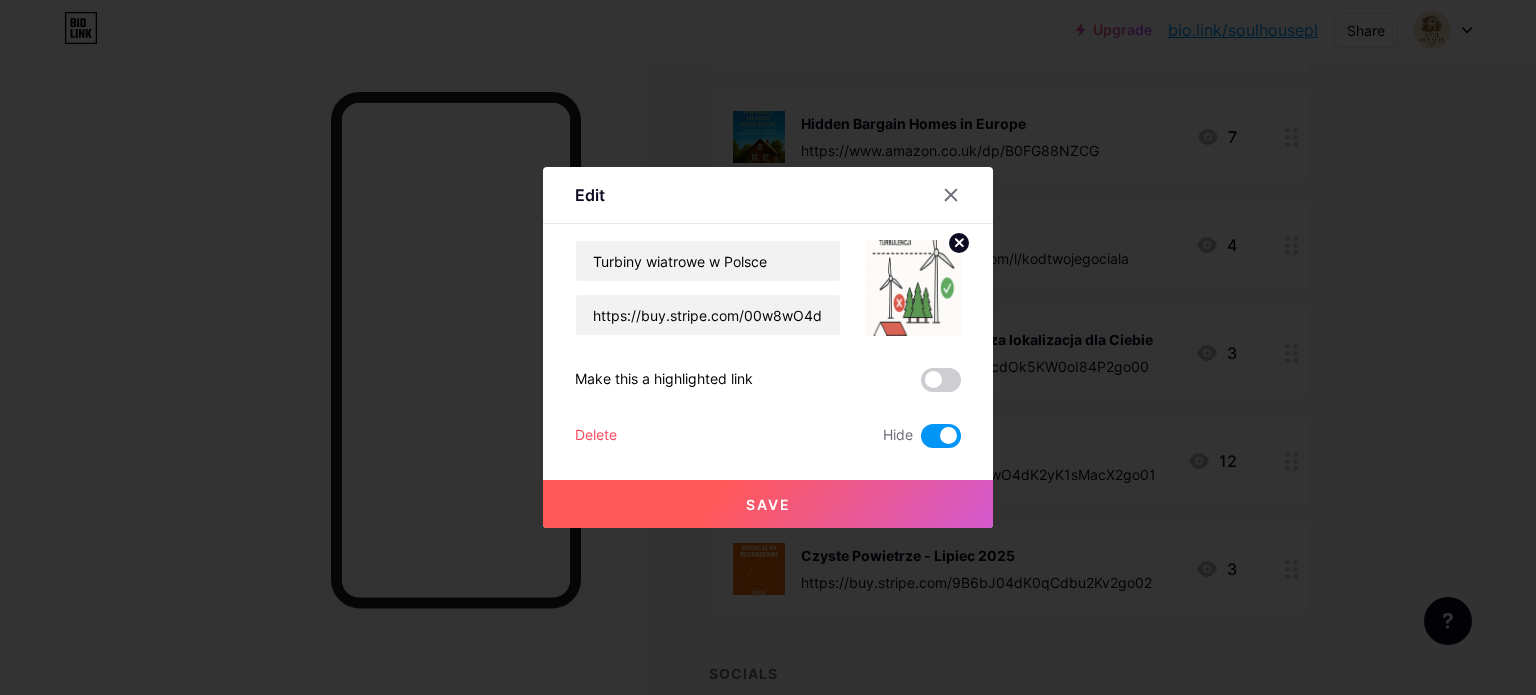click on "Turbiny wiatrowe w Polsce     https://buy.stripe.com/00w8wO4dK2yK1sMacX2go01
Make this a highlighted link
Delete
Hide         Save" at bounding box center (768, 344) 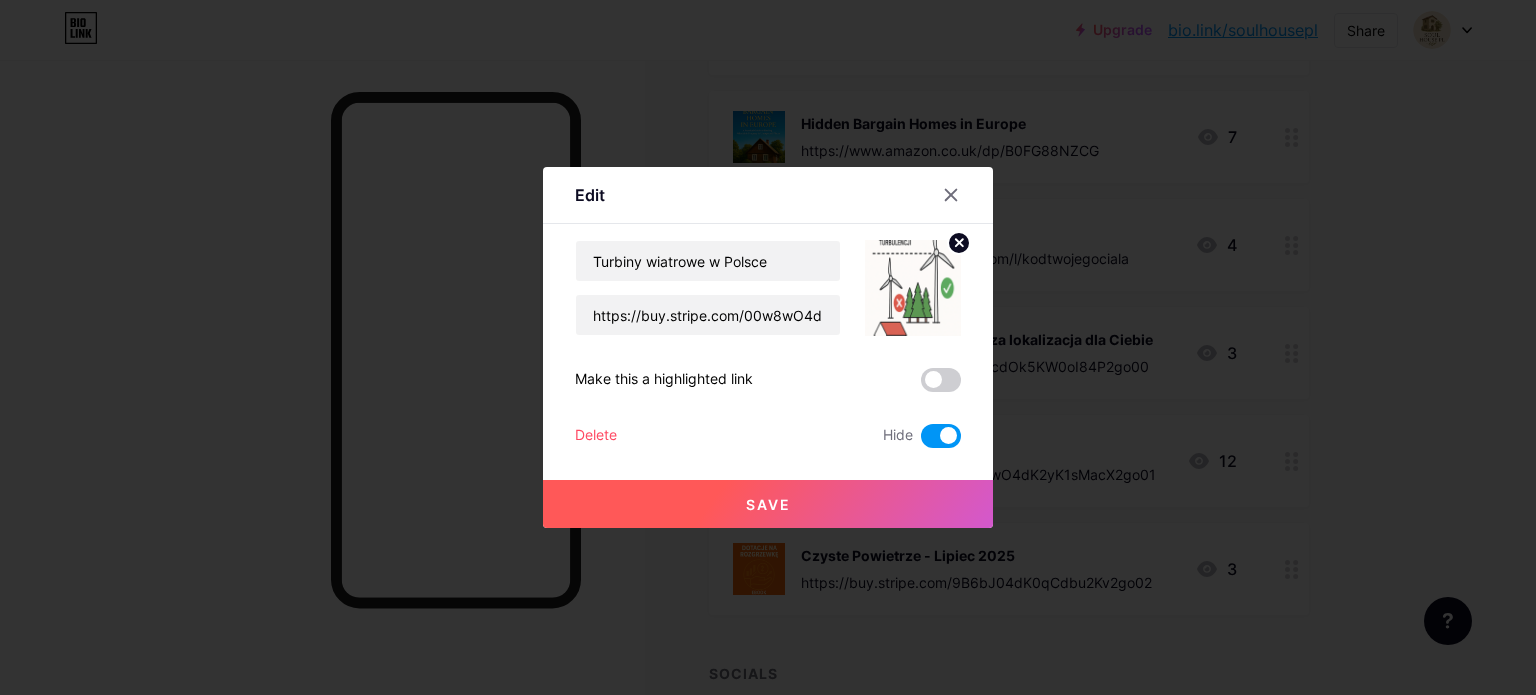 click at bounding box center (941, 436) 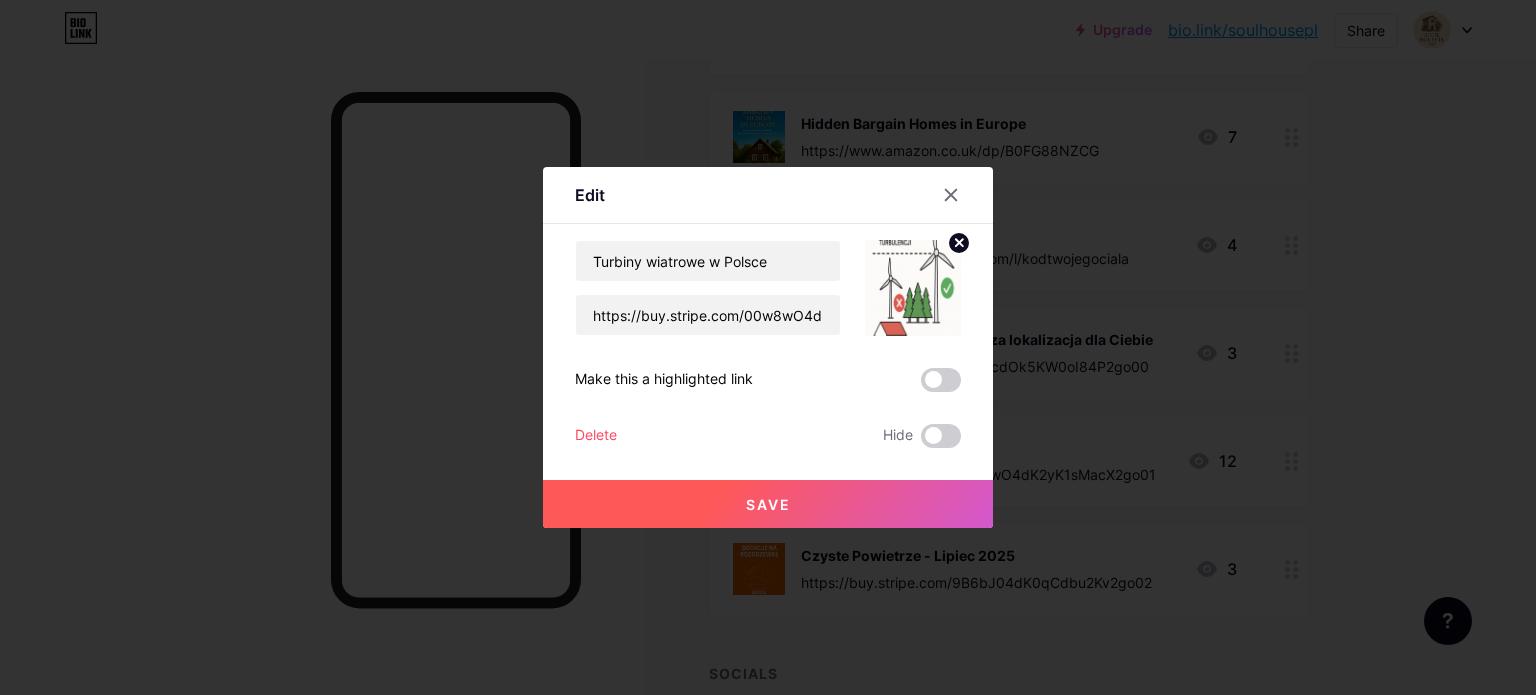 click on "Save" at bounding box center (768, 504) 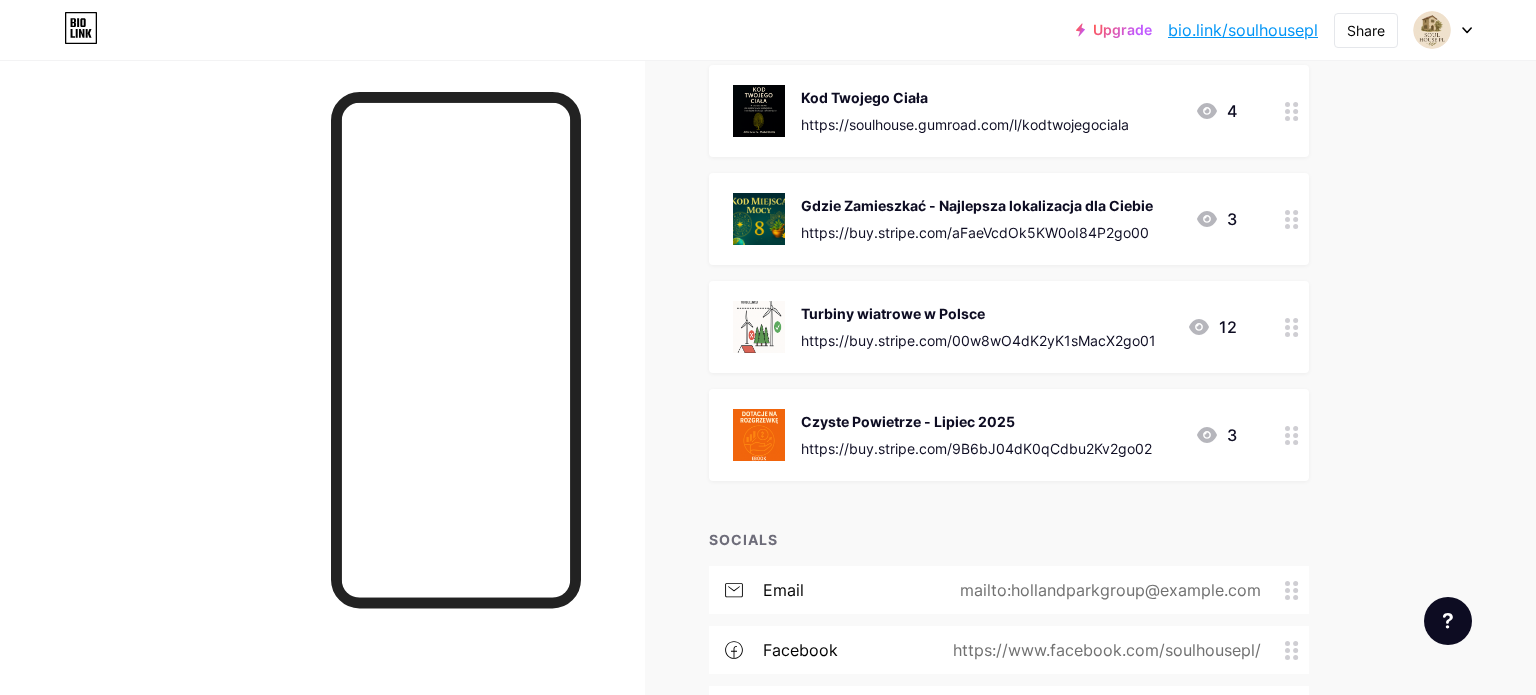 scroll, scrollTop: 907, scrollLeft: 0, axis: vertical 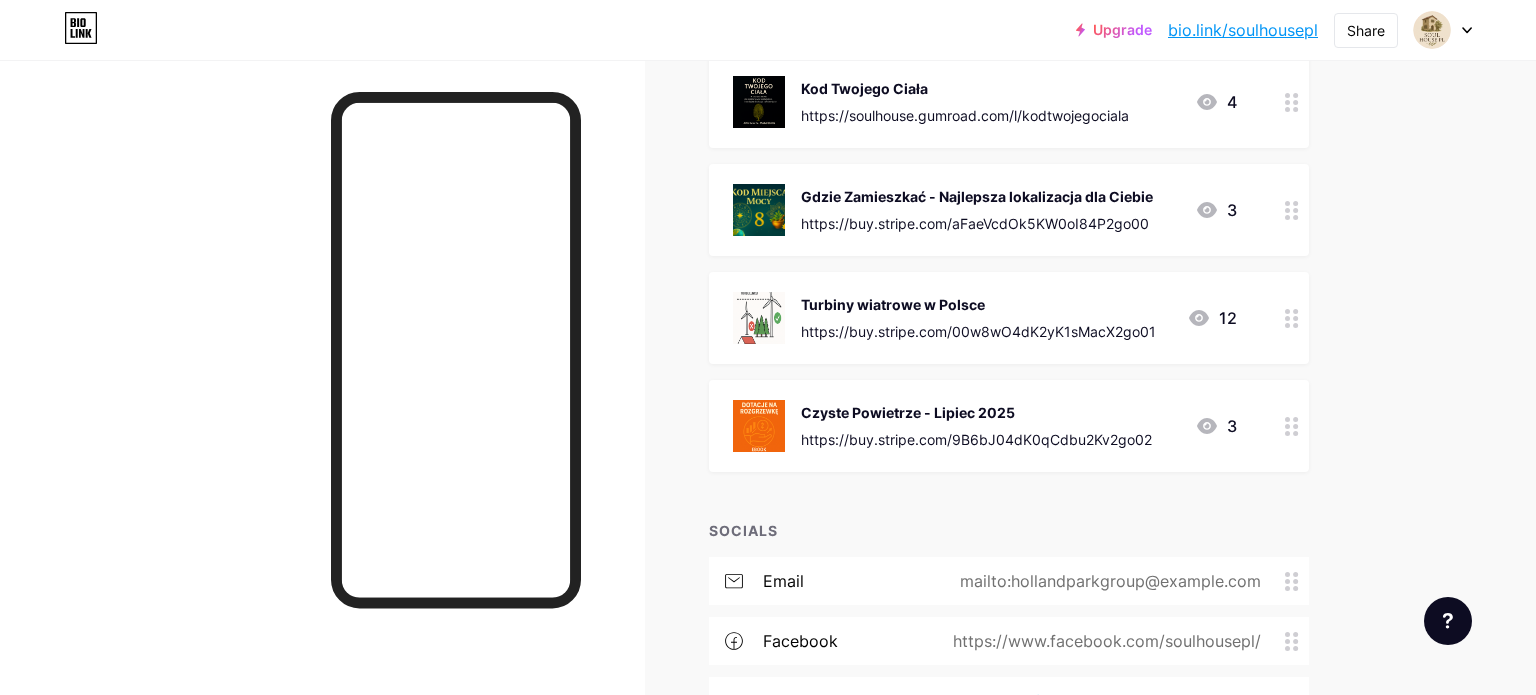 click 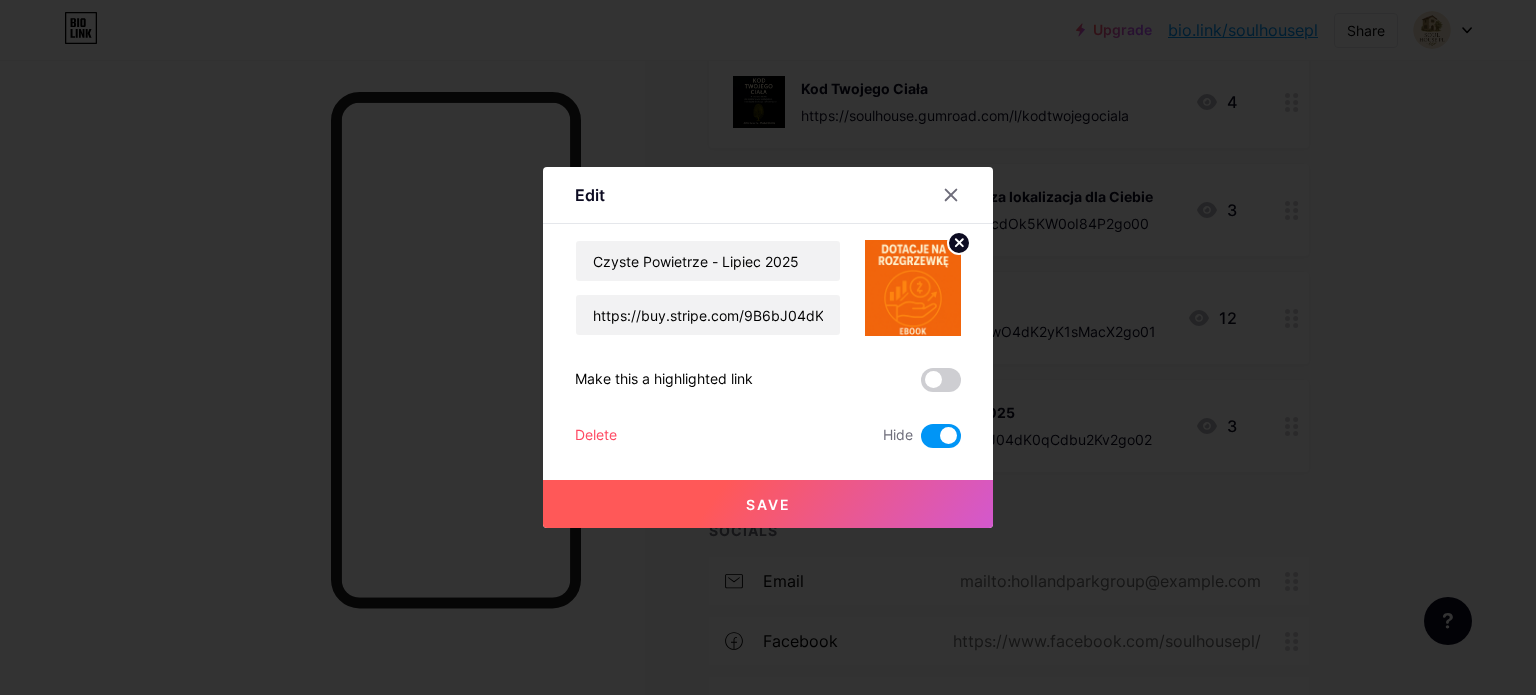 click at bounding box center (941, 436) 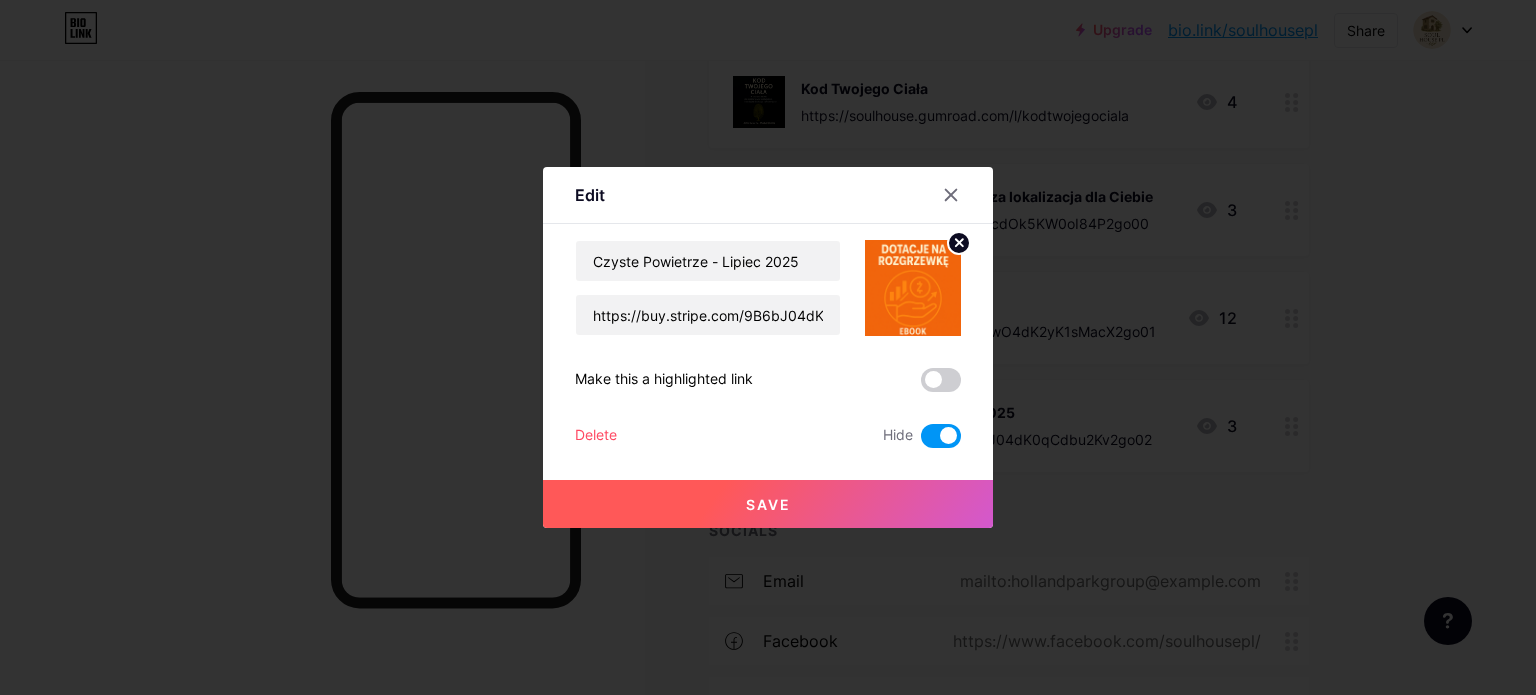click at bounding box center [921, 441] 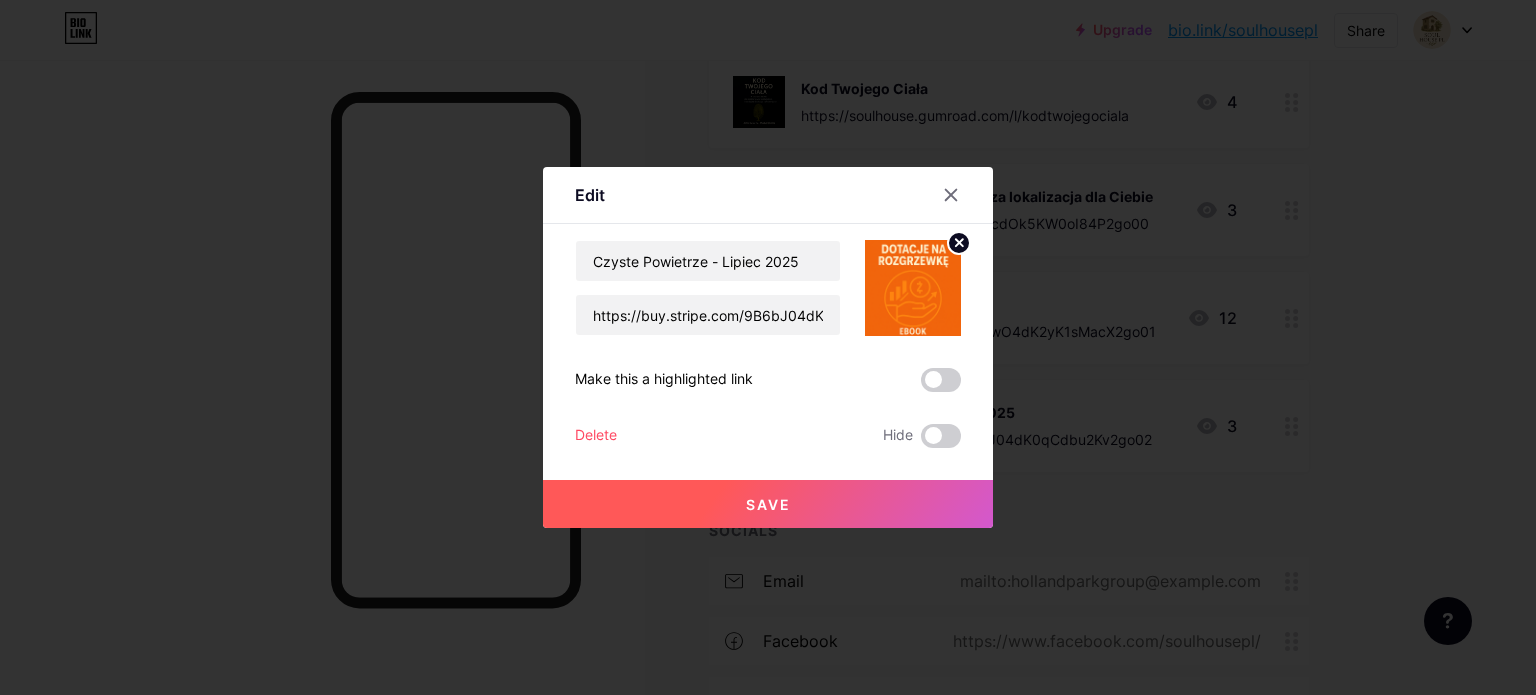 click on "Save" at bounding box center [768, 504] 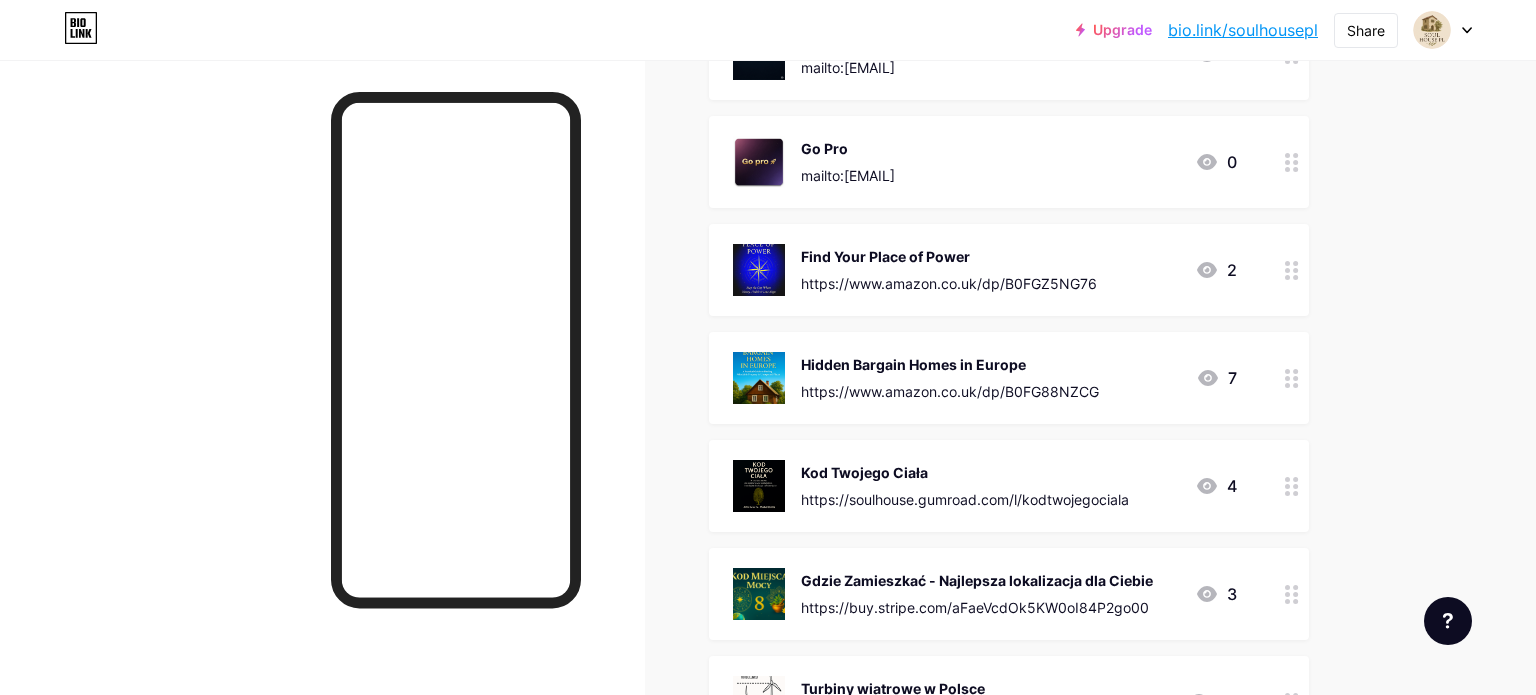 scroll, scrollTop: 884, scrollLeft: 0, axis: vertical 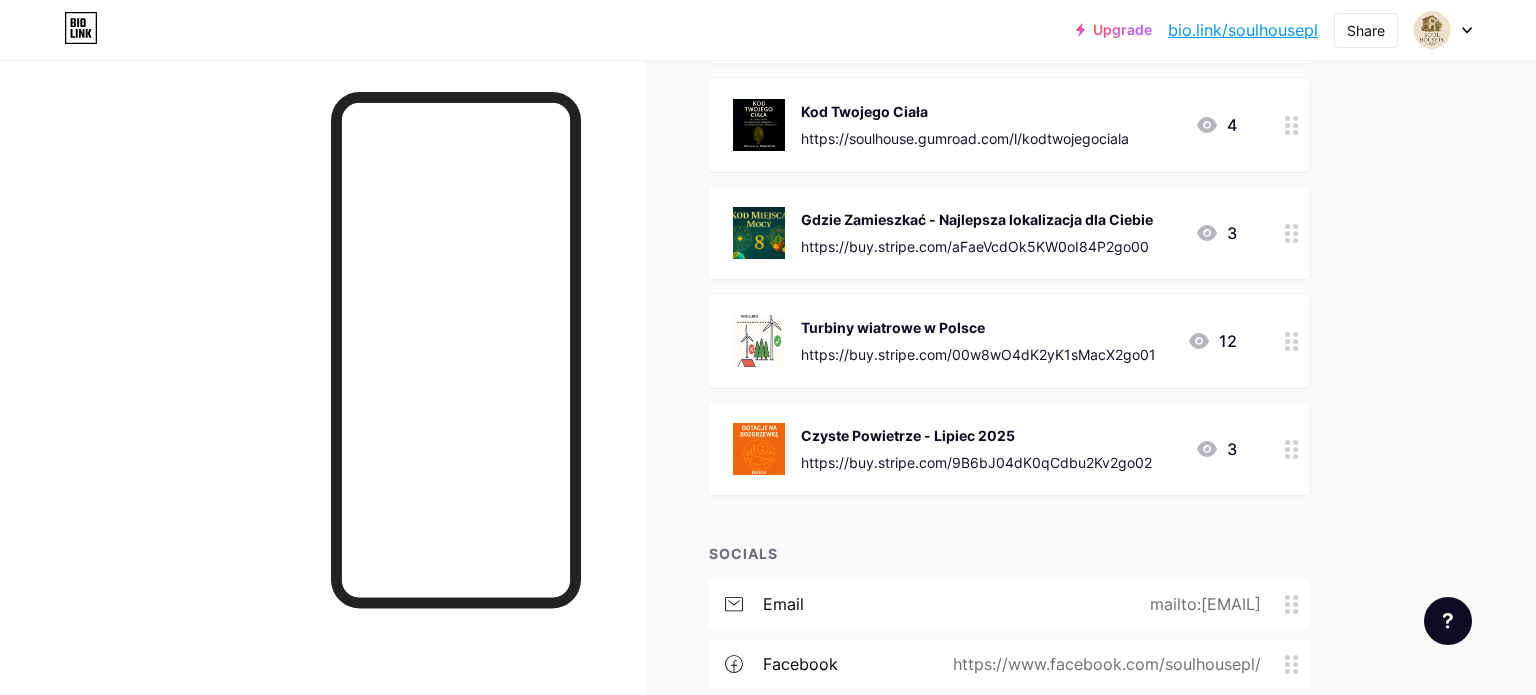 click on "Czyste Powietrze - Lipiec 2025
https://buy.stripe.com/[TRANSACTION_ID]" at bounding box center (976, 449) 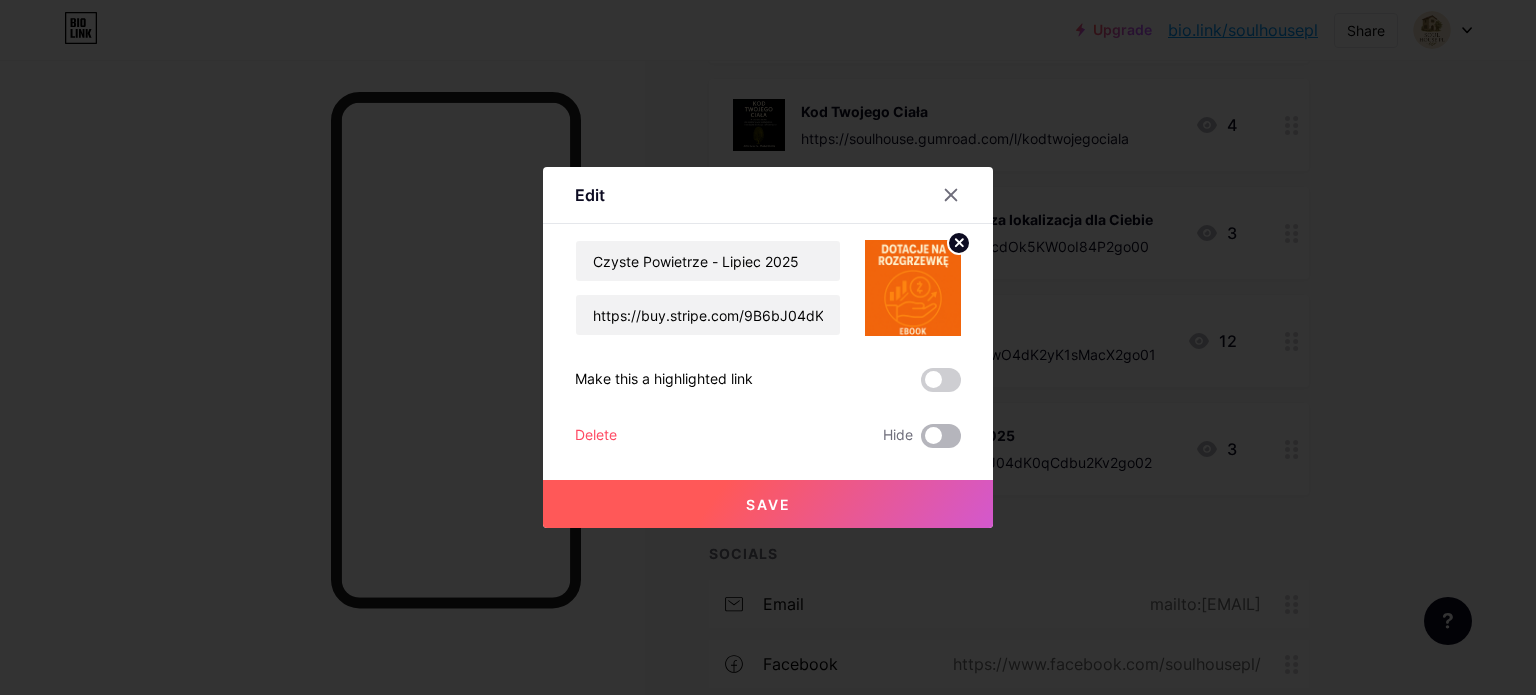 click at bounding box center (941, 436) 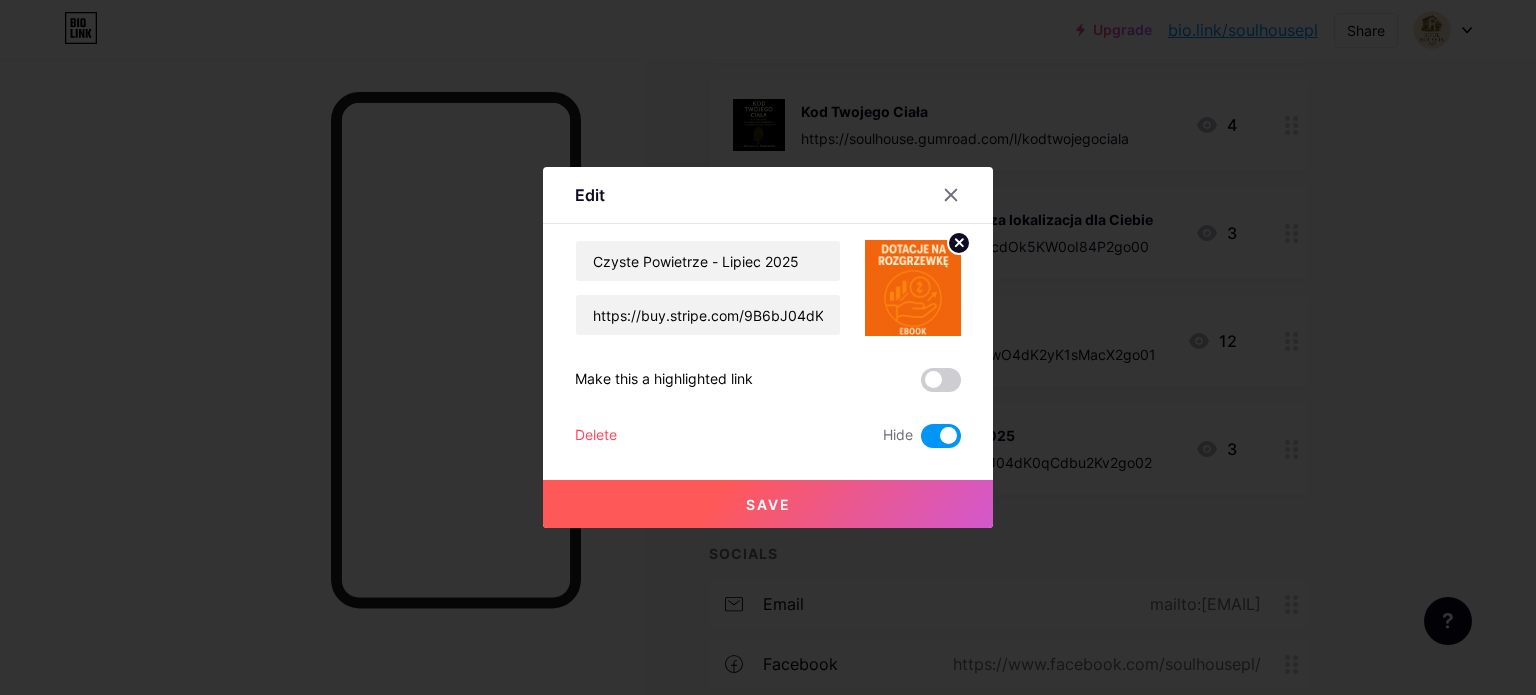 click on "Save" at bounding box center (768, 504) 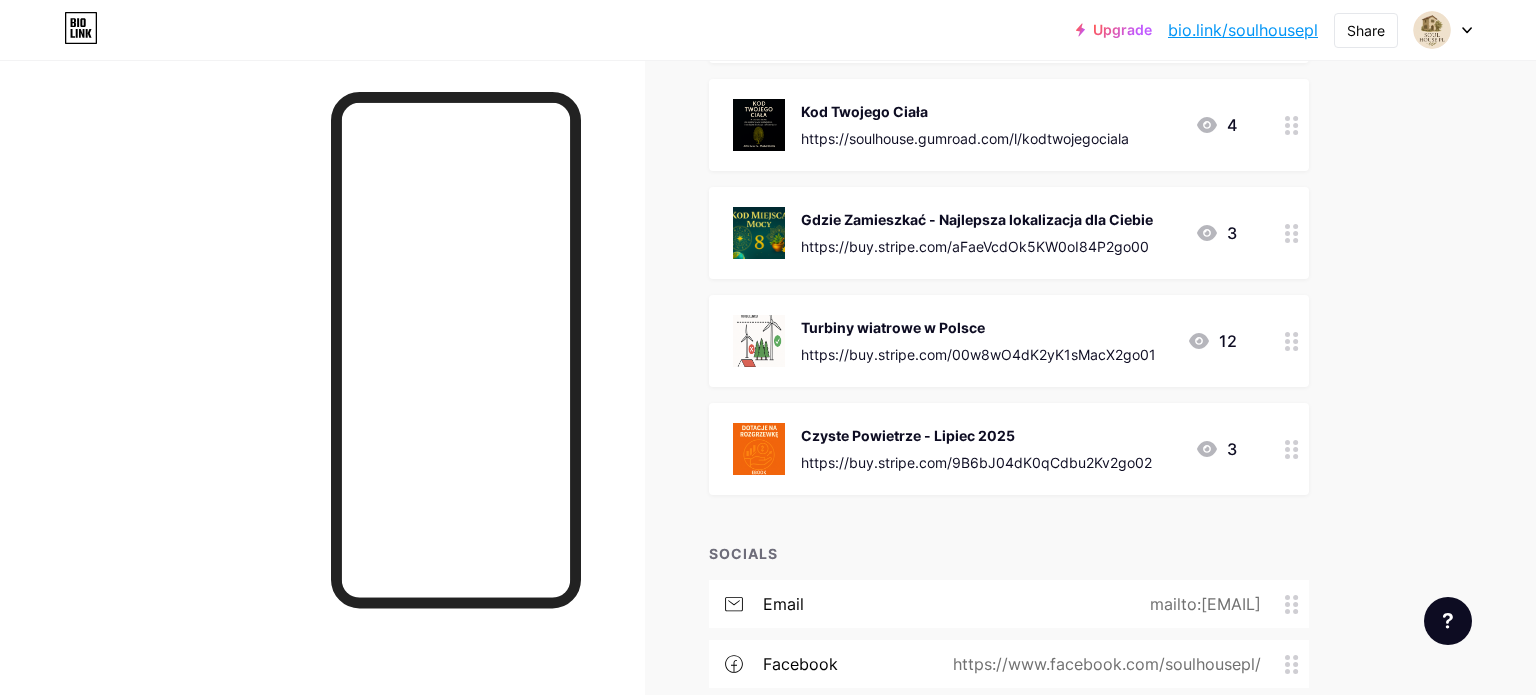 click 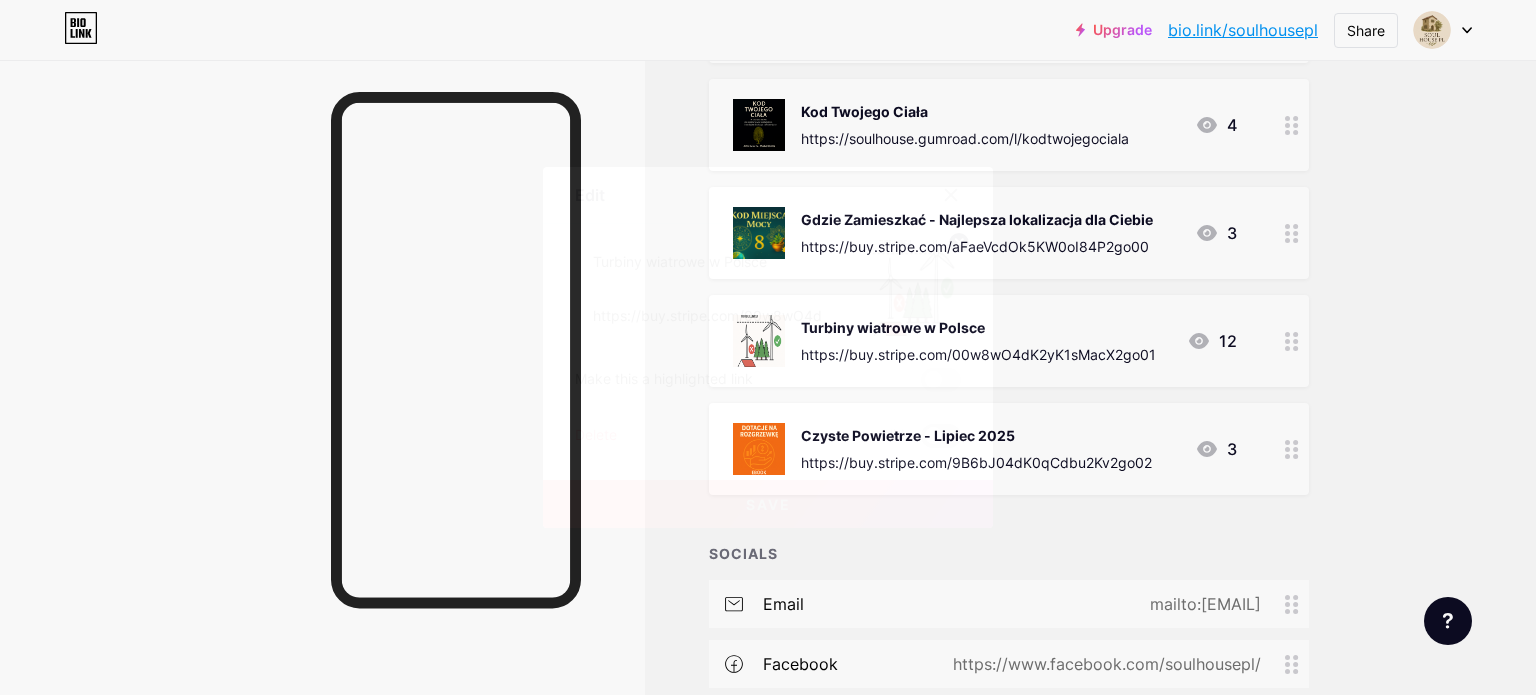click at bounding box center (941, 436) 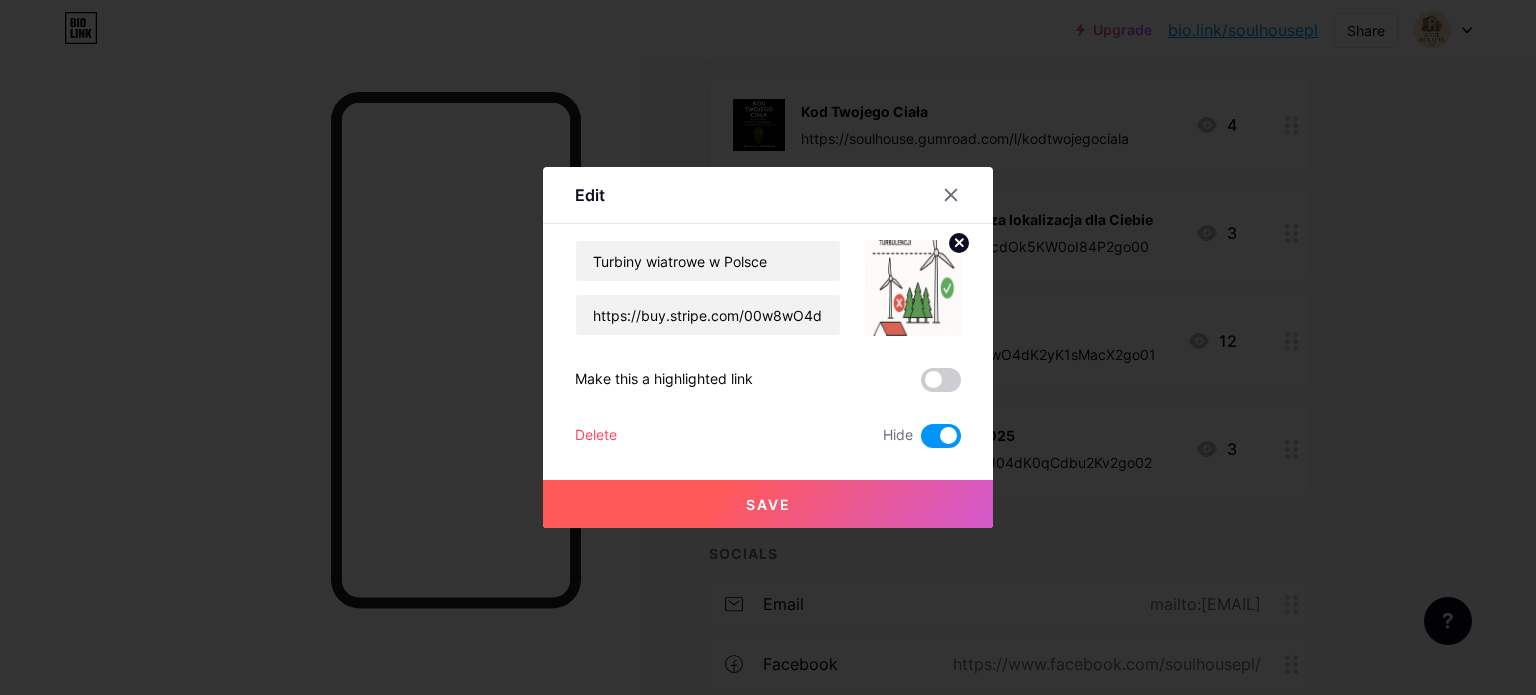 click on "Save" at bounding box center [768, 504] 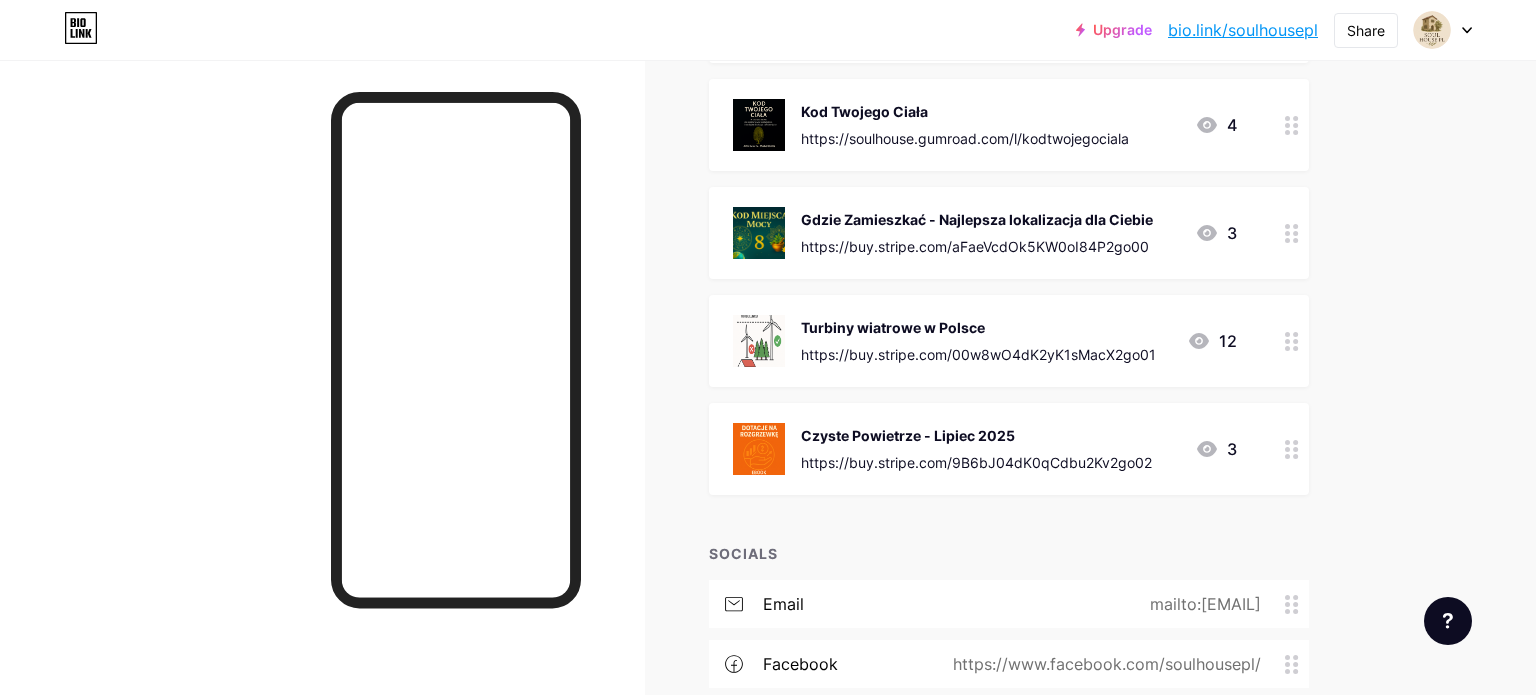 click on "https://buy.stripe.com/aFaeVcdOk5KW0oI84P2go00" at bounding box center [977, 246] 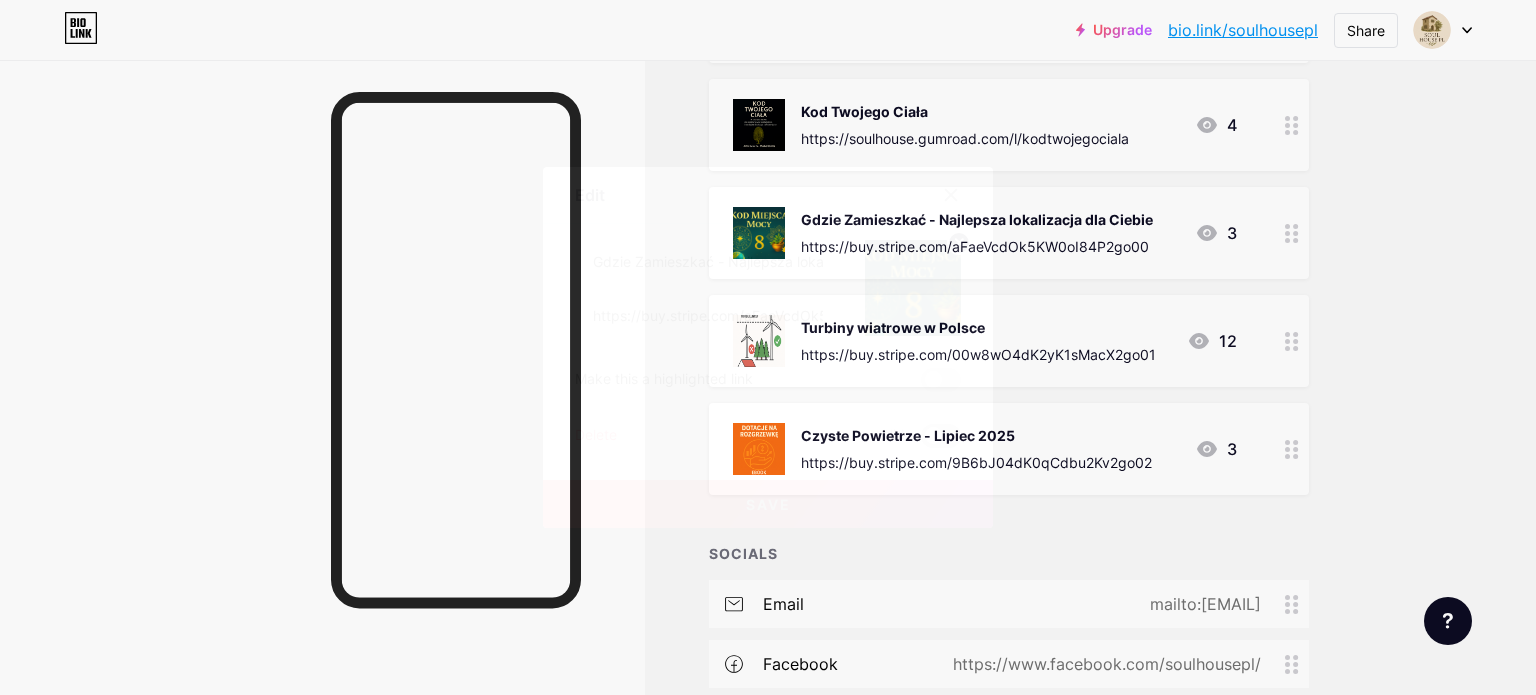 click at bounding box center (941, 436) 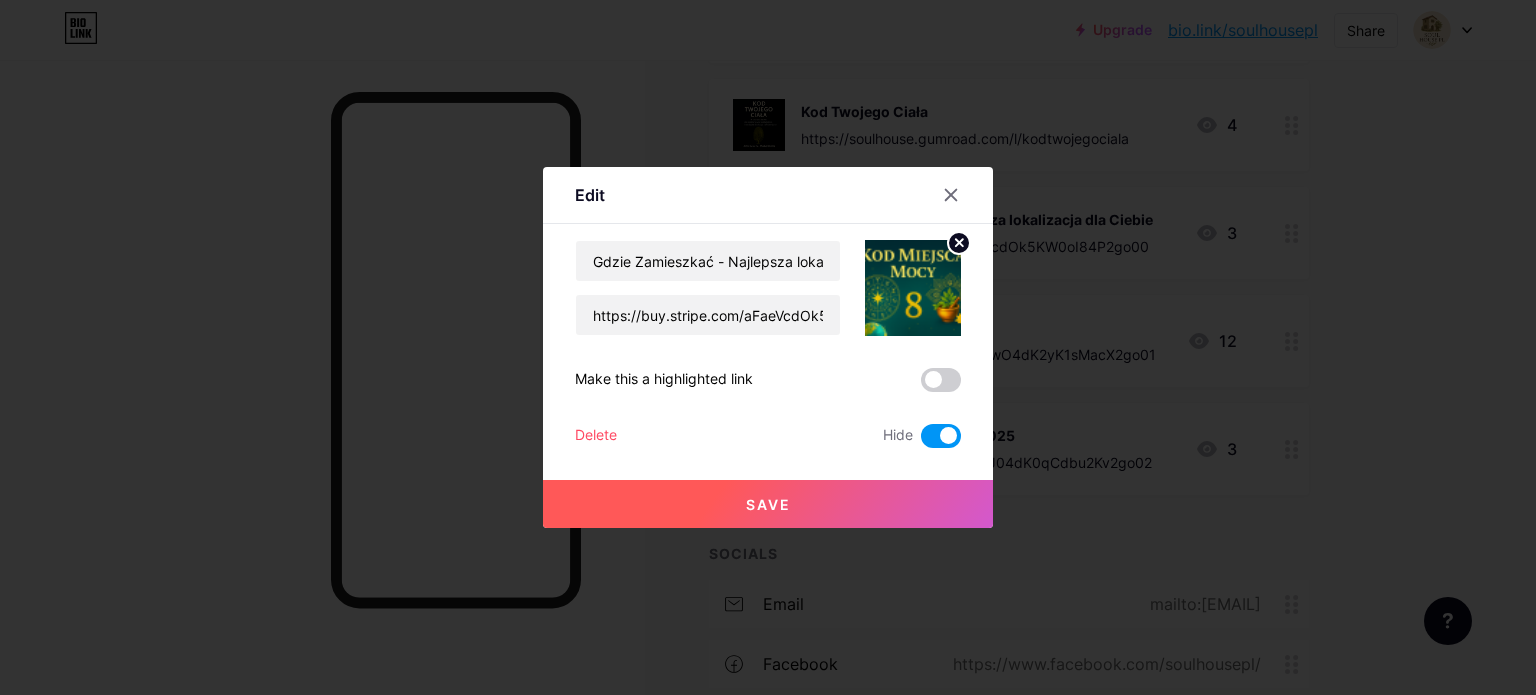 click on "Save" at bounding box center (768, 504) 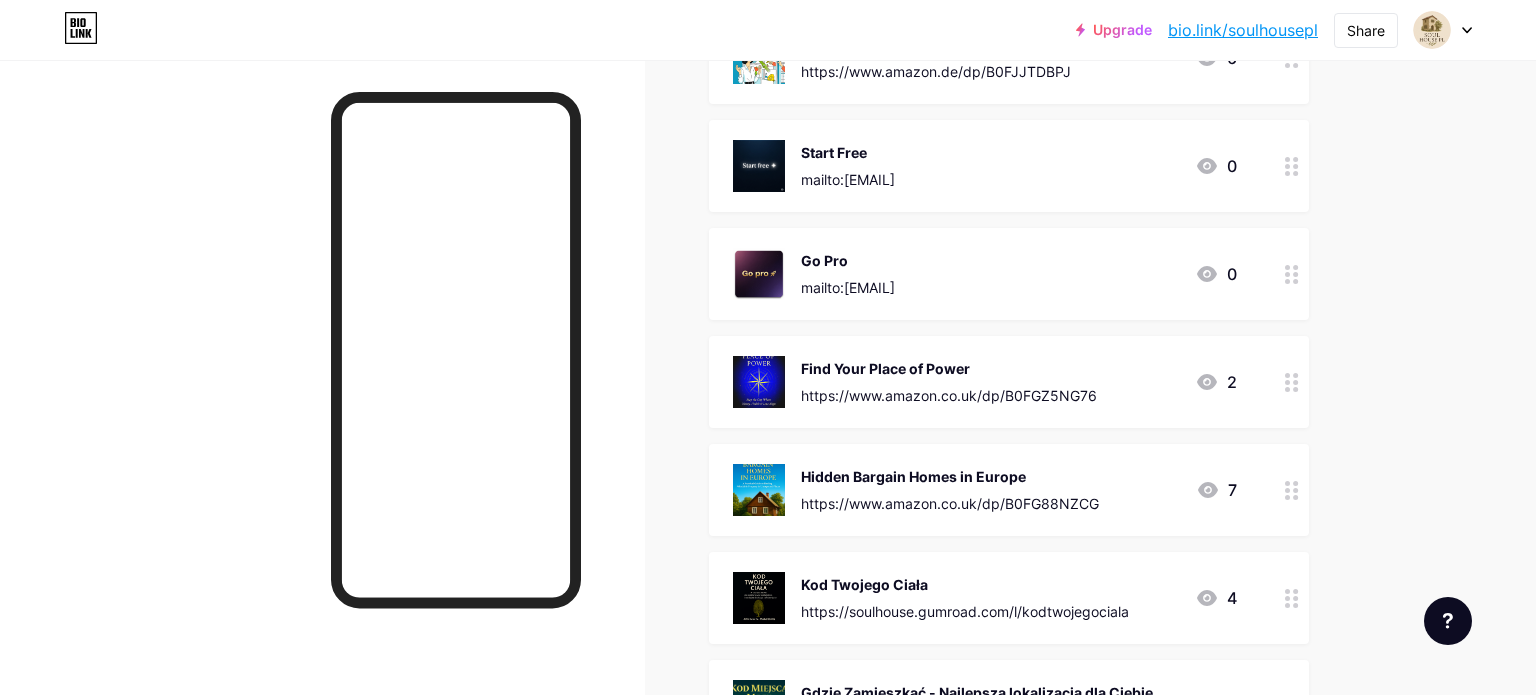 scroll, scrollTop: 396, scrollLeft: 0, axis: vertical 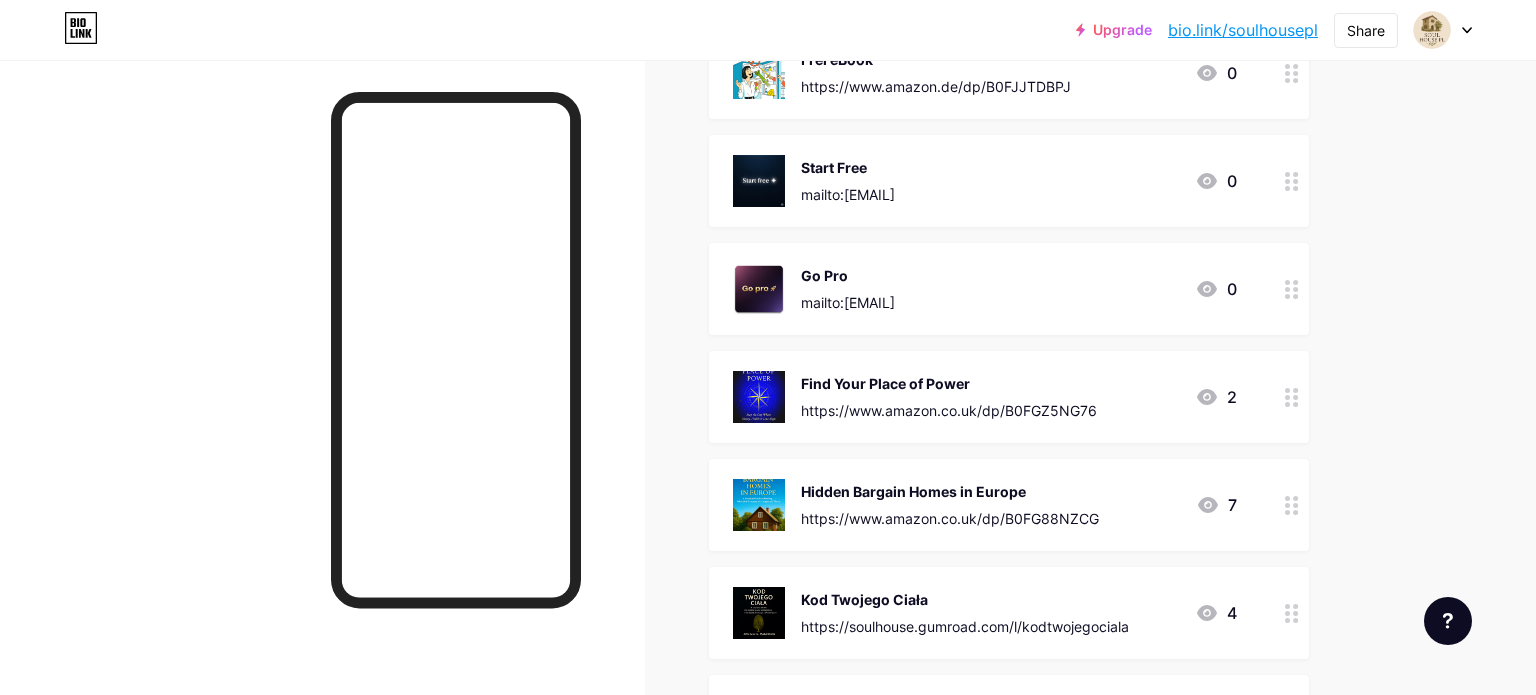 drag, startPoint x: 1273, startPoint y: 401, endPoint x: 1250, endPoint y: 206, distance: 196.35173 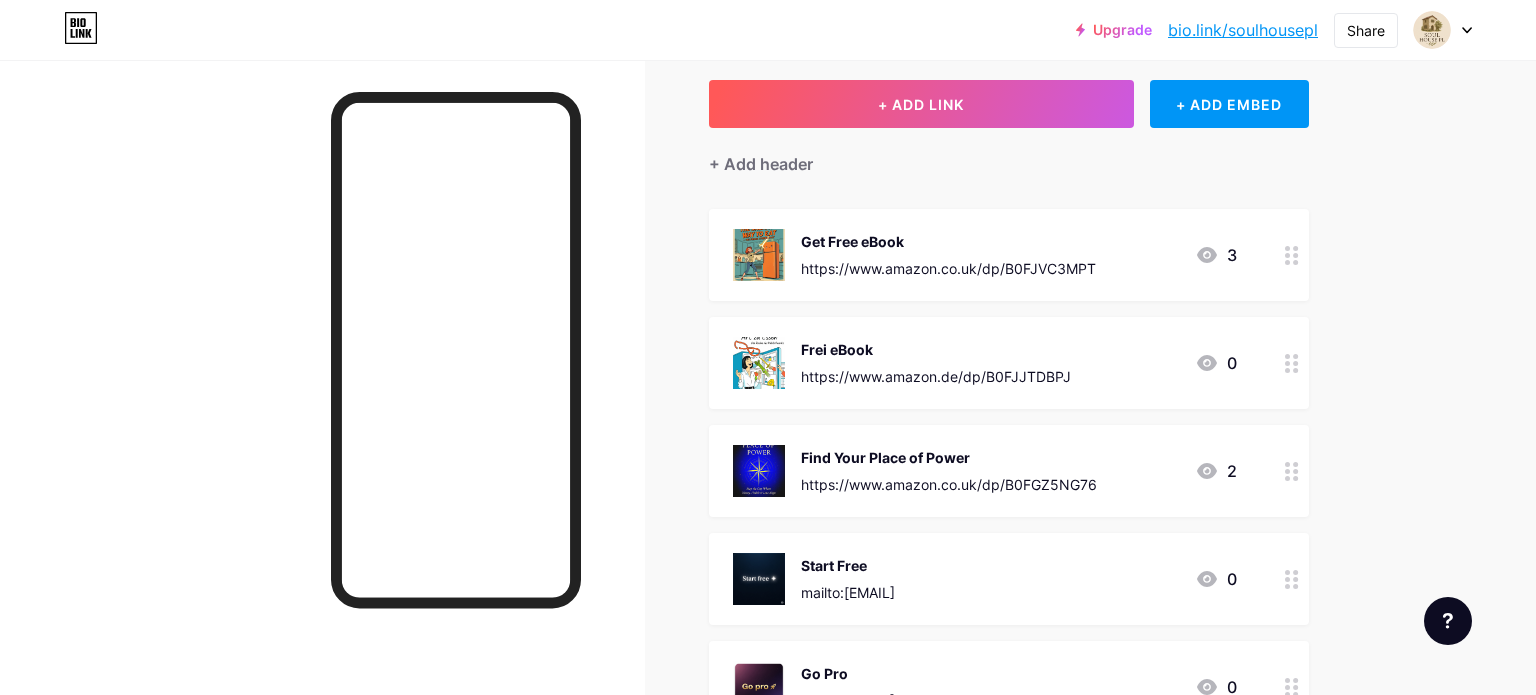 scroll, scrollTop: 0, scrollLeft: 0, axis: both 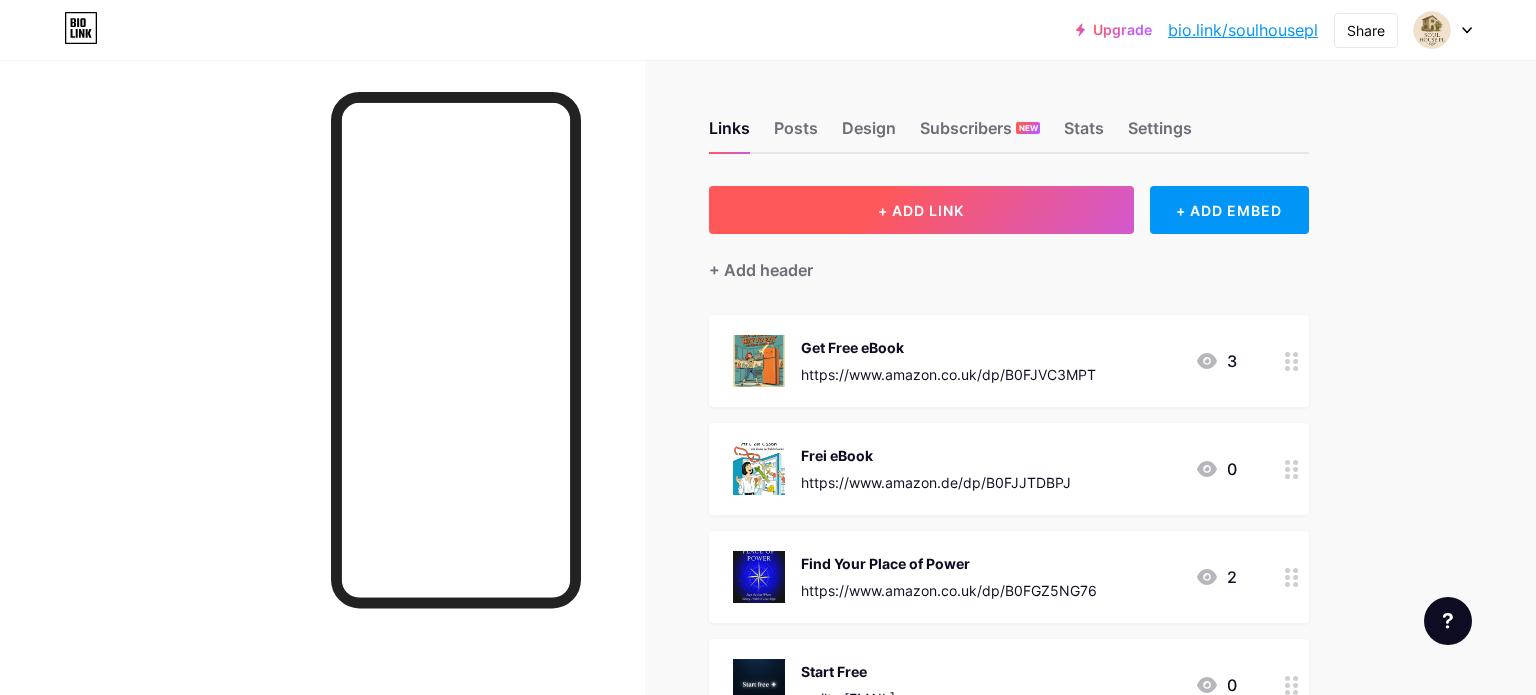 click on "+ ADD LINK" at bounding box center (921, 210) 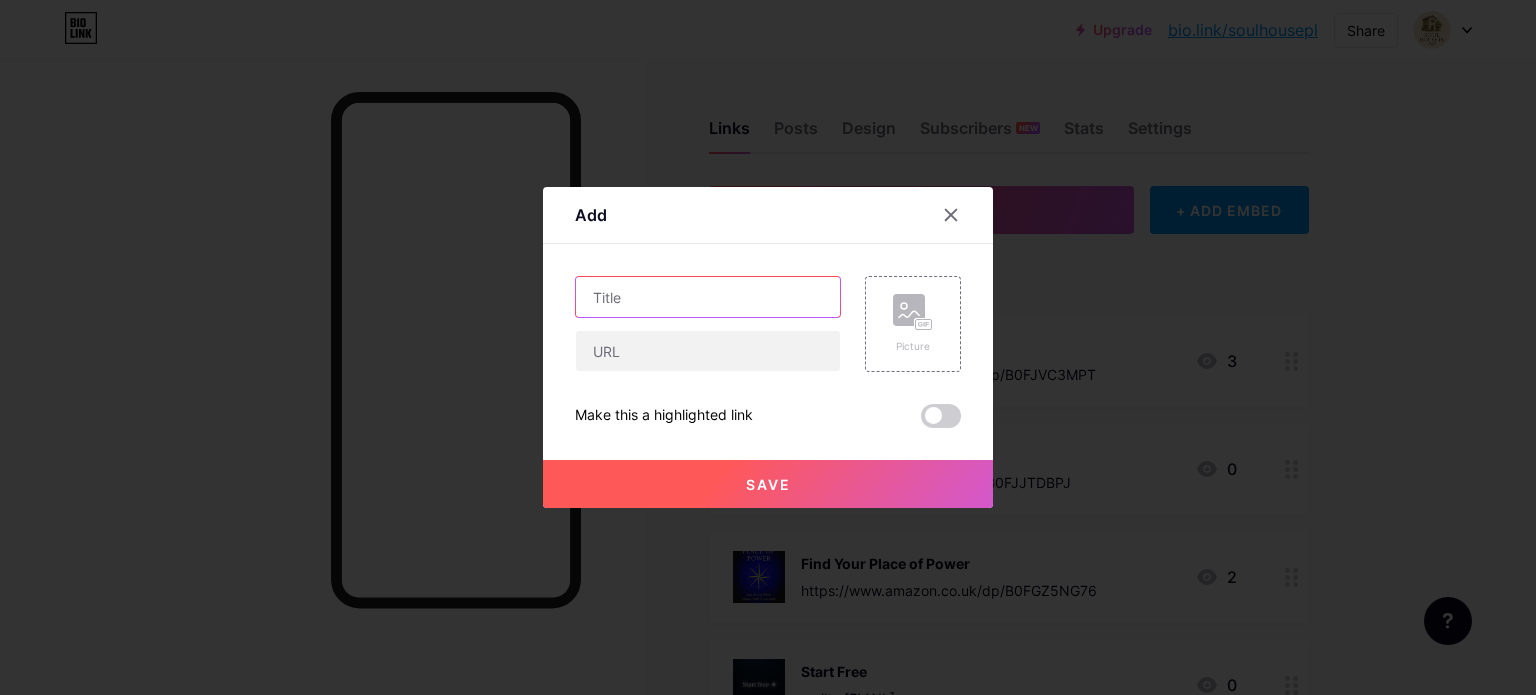 click at bounding box center [708, 297] 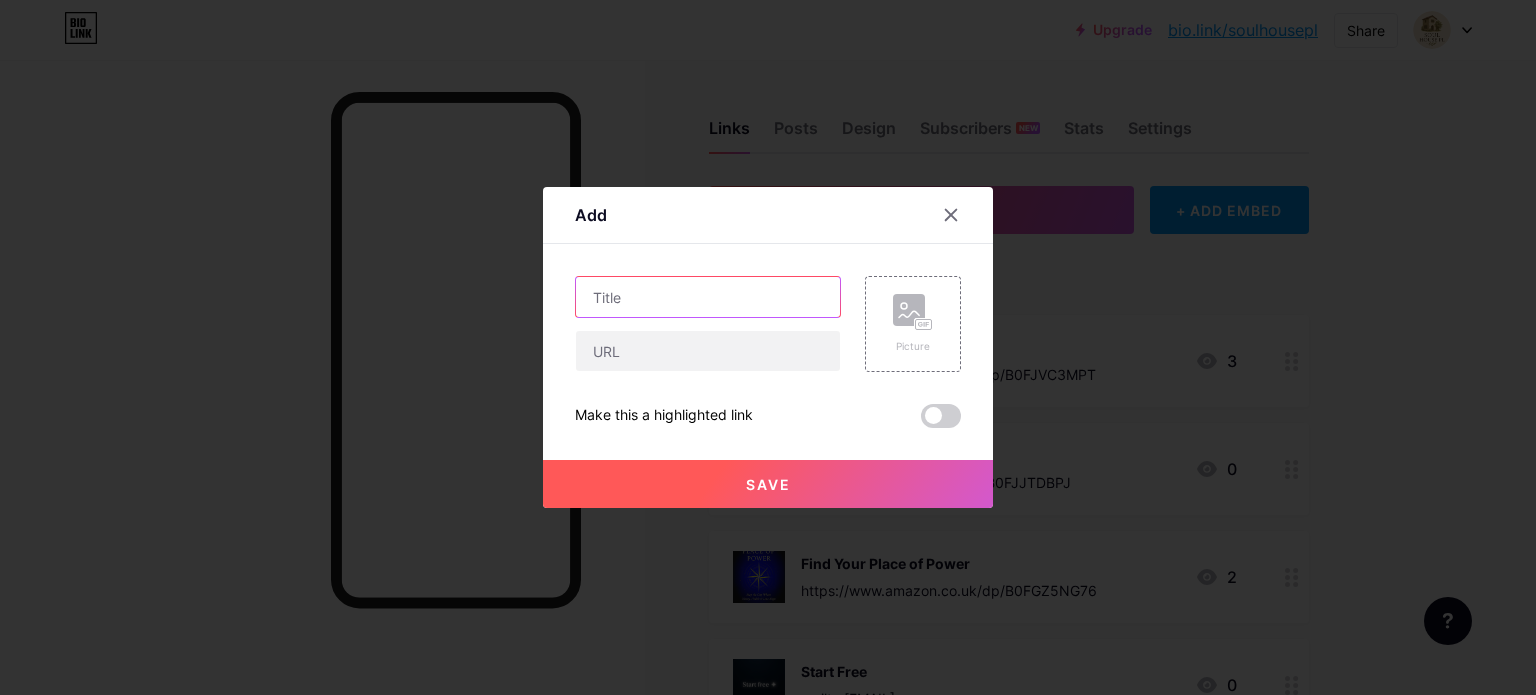 paste on "Finde deinen Kraftort" 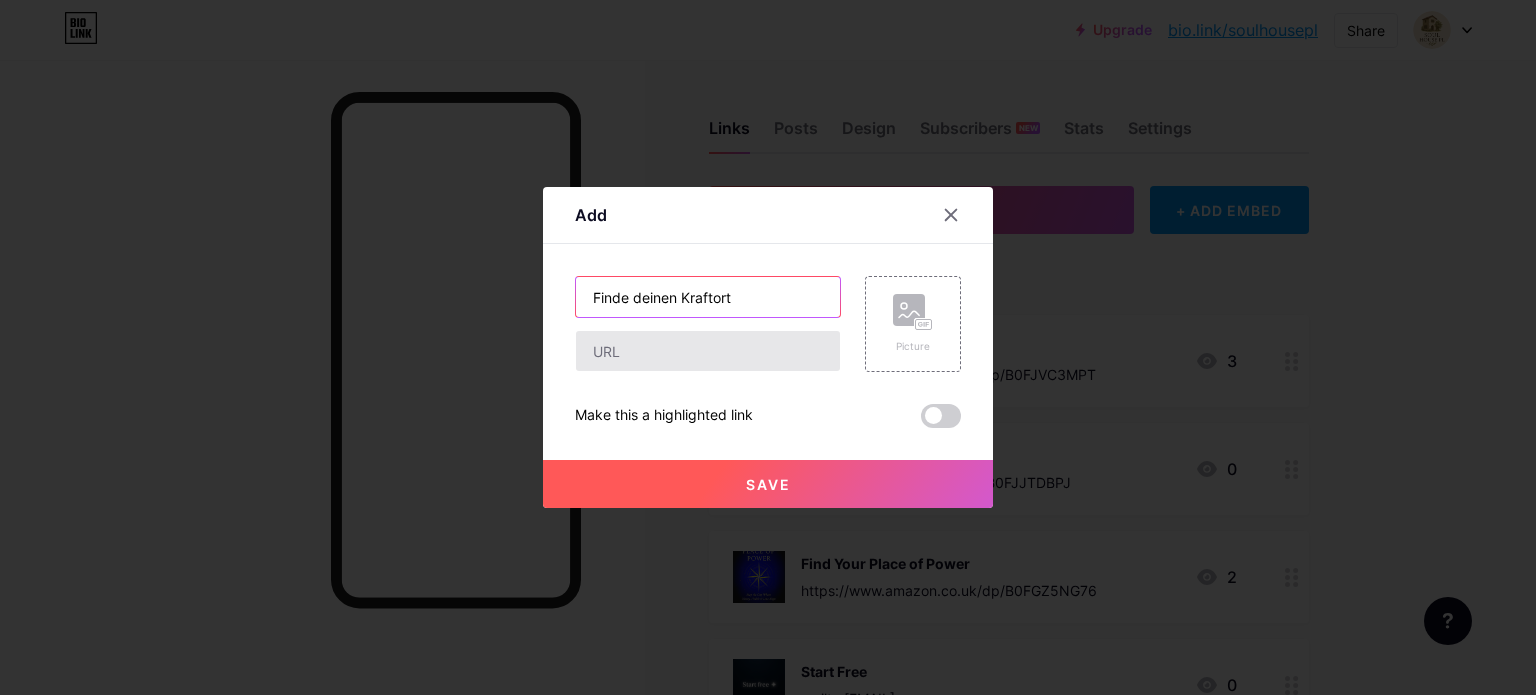 type on "Finde deinen Kraftort" 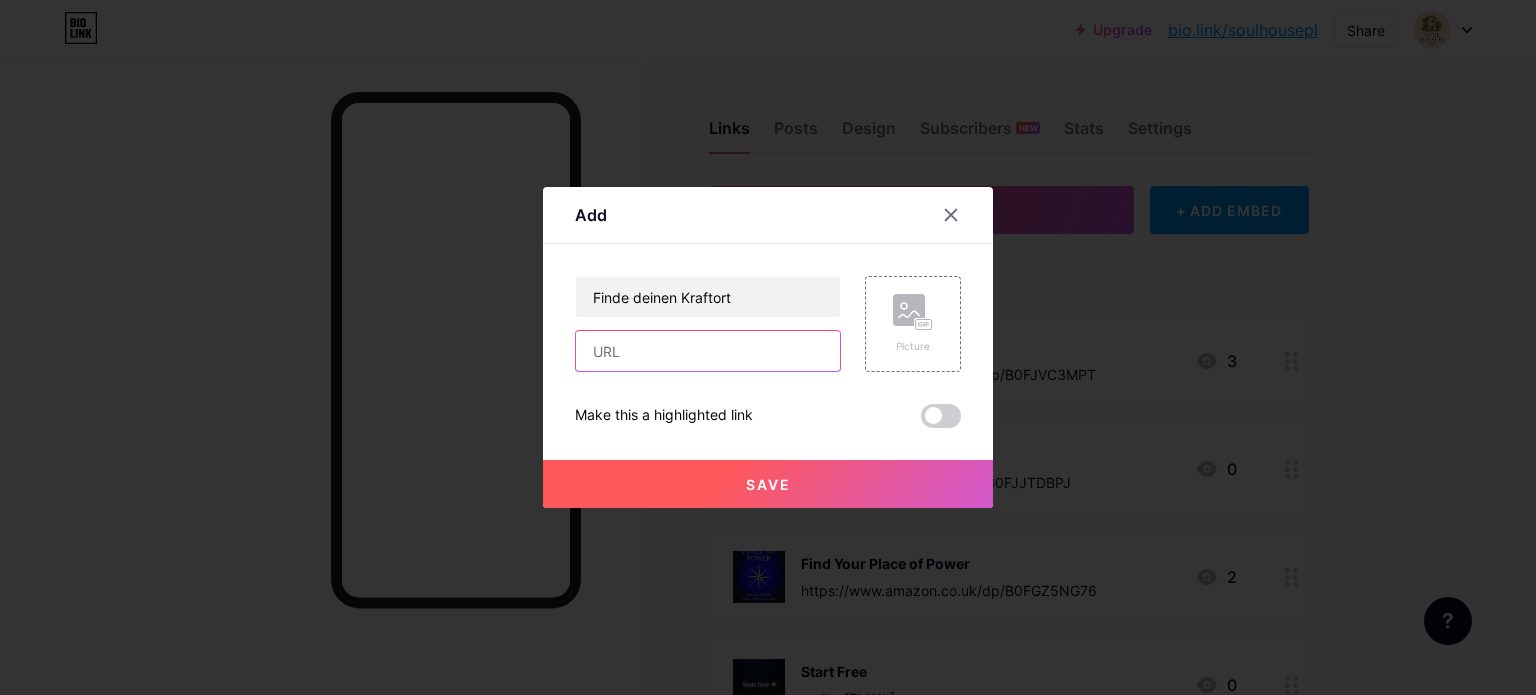 click at bounding box center (708, 351) 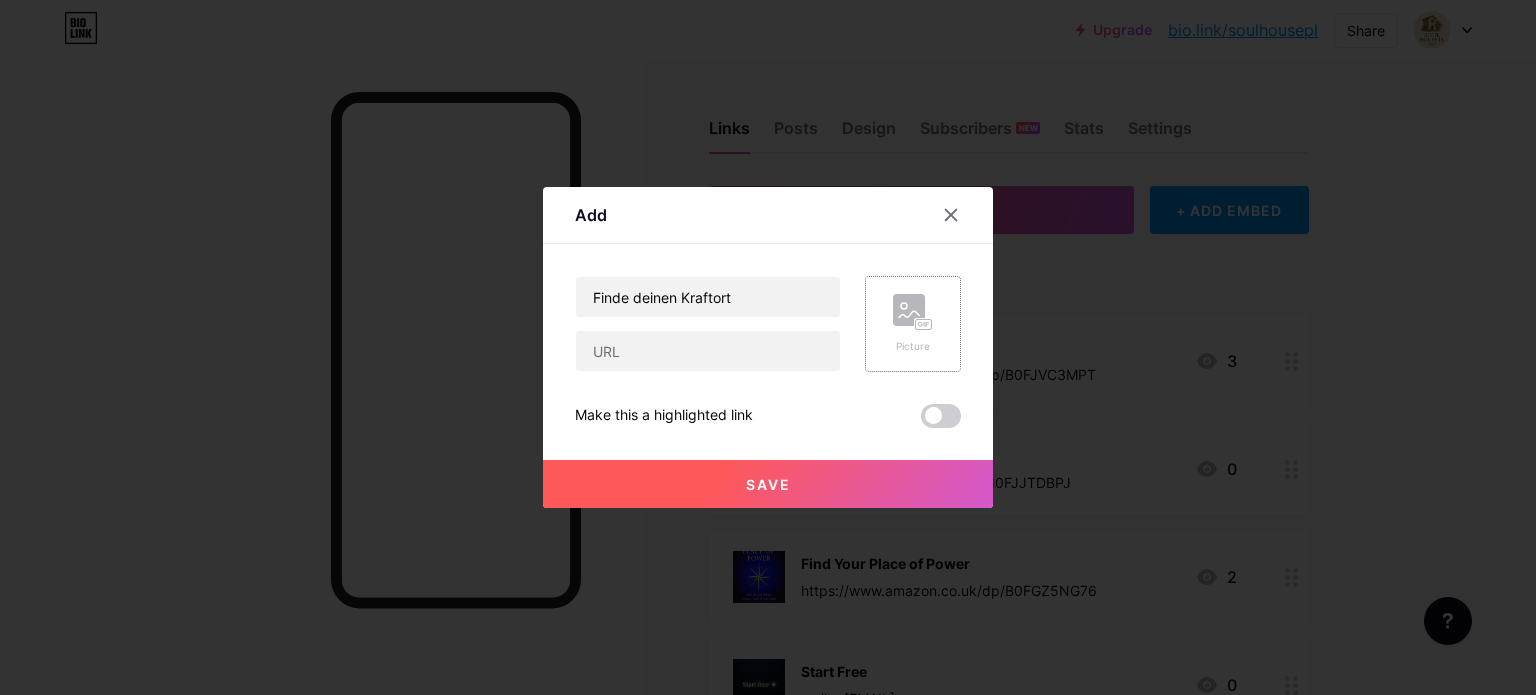 click 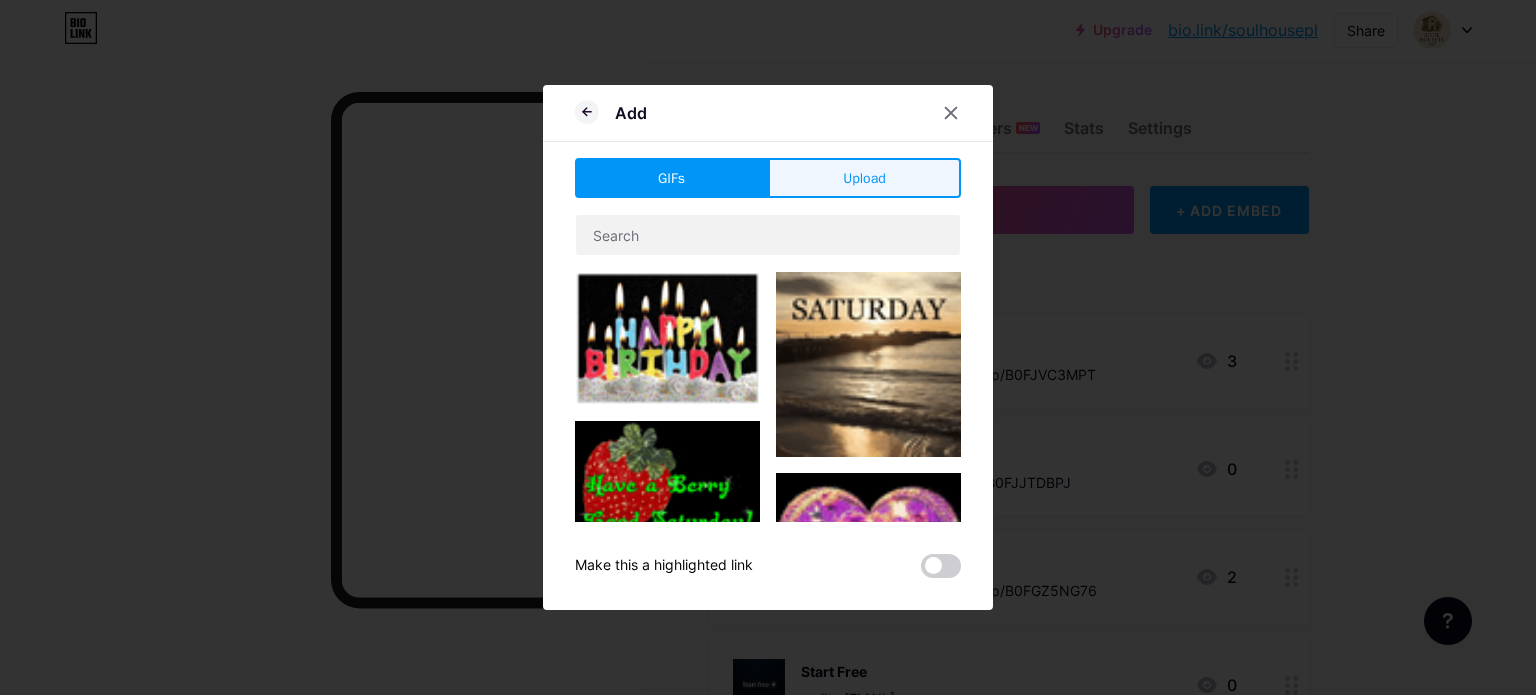 click on "Upload" at bounding box center [864, 178] 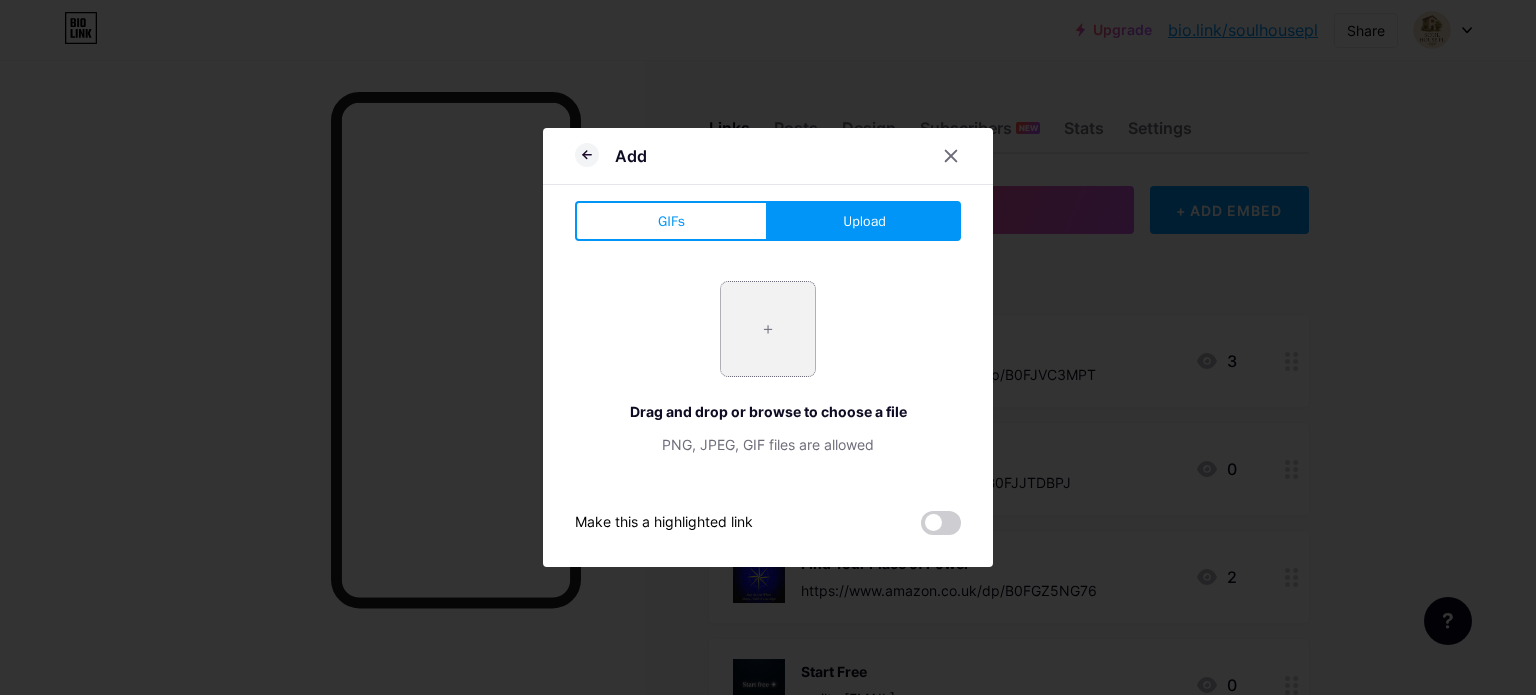 click at bounding box center (768, 329) 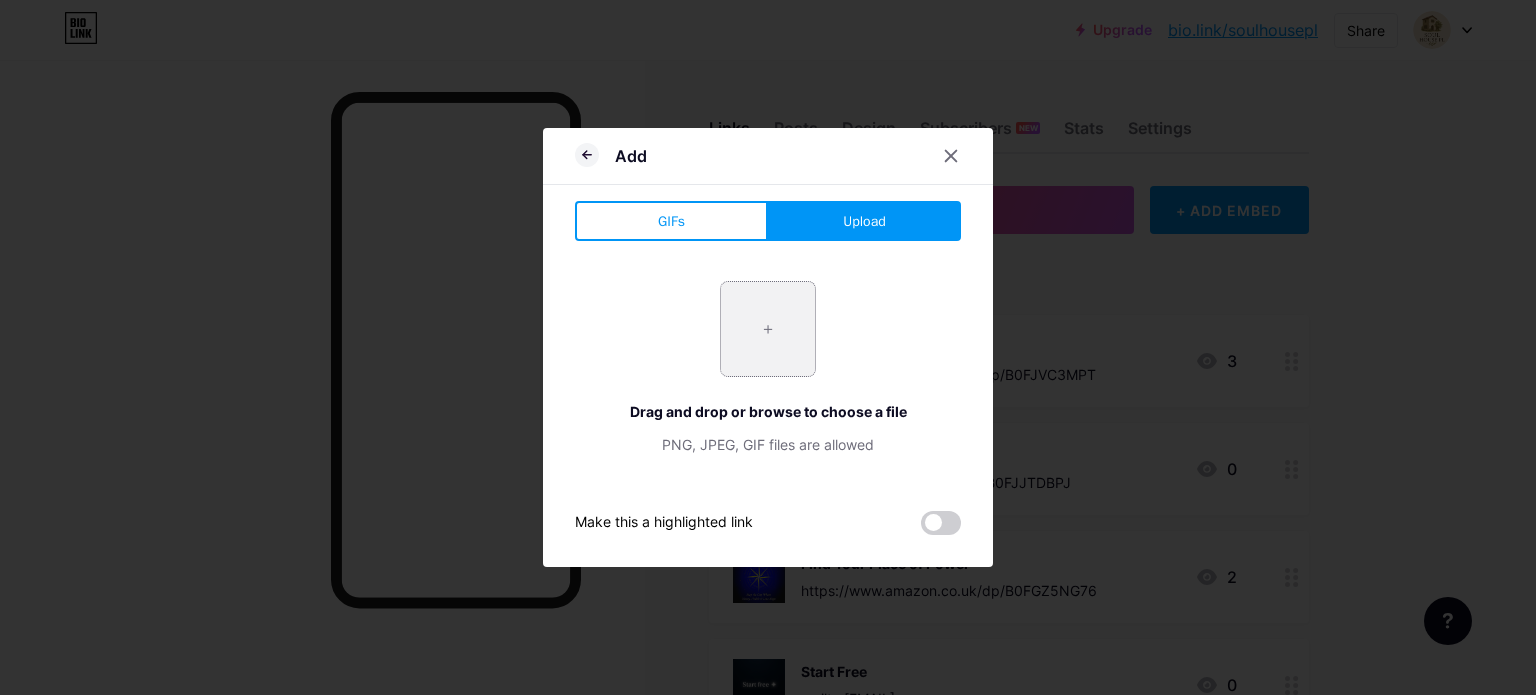 type on "C:\fakepath\[FILENAME]" 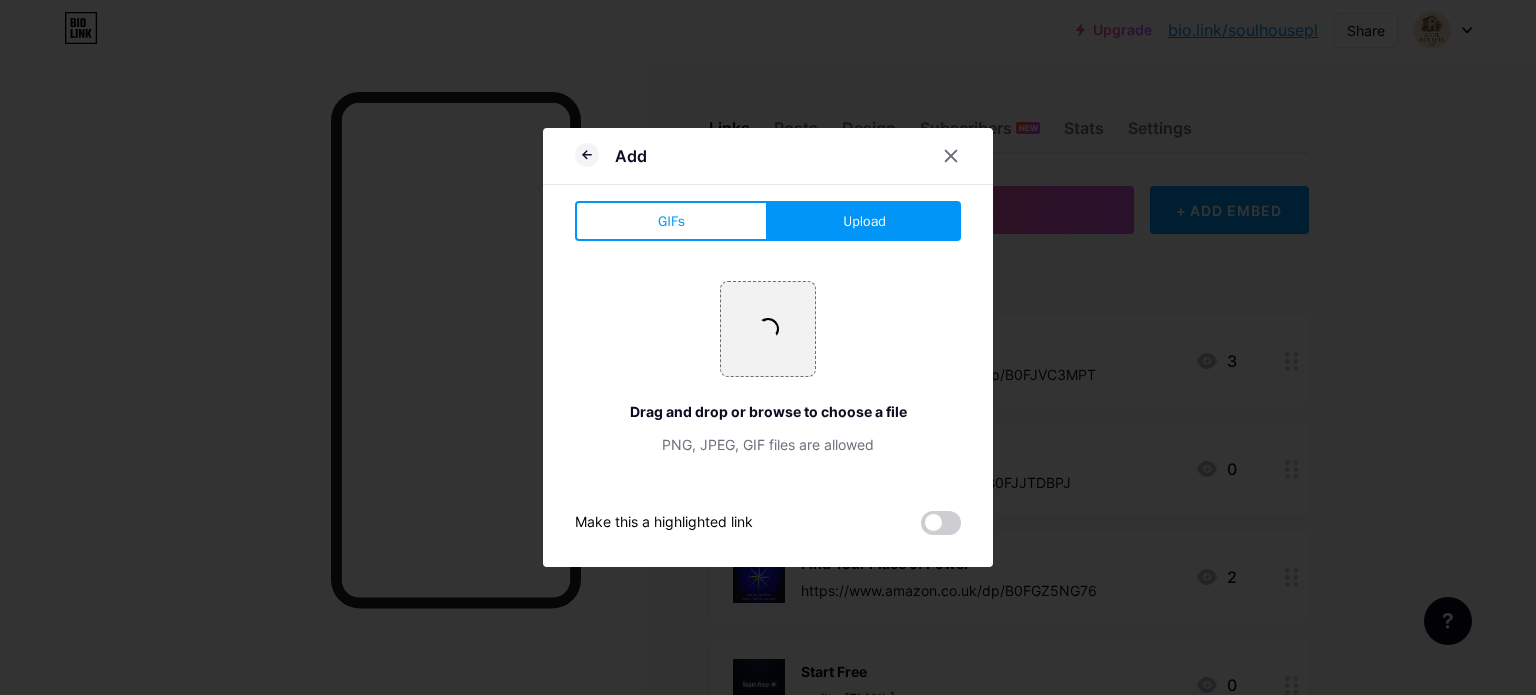 click at bounding box center (768, 347) 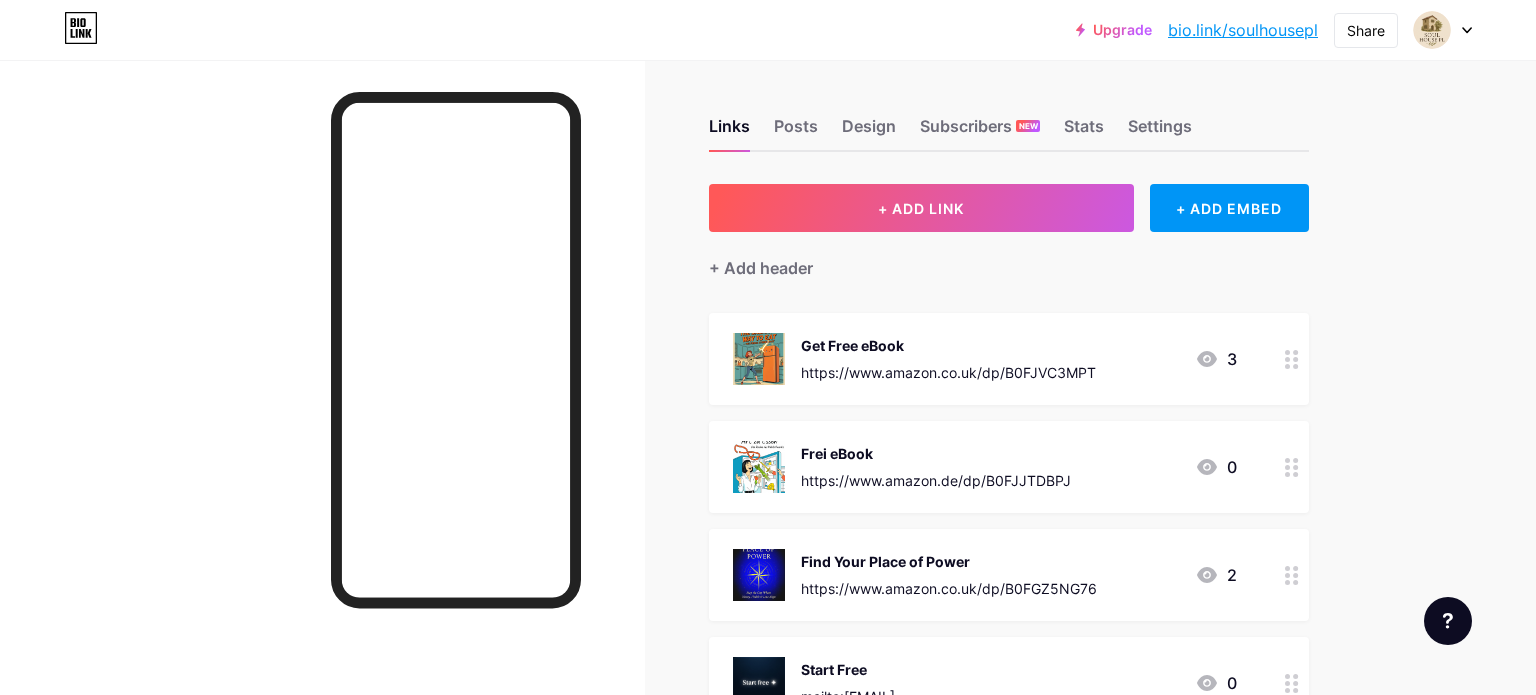 scroll, scrollTop: 0, scrollLeft: 0, axis: both 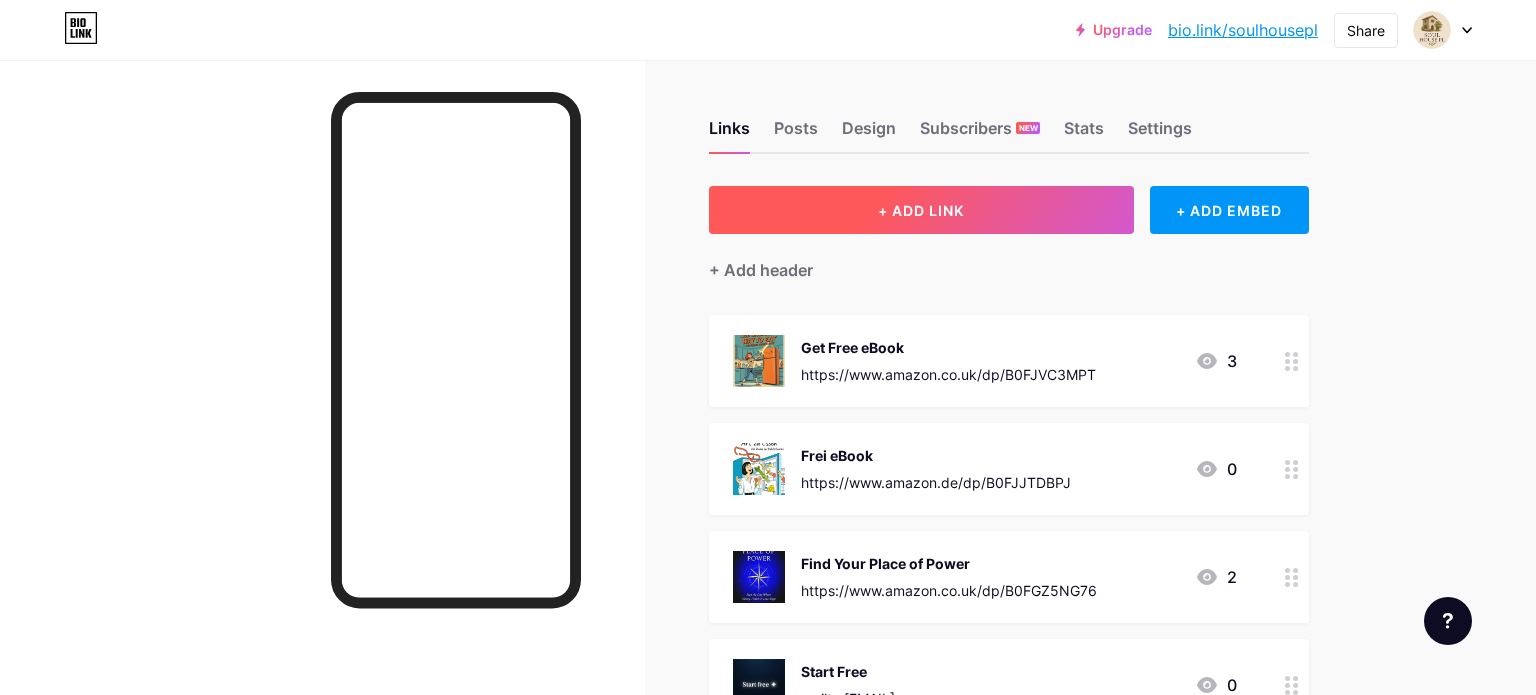 click on "+ ADD LINK" at bounding box center [921, 210] 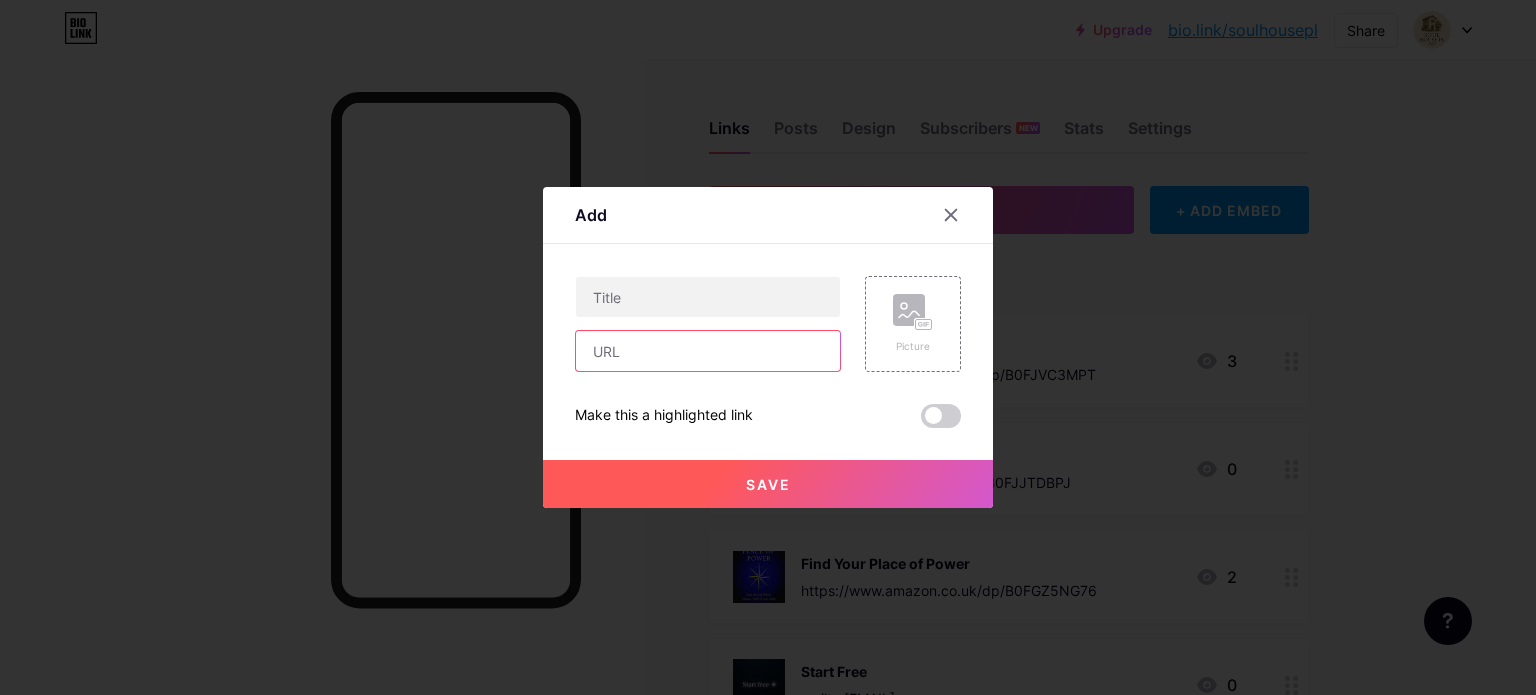 click at bounding box center [708, 351] 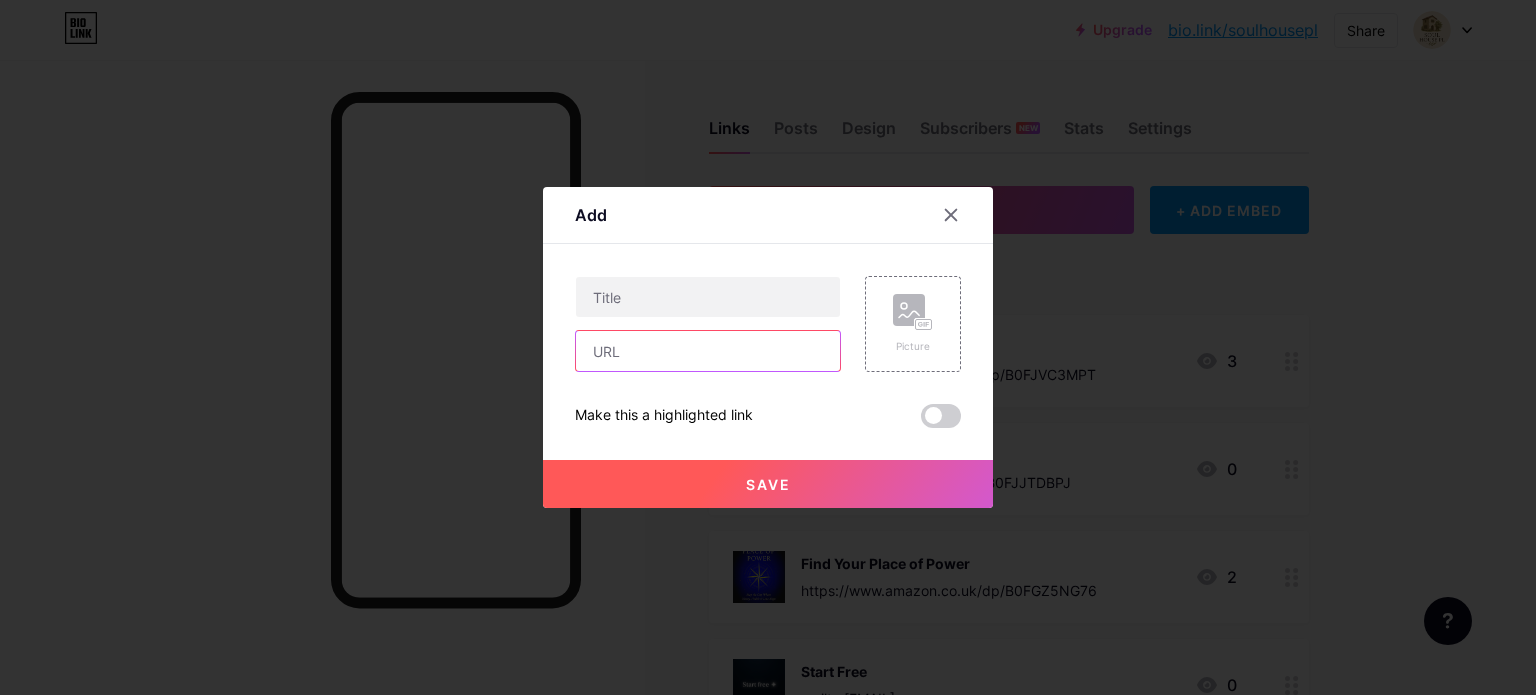 paste on "https://www.amazon.de/dp/B0FLQF925C" 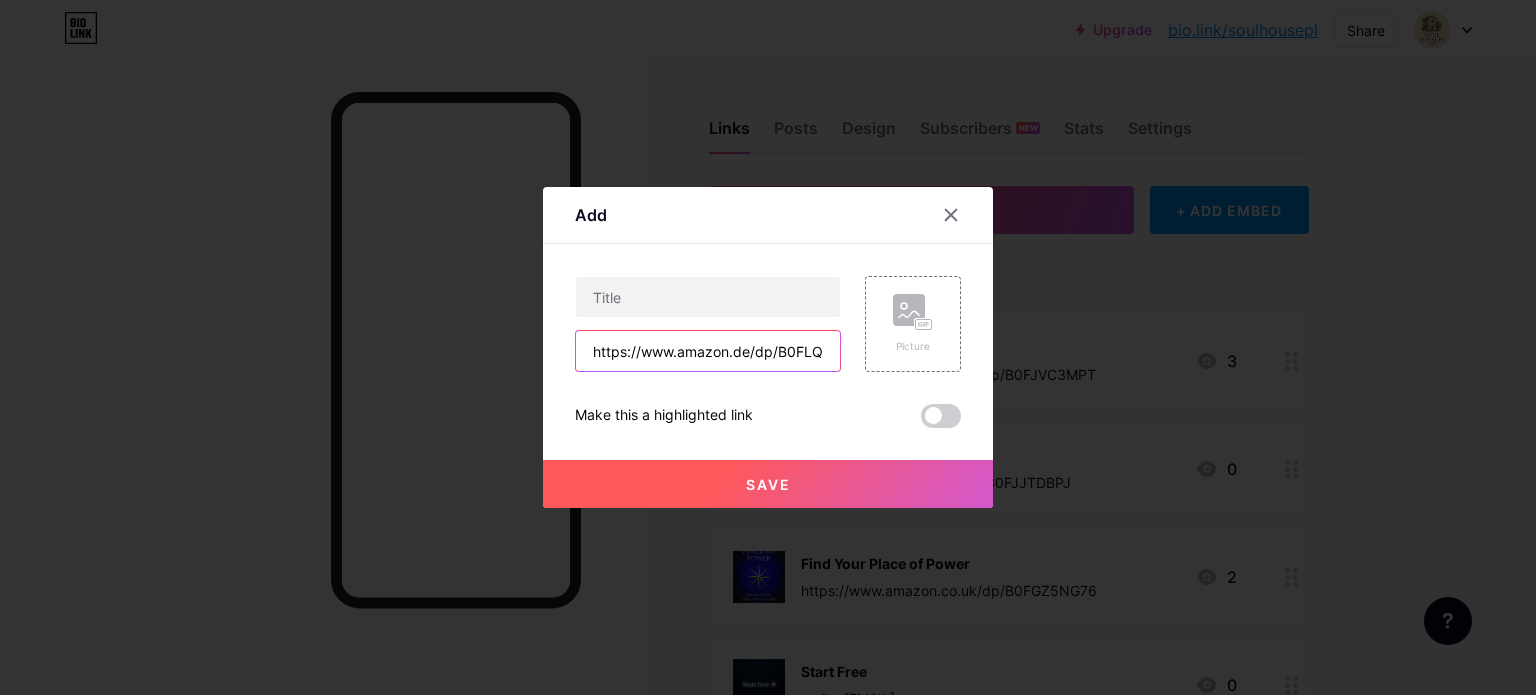 scroll, scrollTop: 0, scrollLeft: 41, axis: horizontal 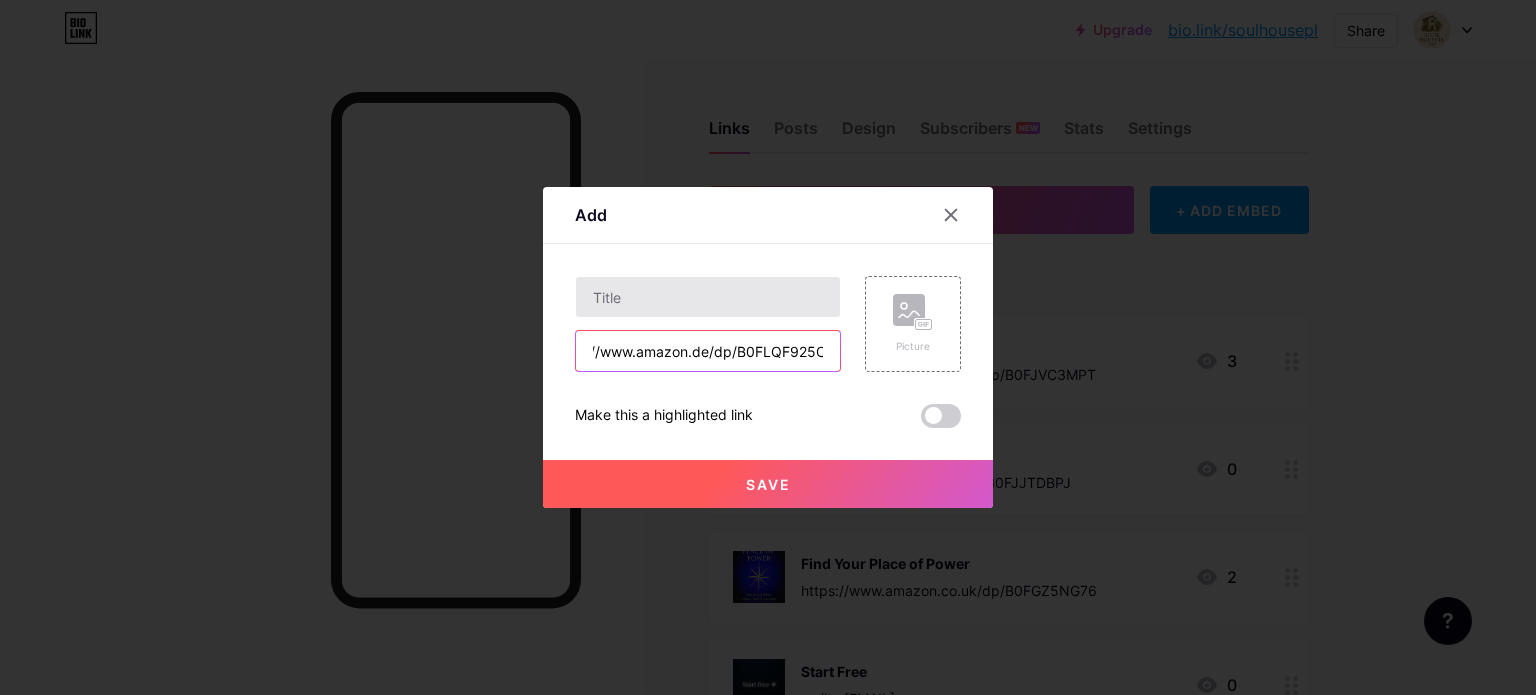 type on "https://www.amazon.de/dp/B0FLQF925C" 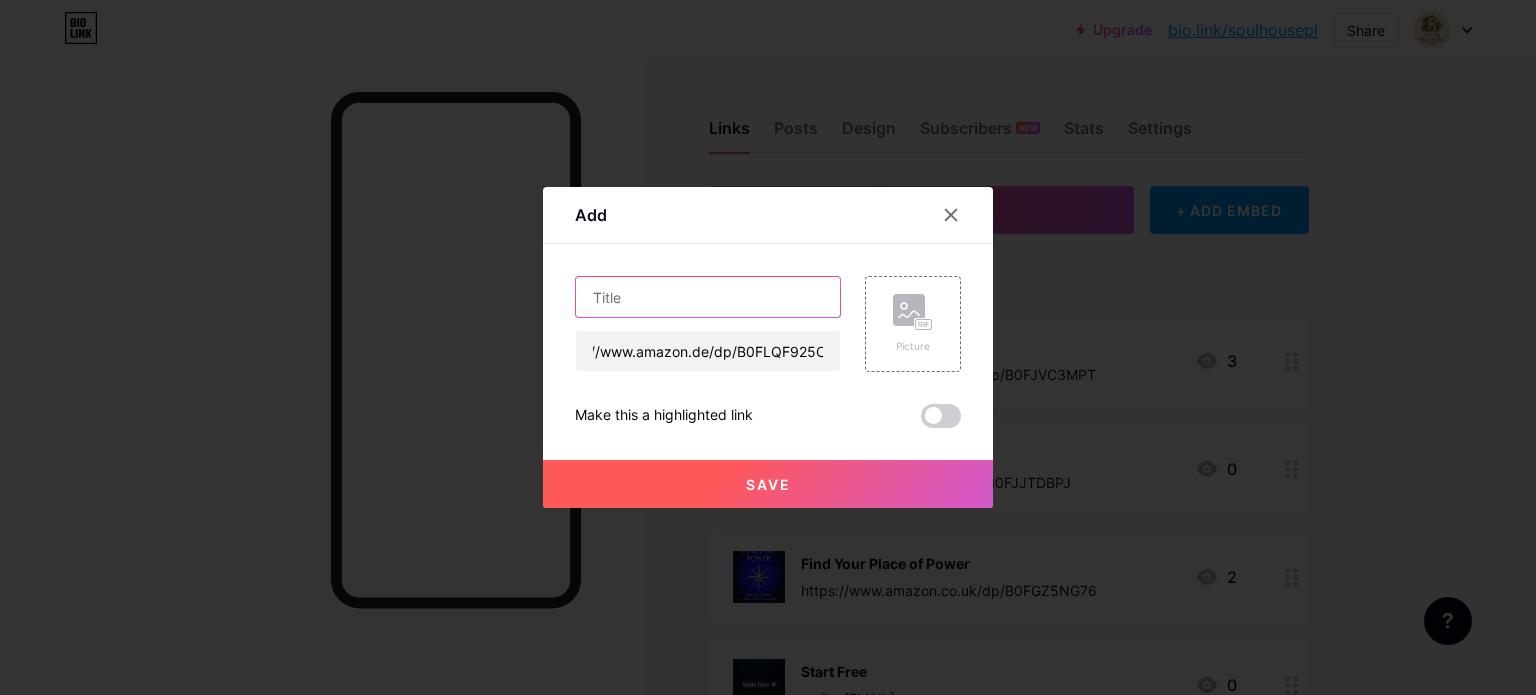 click at bounding box center [708, 297] 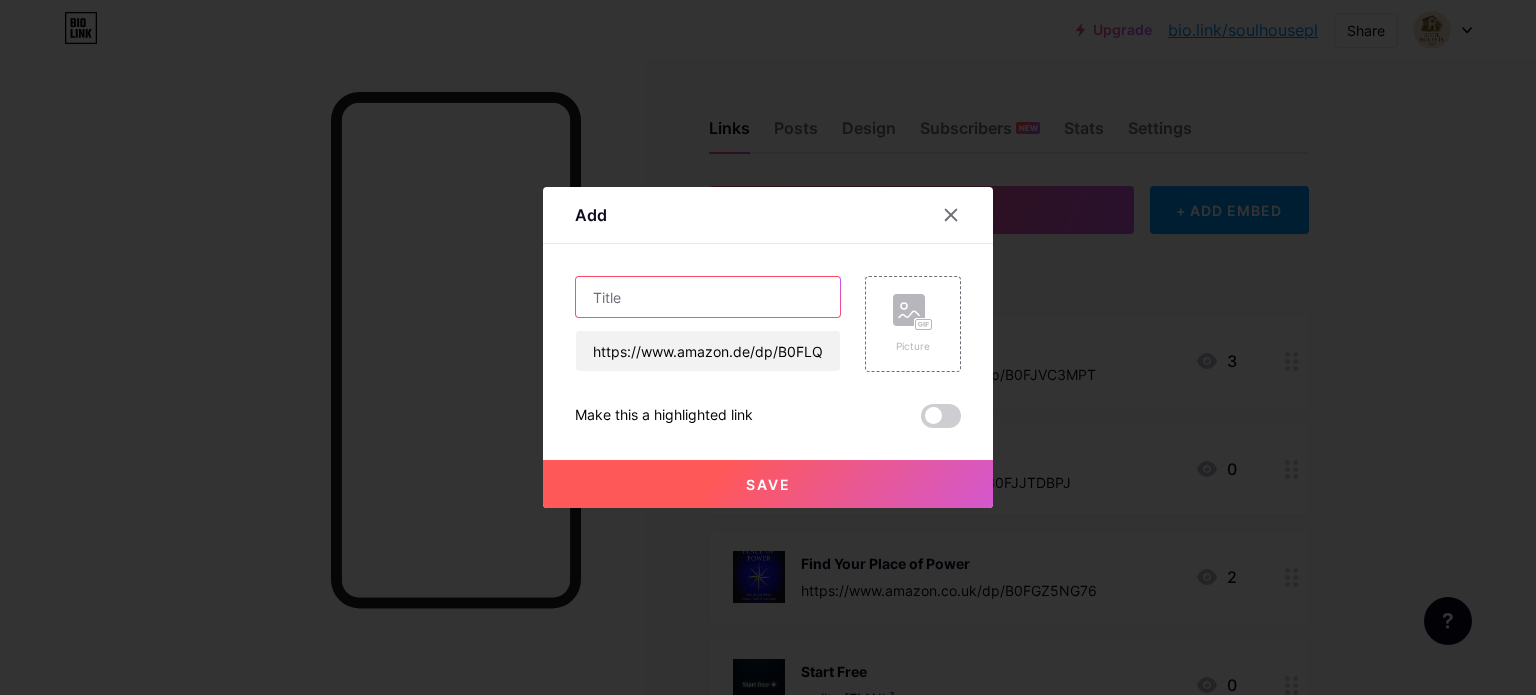 paste on "Finde deinen Kraftort" 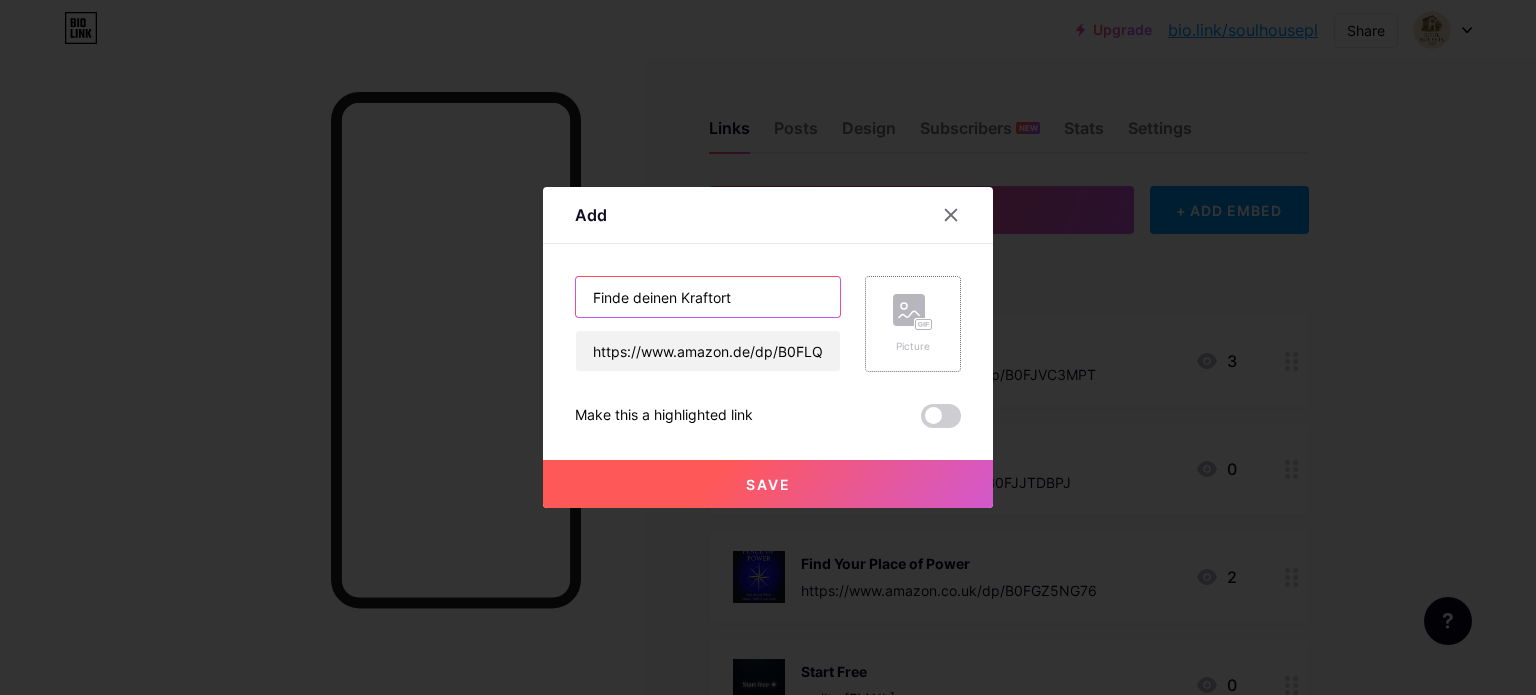 type on "Finde deinen Kraftort" 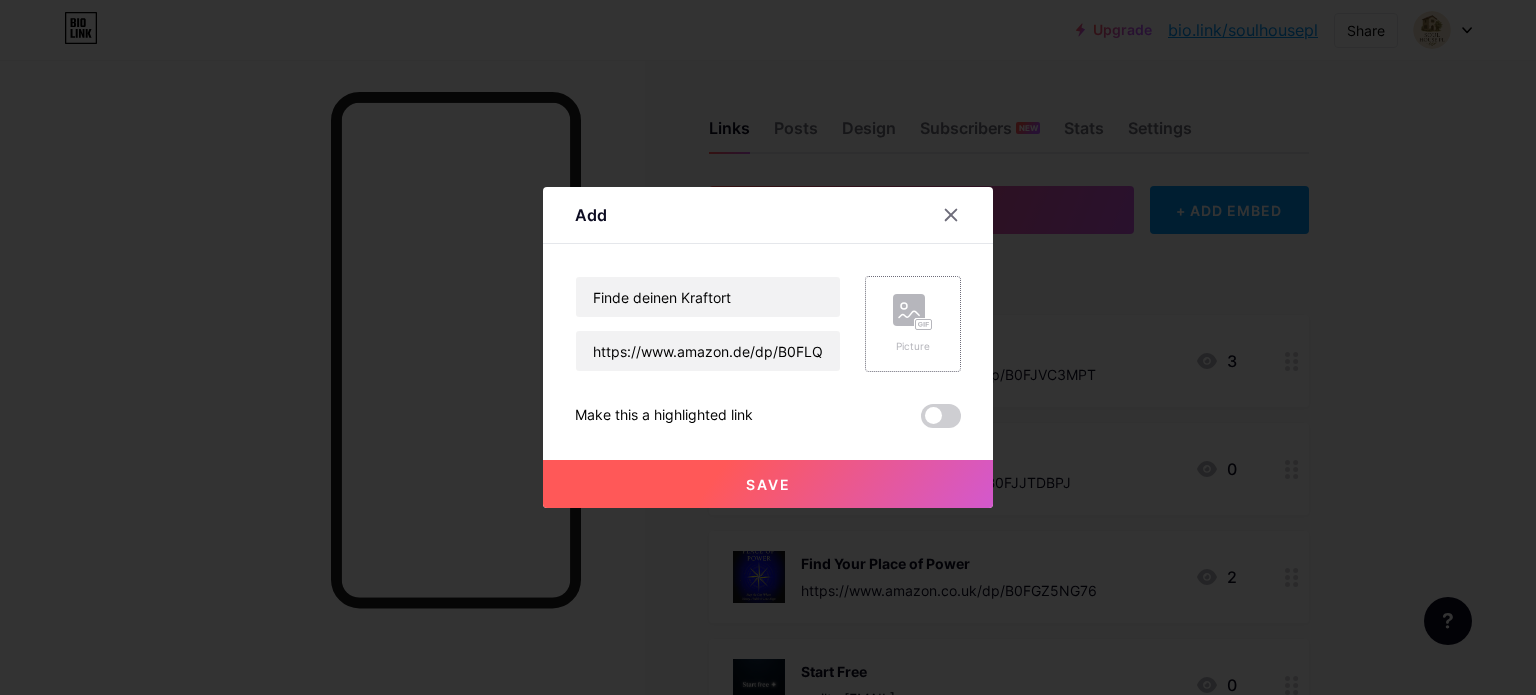 click on "Picture" at bounding box center [913, 324] 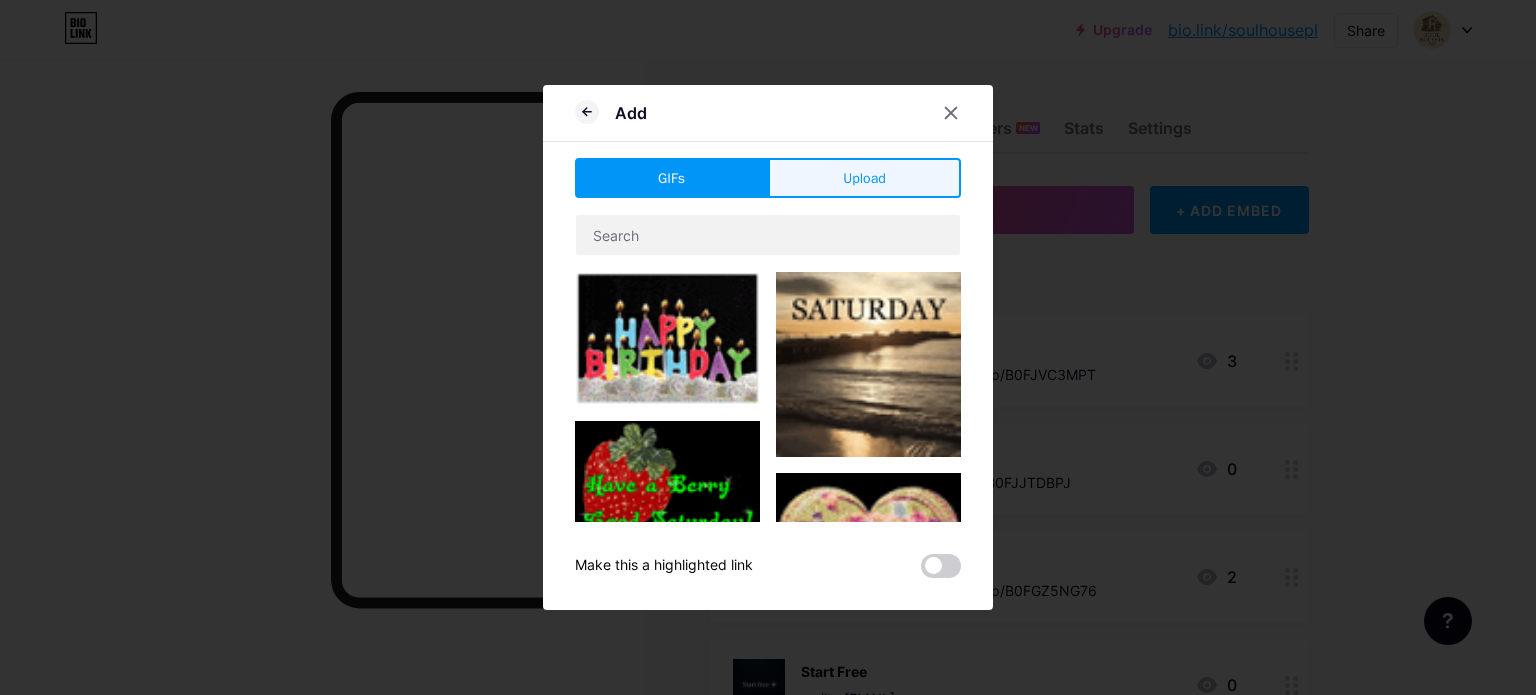 click on "Upload" at bounding box center [864, 178] 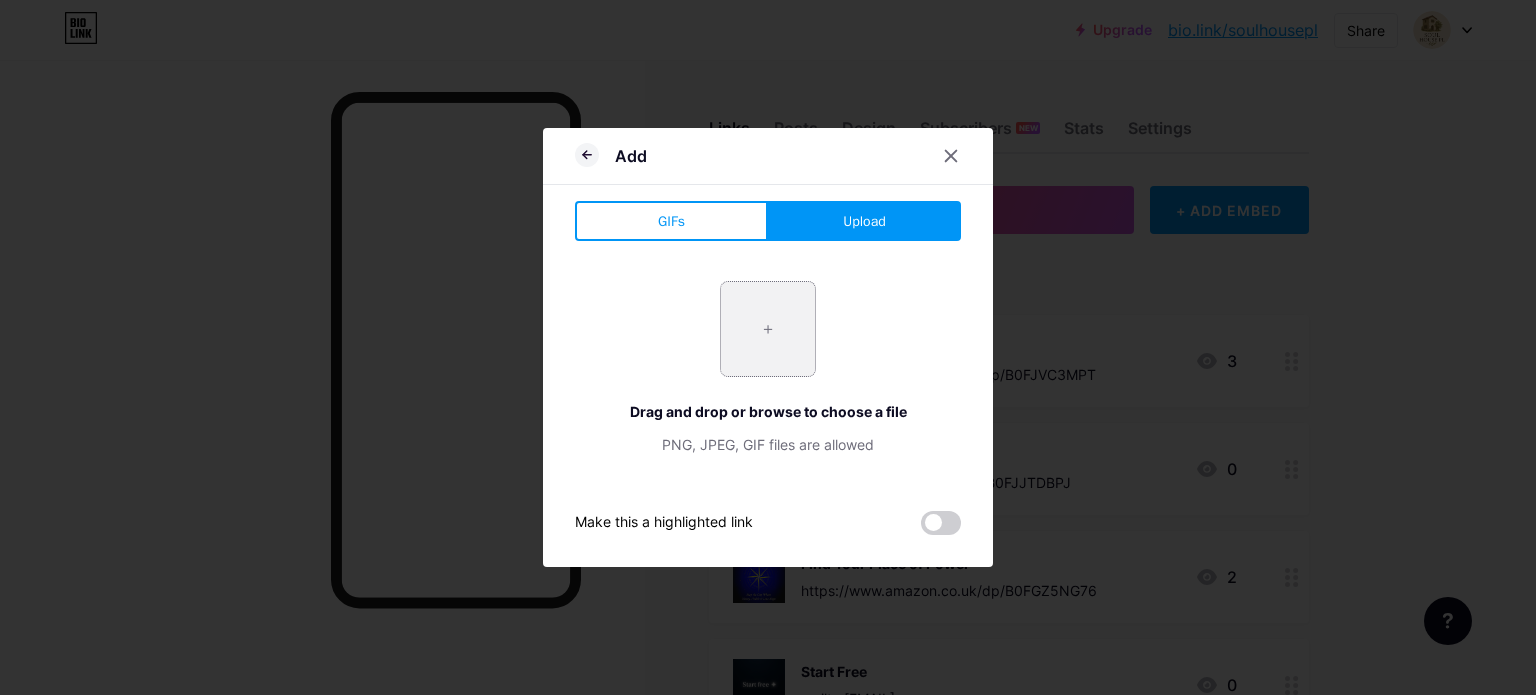 click at bounding box center (768, 329) 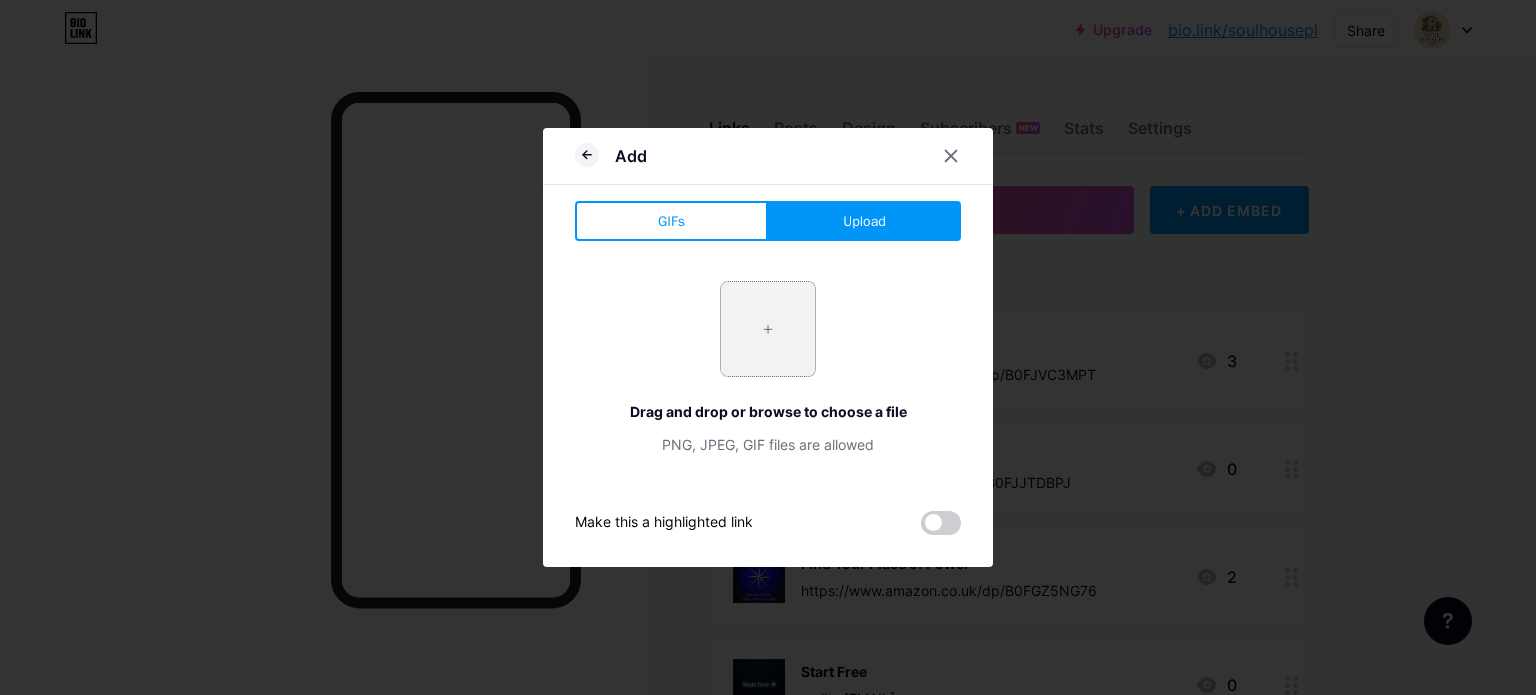 type on "C:\fakepath\[FILENAME]" 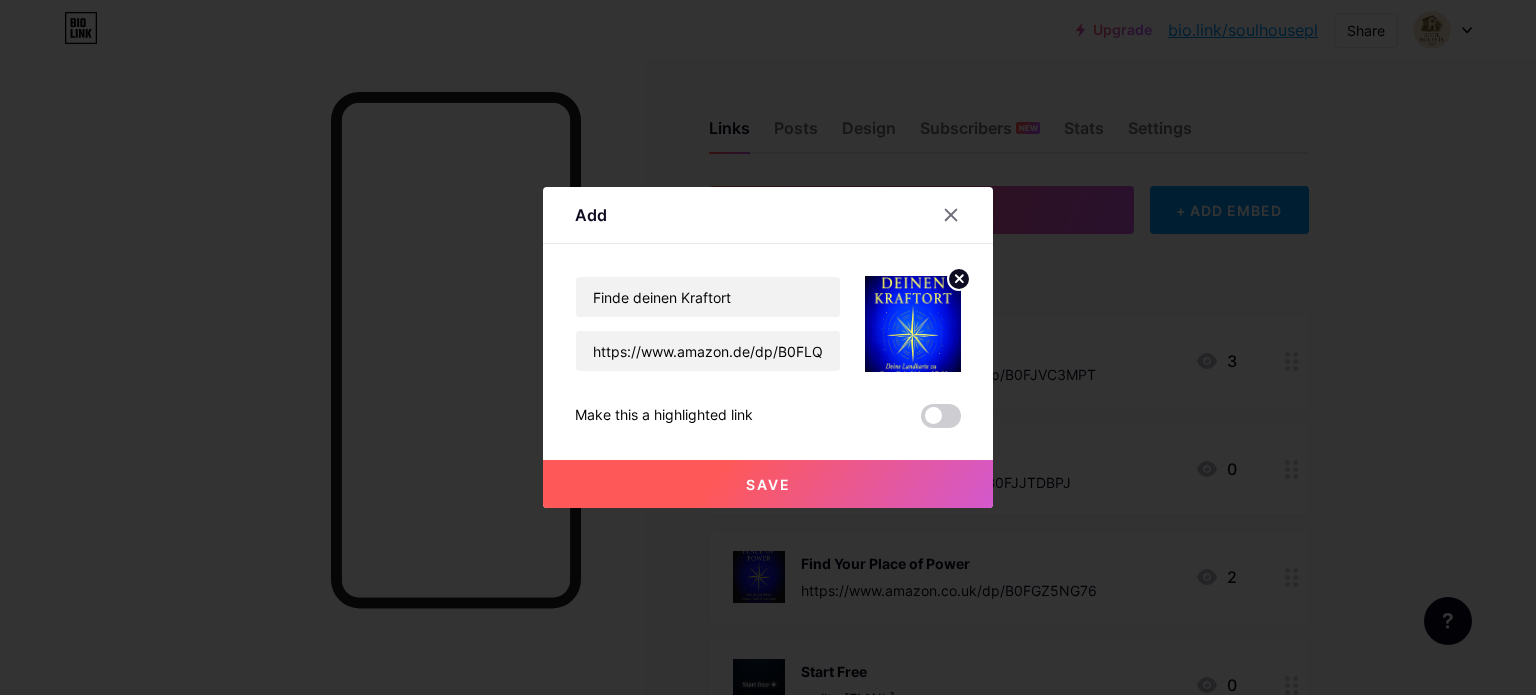click on "Save" at bounding box center [768, 484] 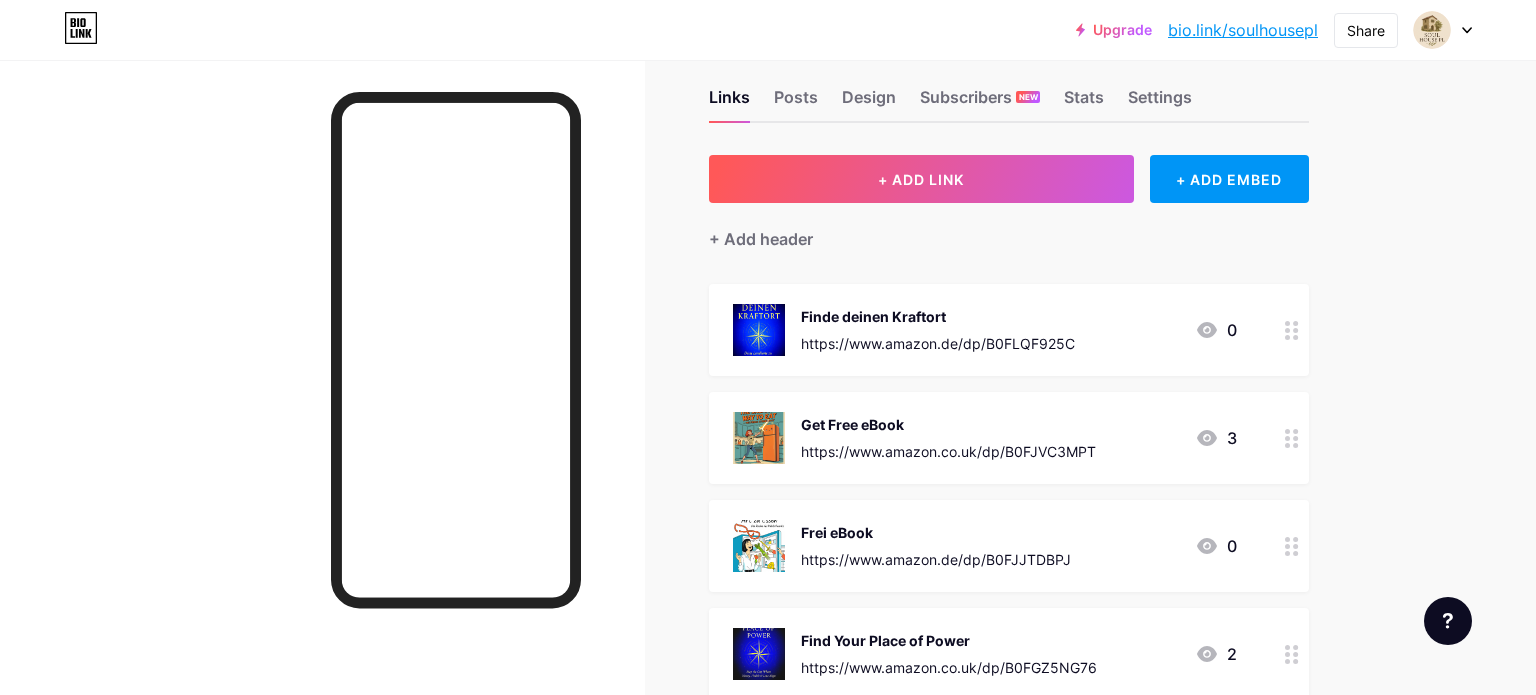 scroll, scrollTop: 34, scrollLeft: 0, axis: vertical 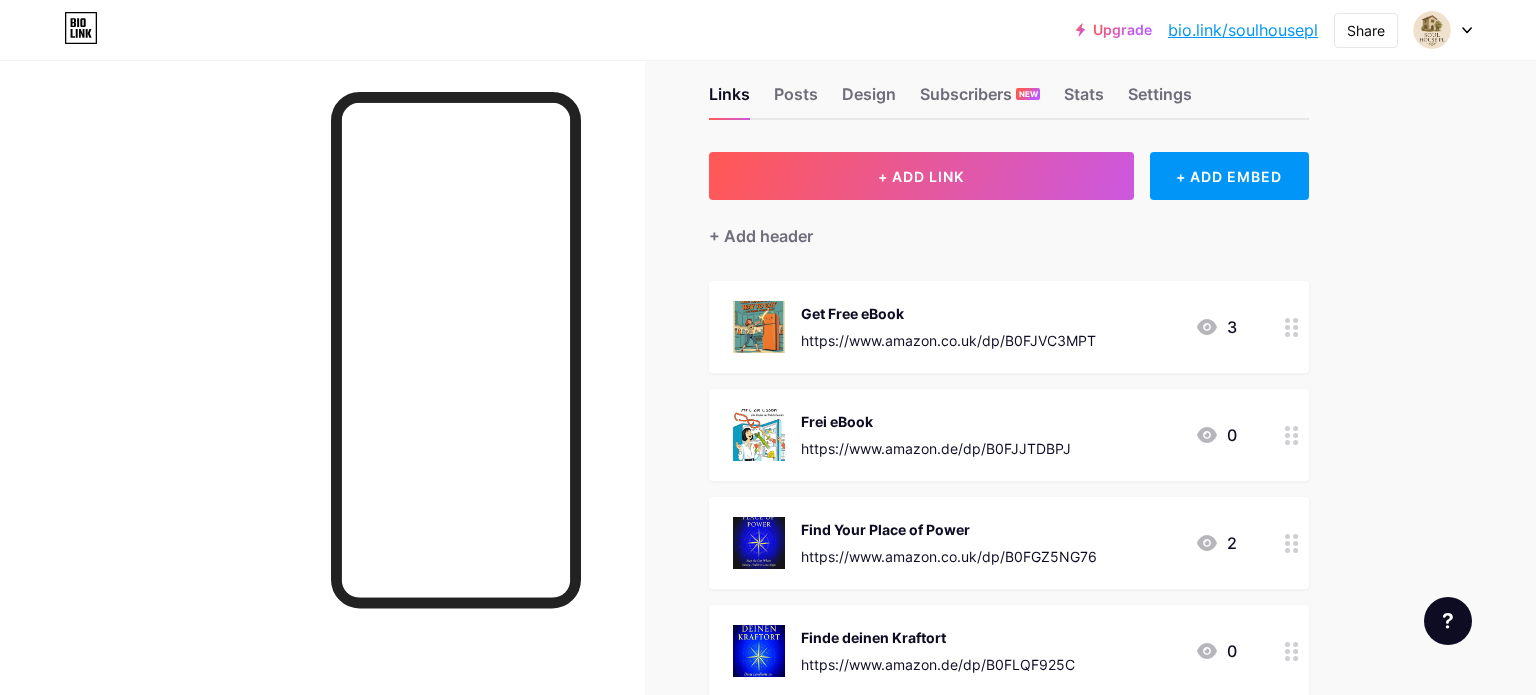 click on "https://www.amazon.de/dp/B0FJJTDBPJ" at bounding box center [936, 448] 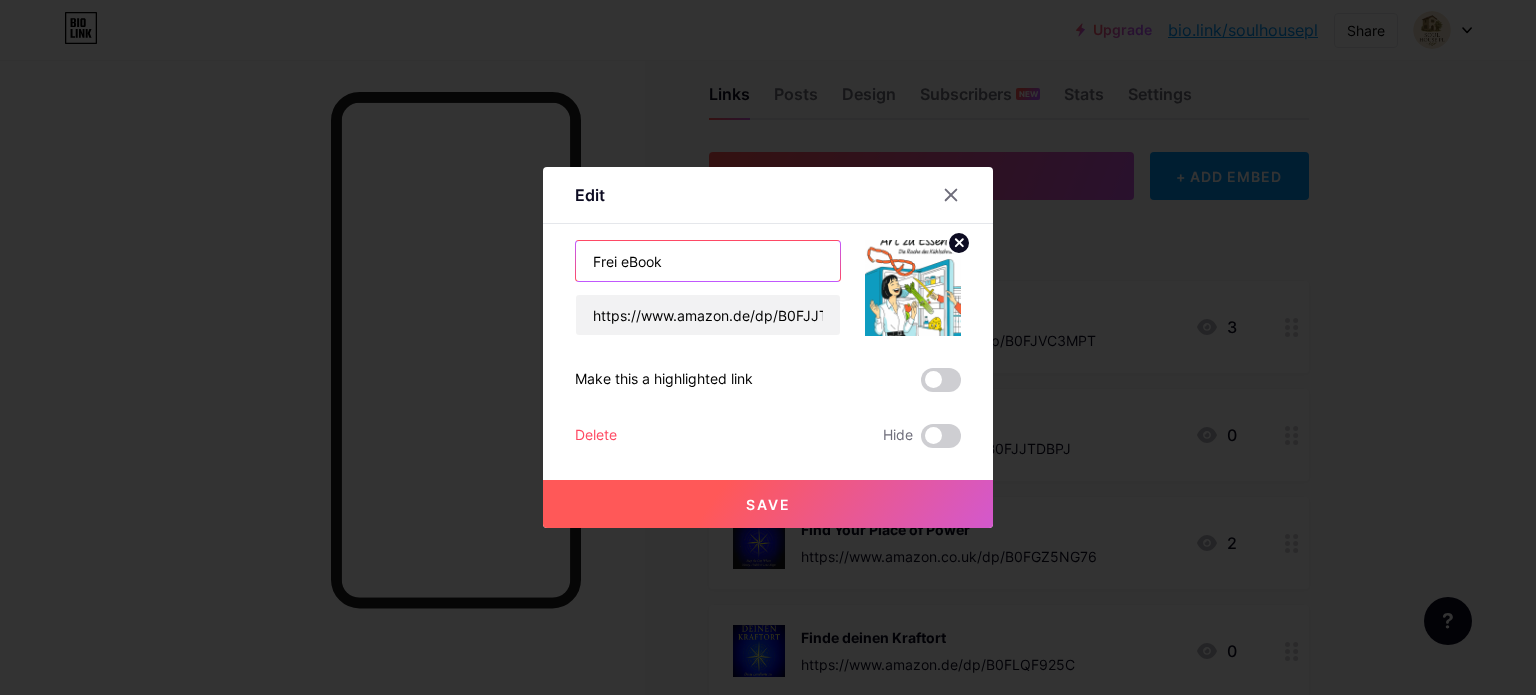 drag, startPoint x: 718, startPoint y: 264, endPoint x: 575, endPoint y: 263, distance: 143.0035 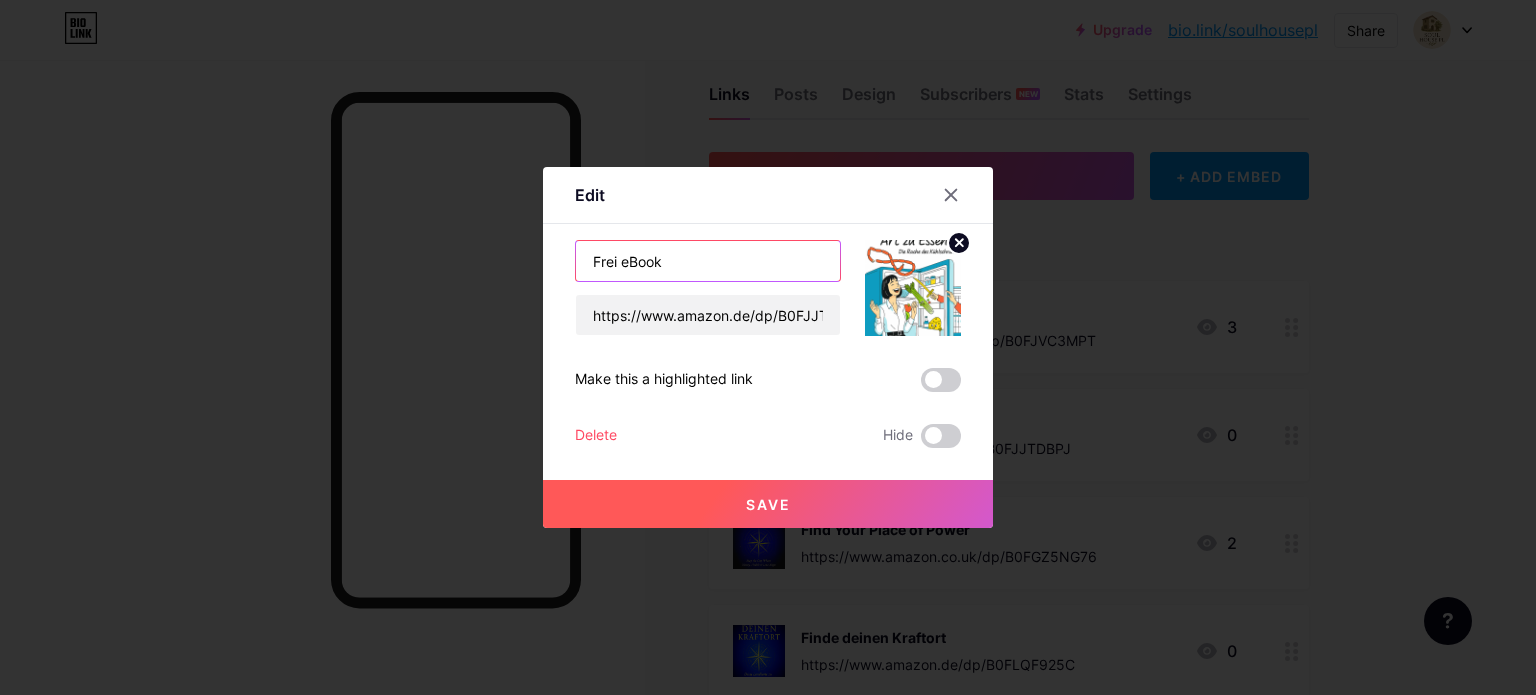 paste on "Gratis-E-Book holen" 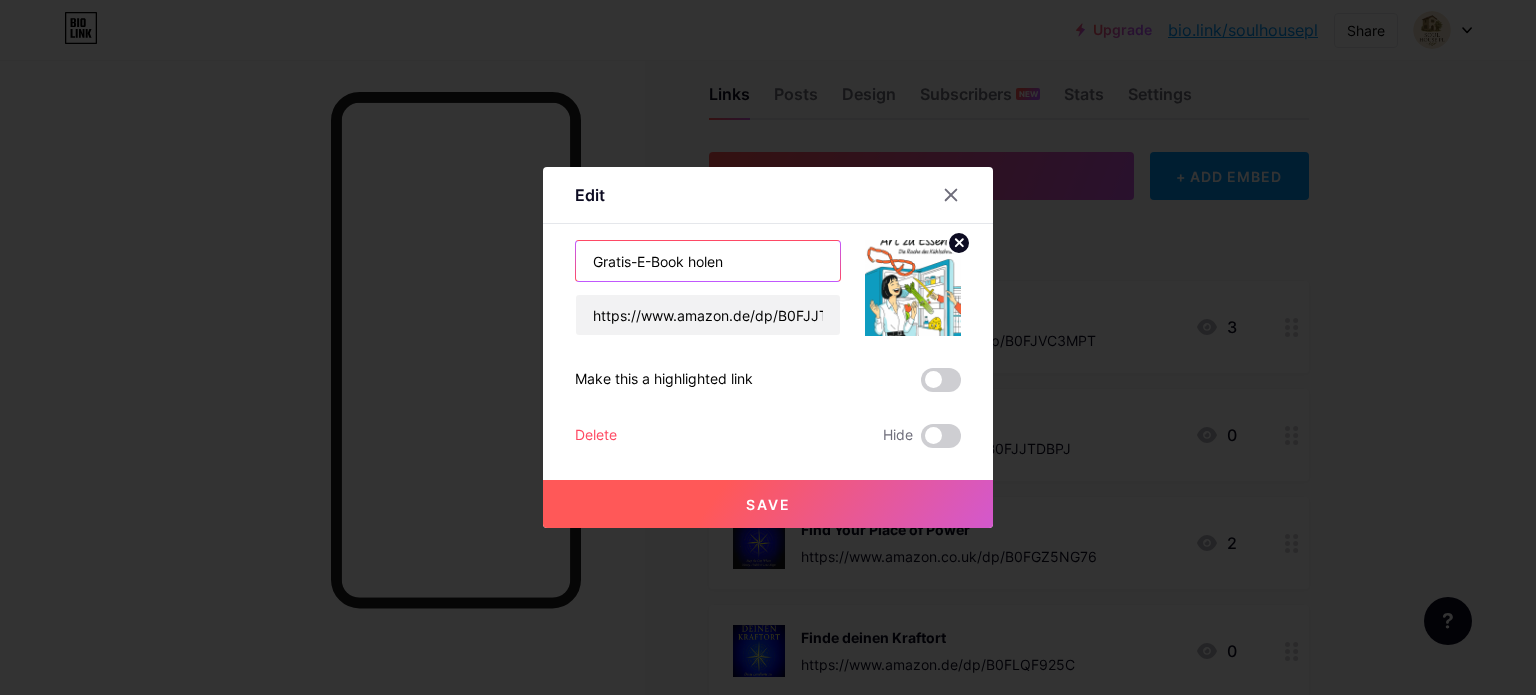 click on "Gratis-E-Book holen" at bounding box center (708, 261) 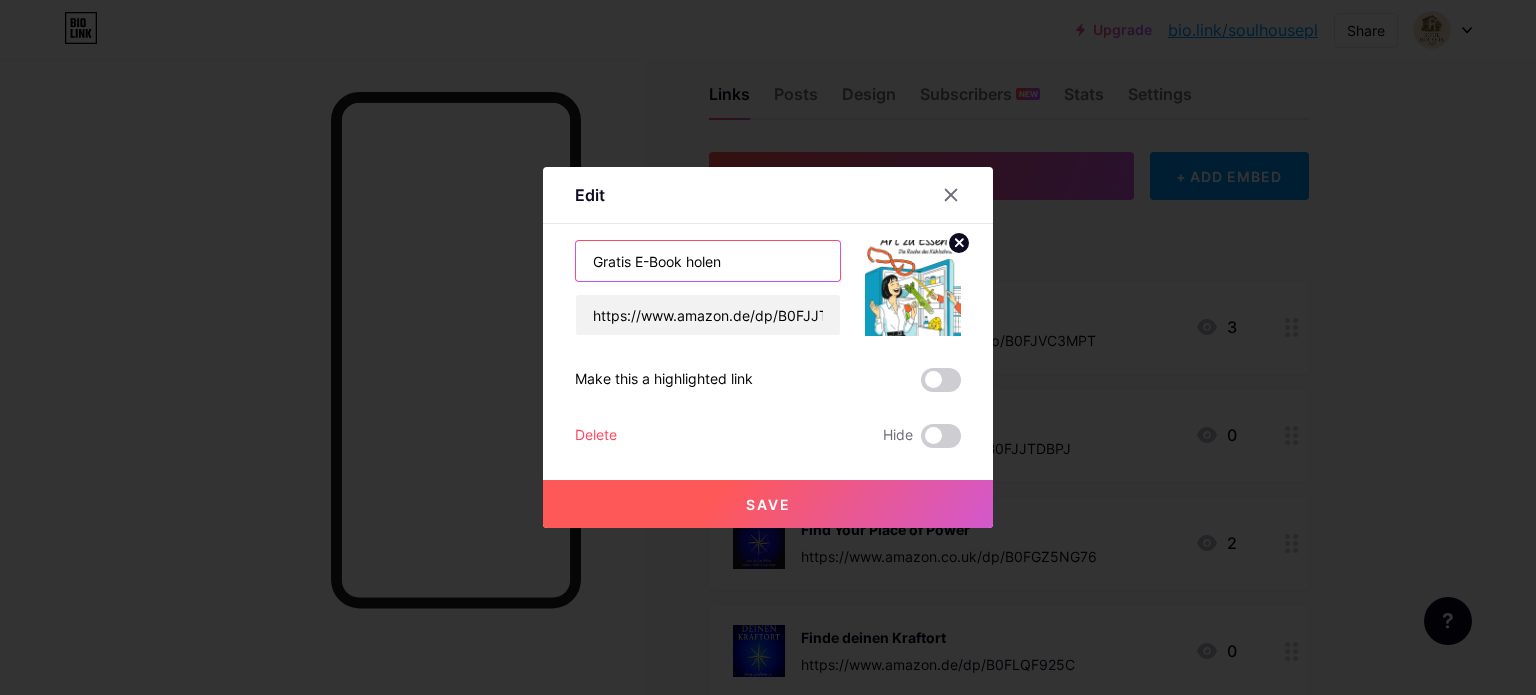 type on "Gratis E-Book holen" 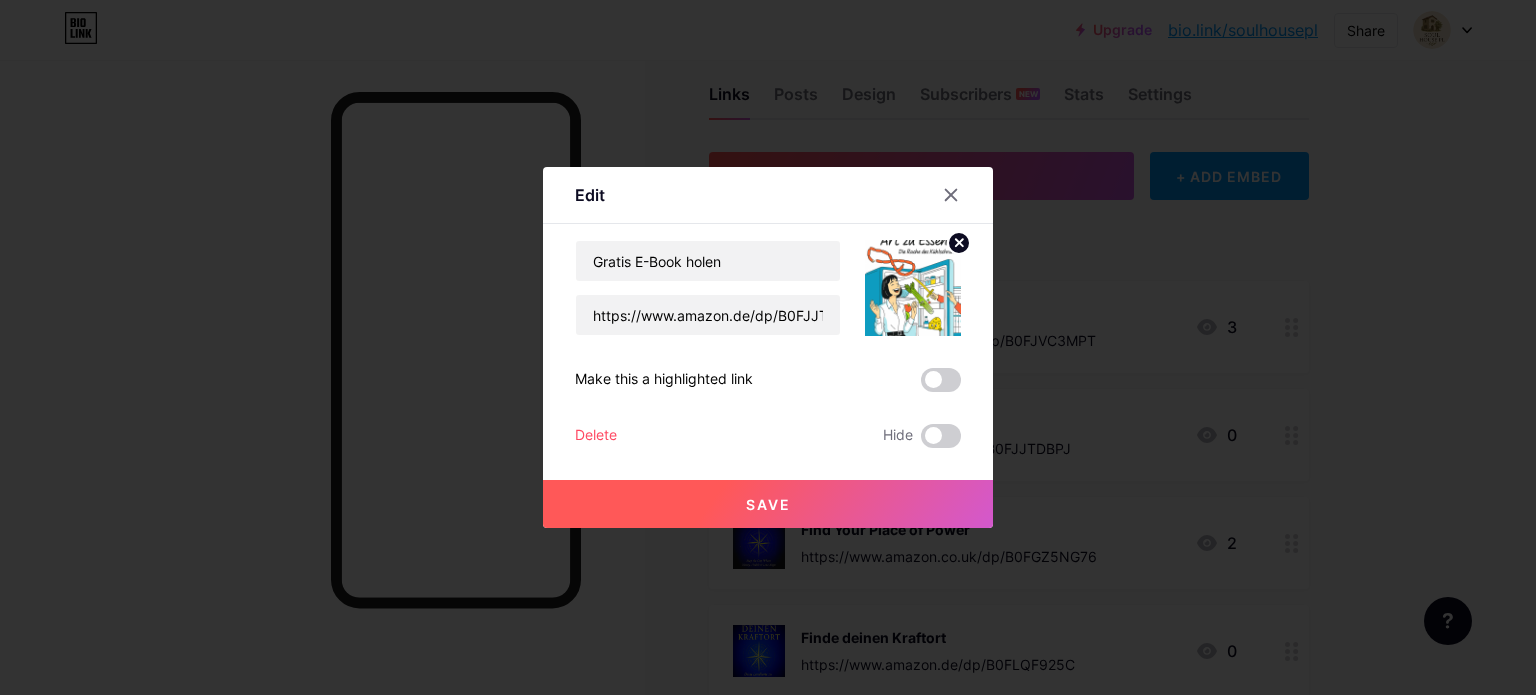 click on "Save" at bounding box center (768, 504) 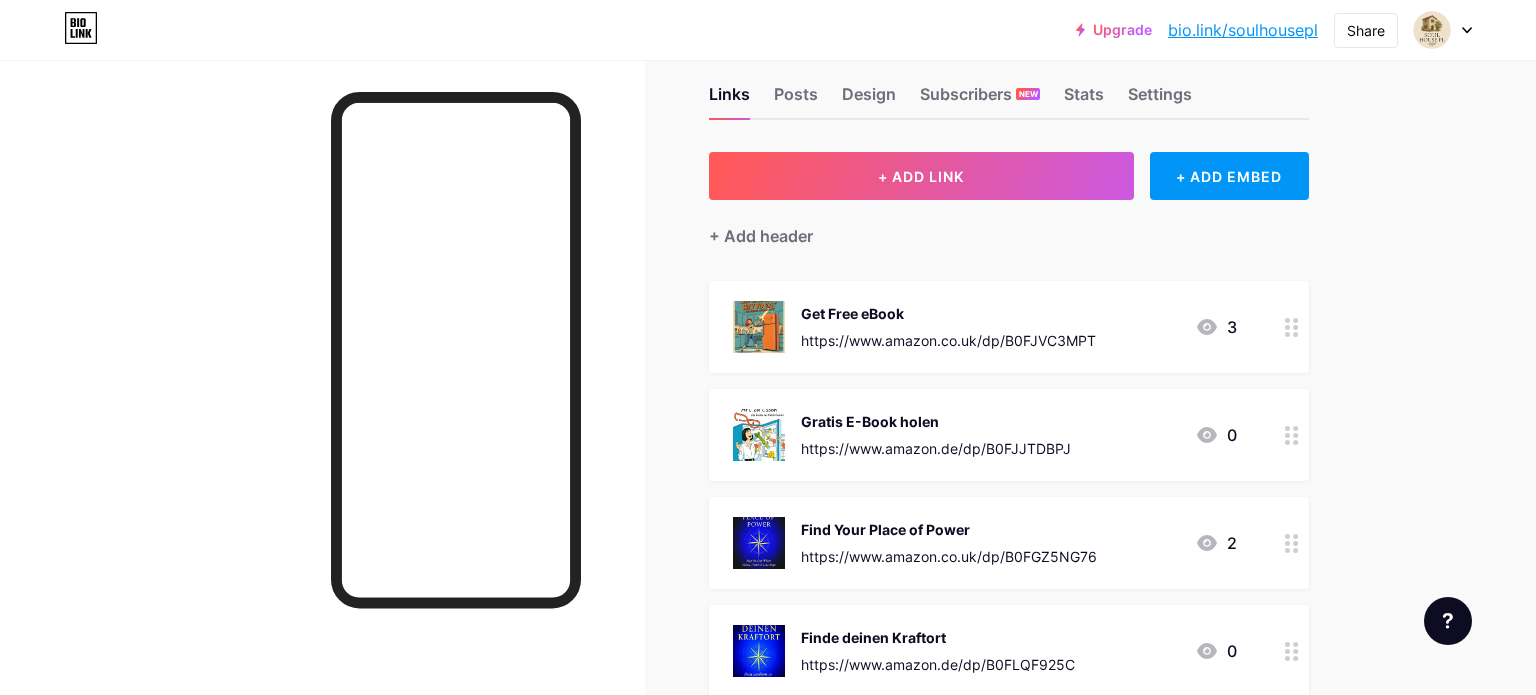 click on "Start Free
mailto:[EMAIL]
0
Go Pro
mailto:[EMAIL]
0" at bounding box center [696, 916] 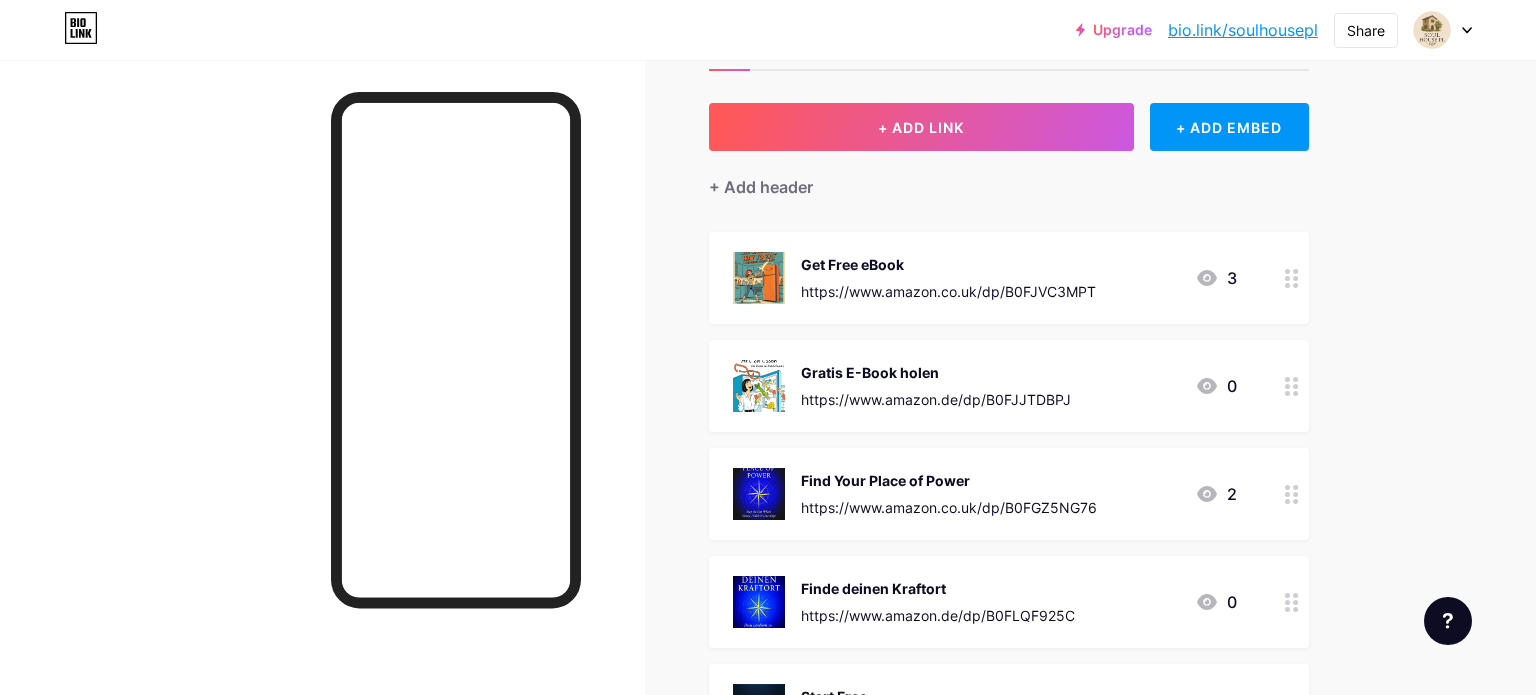scroll, scrollTop: 0, scrollLeft: 0, axis: both 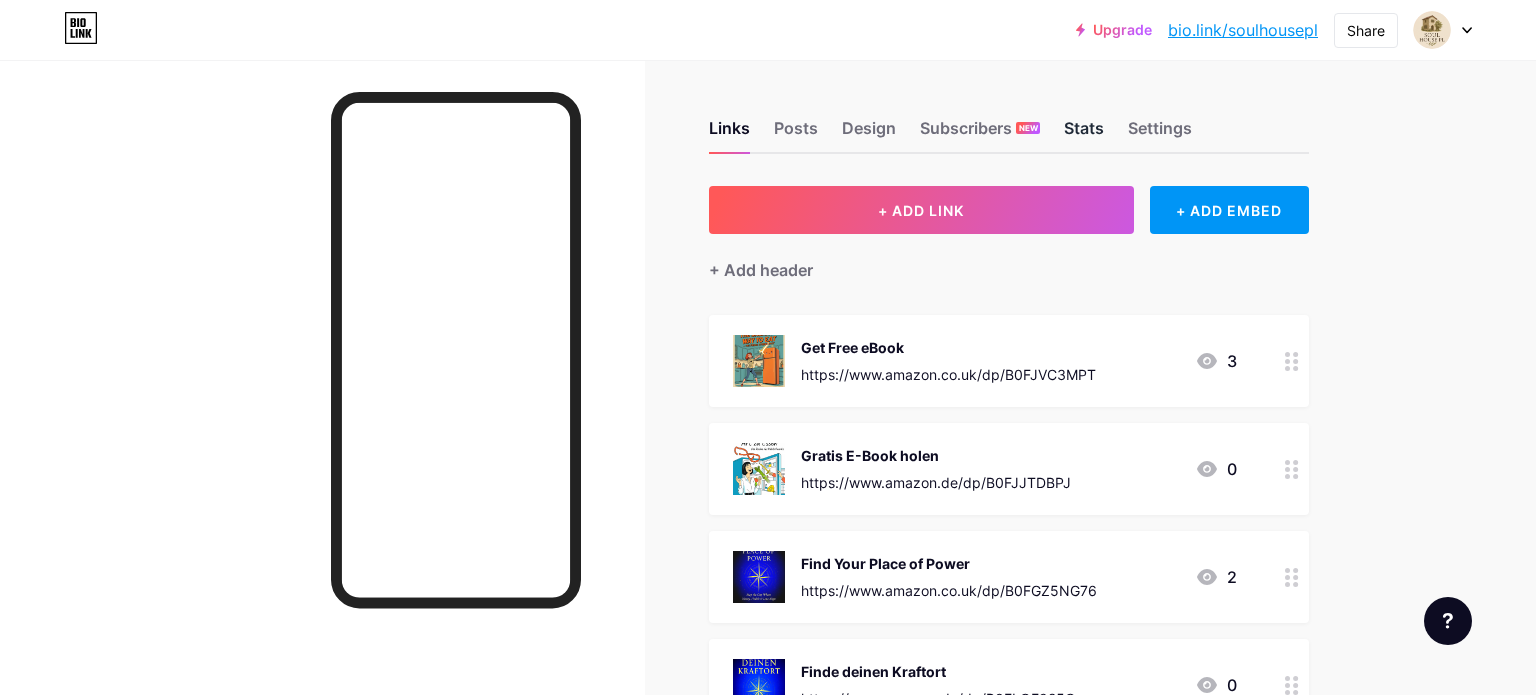 click on "Stats" at bounding box center [1084, 134] 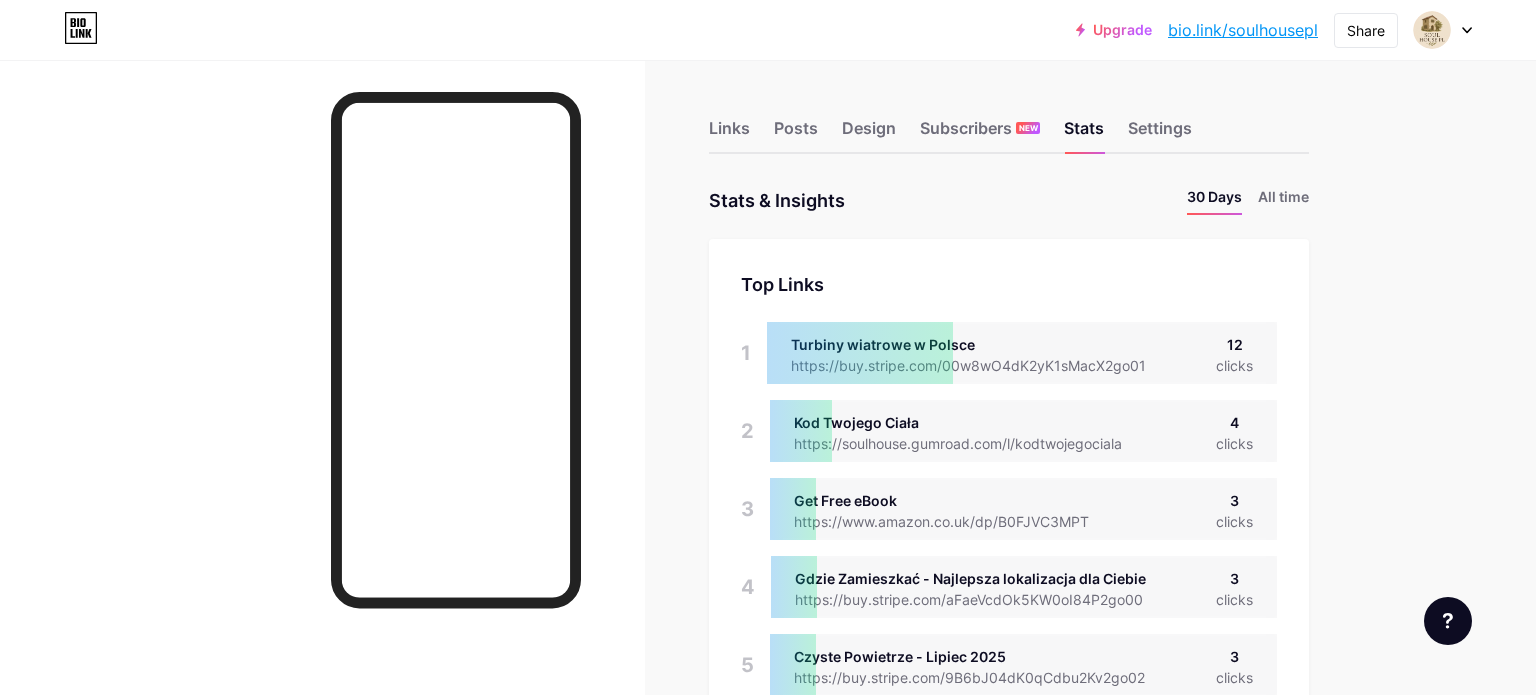 scroll, scrollTop: 999304, scrollLeft: 998464, axis: both 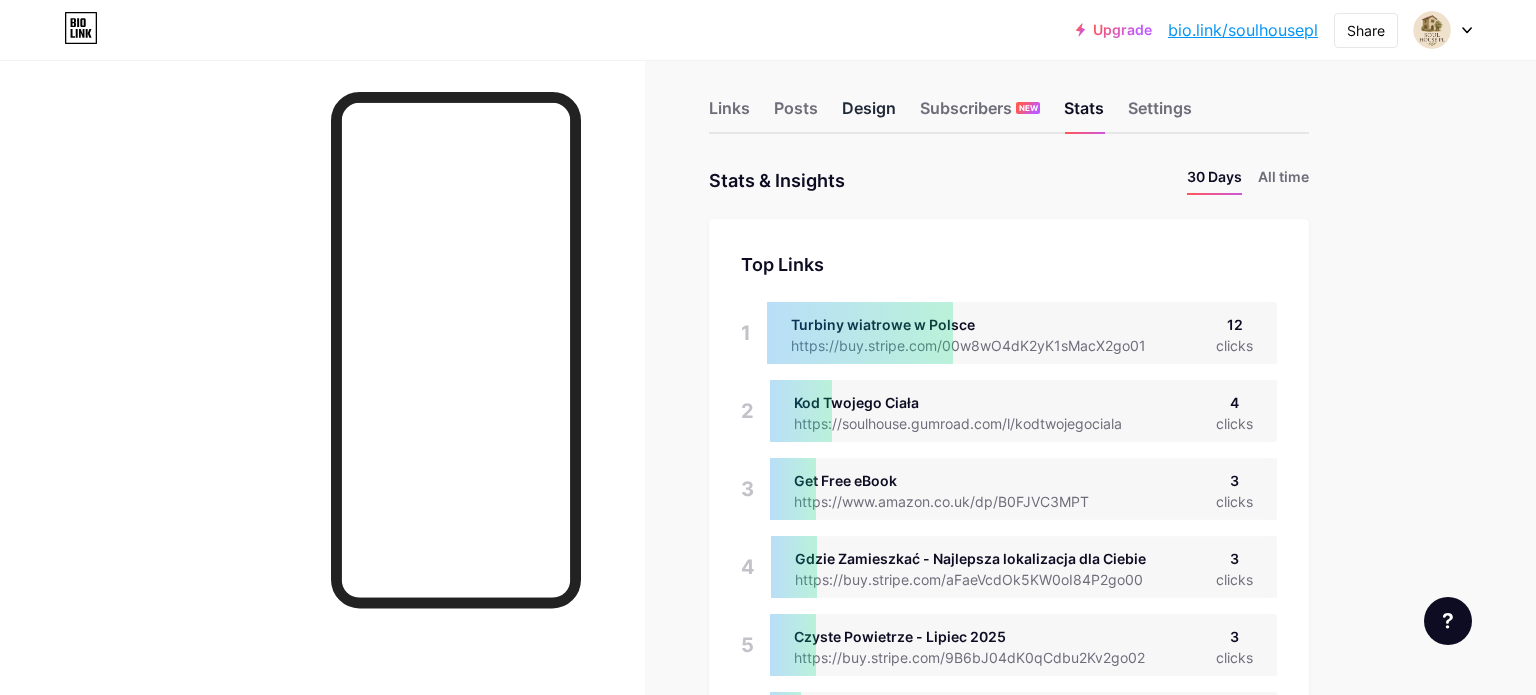 click on "Design" at bounding box center (869, 114) 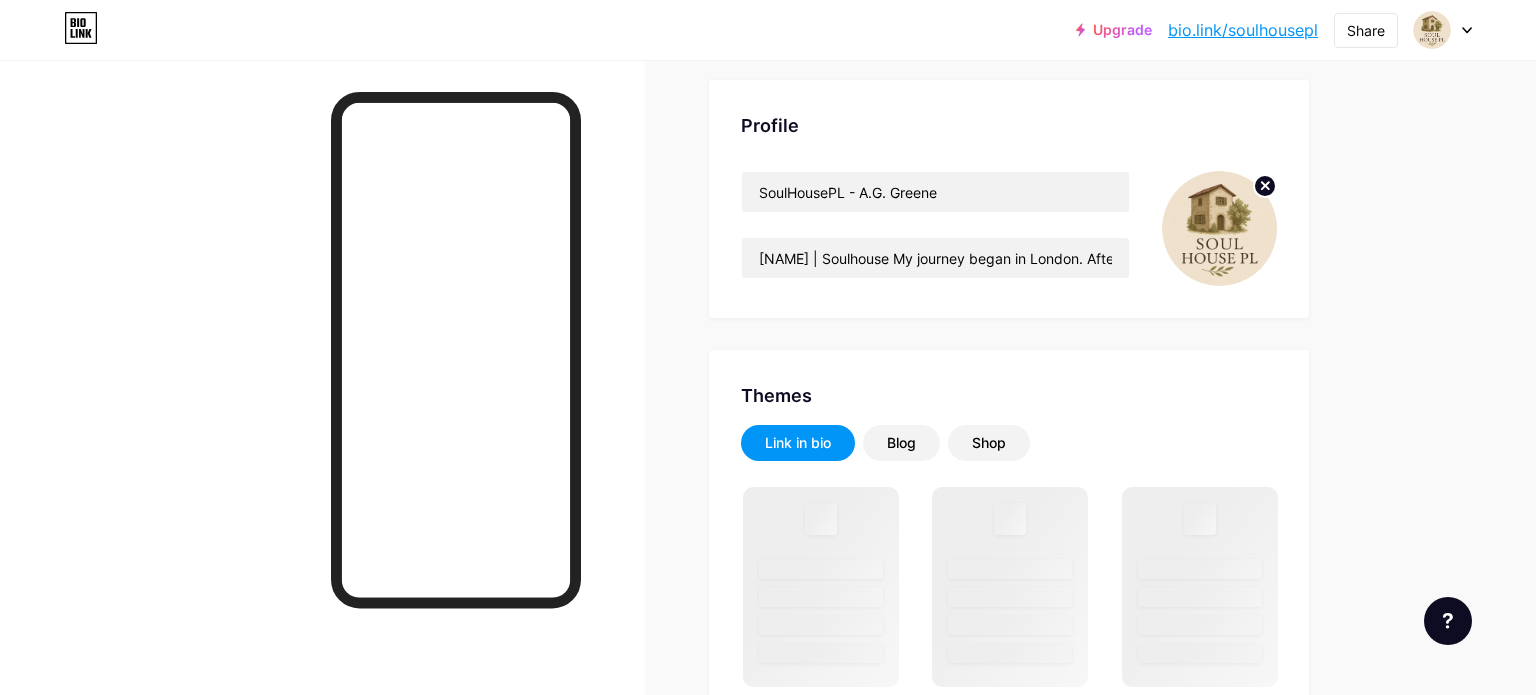 scroll, scrollTop: 407, scrollLeft: 0, axis: vertical 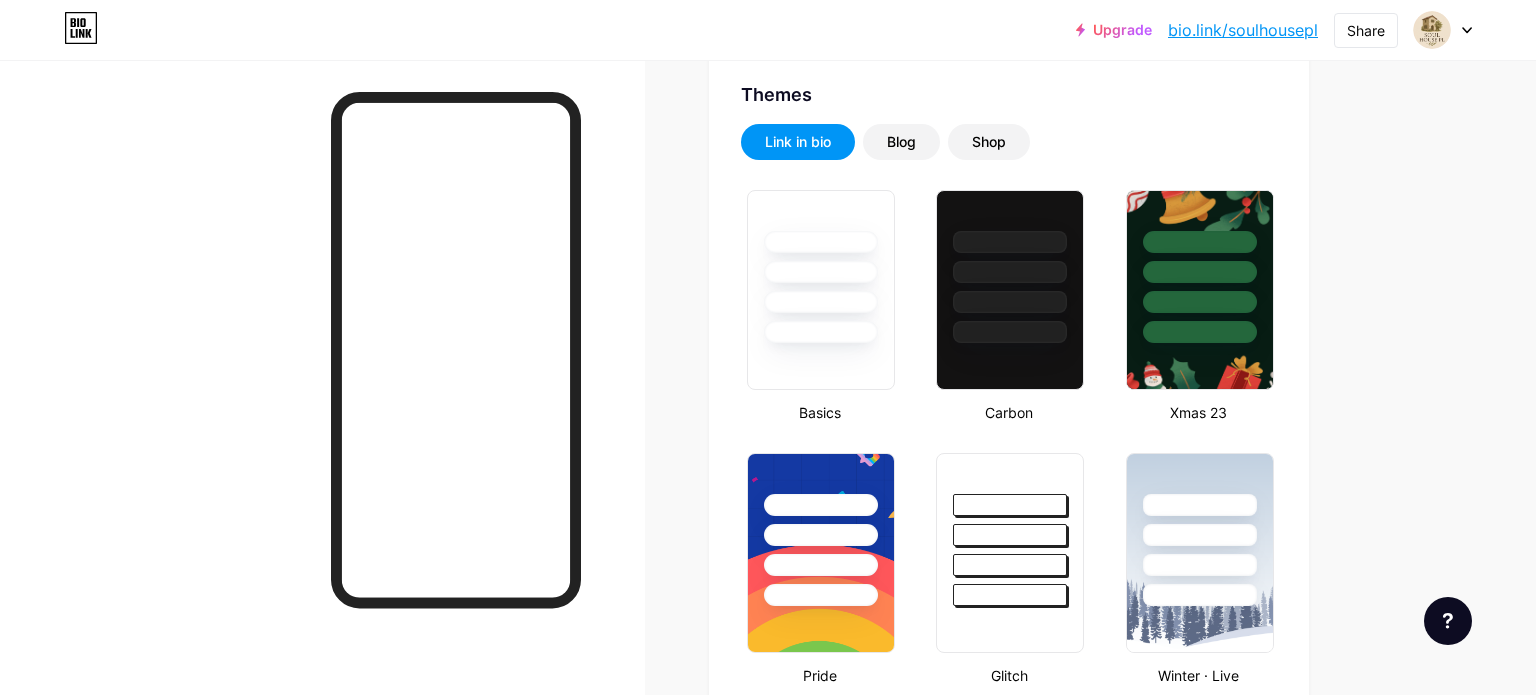 type on "#32624c" 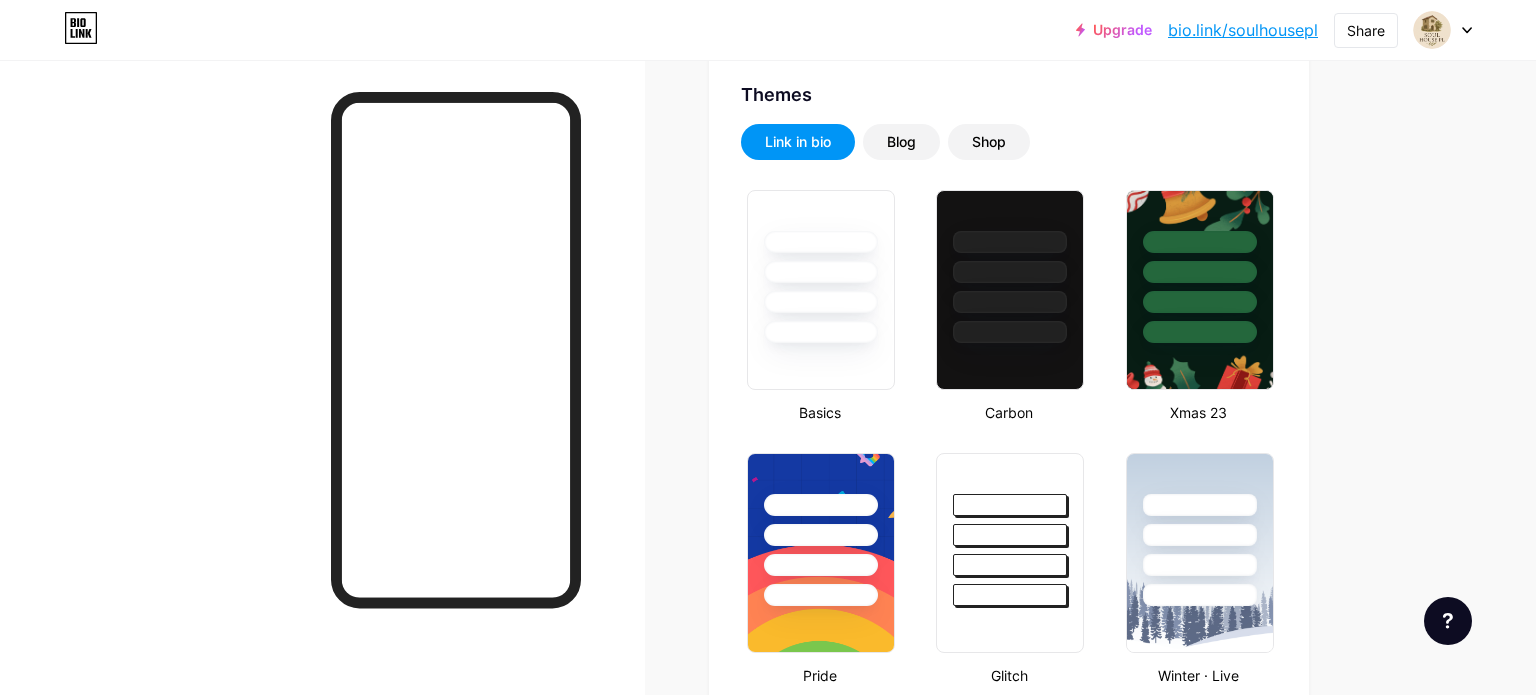 type on "#000000" 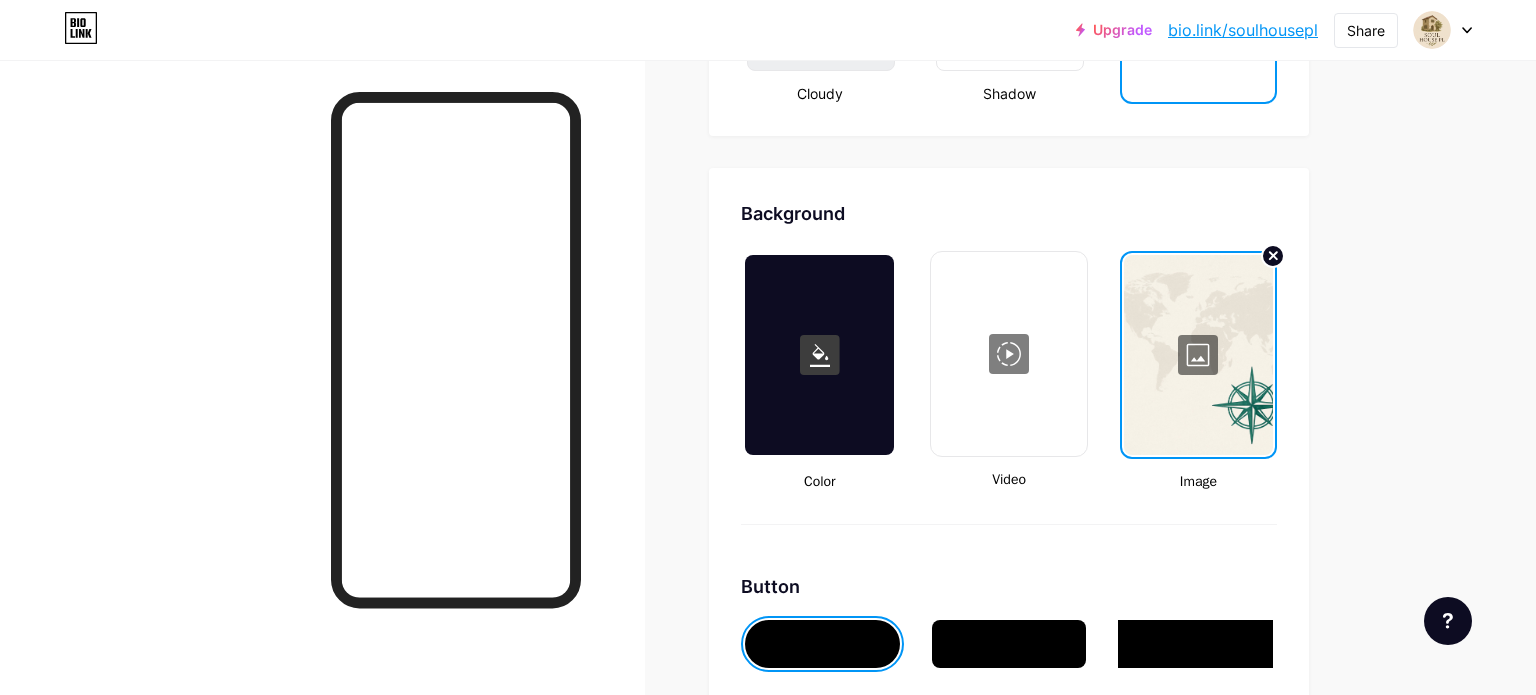 scroll, scrollTop: 2764, scrollLeft: 0, axis: vertical 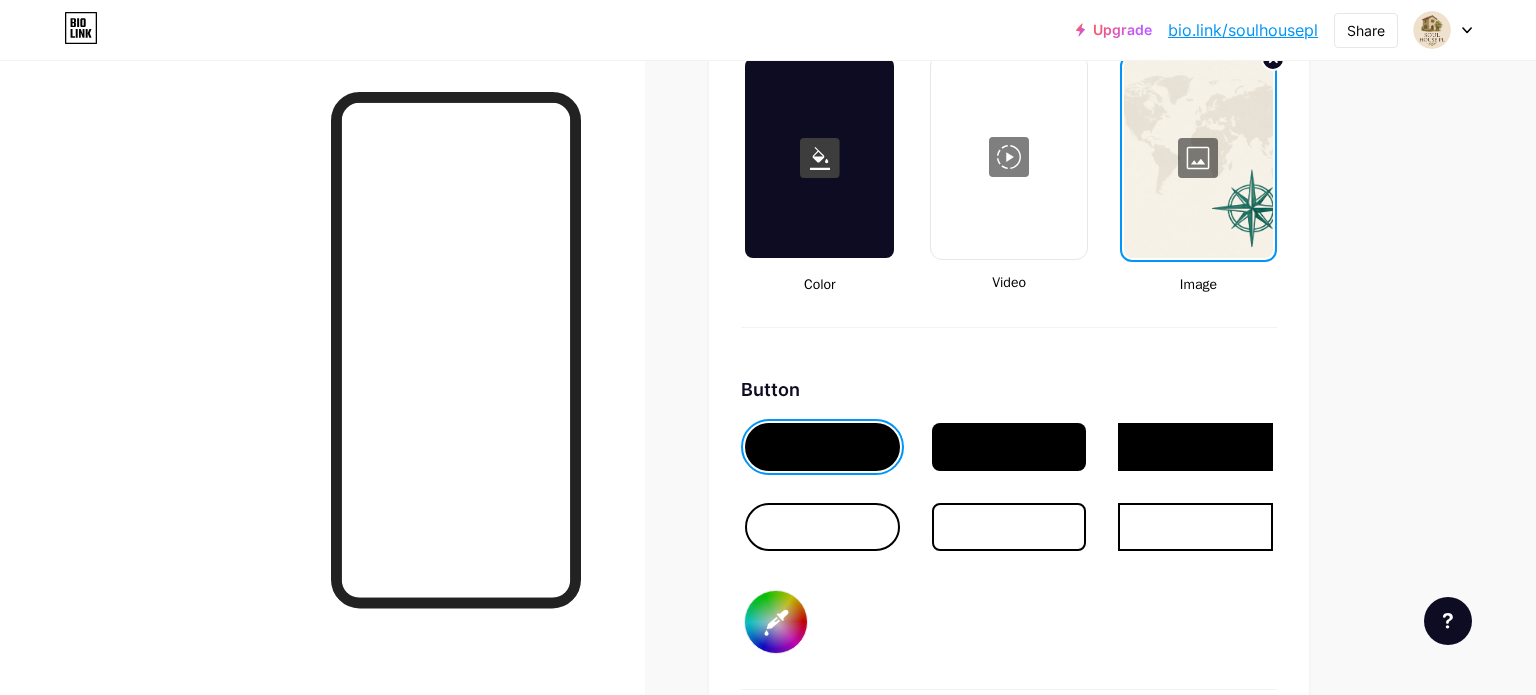 click at bounding box center (822, 527) 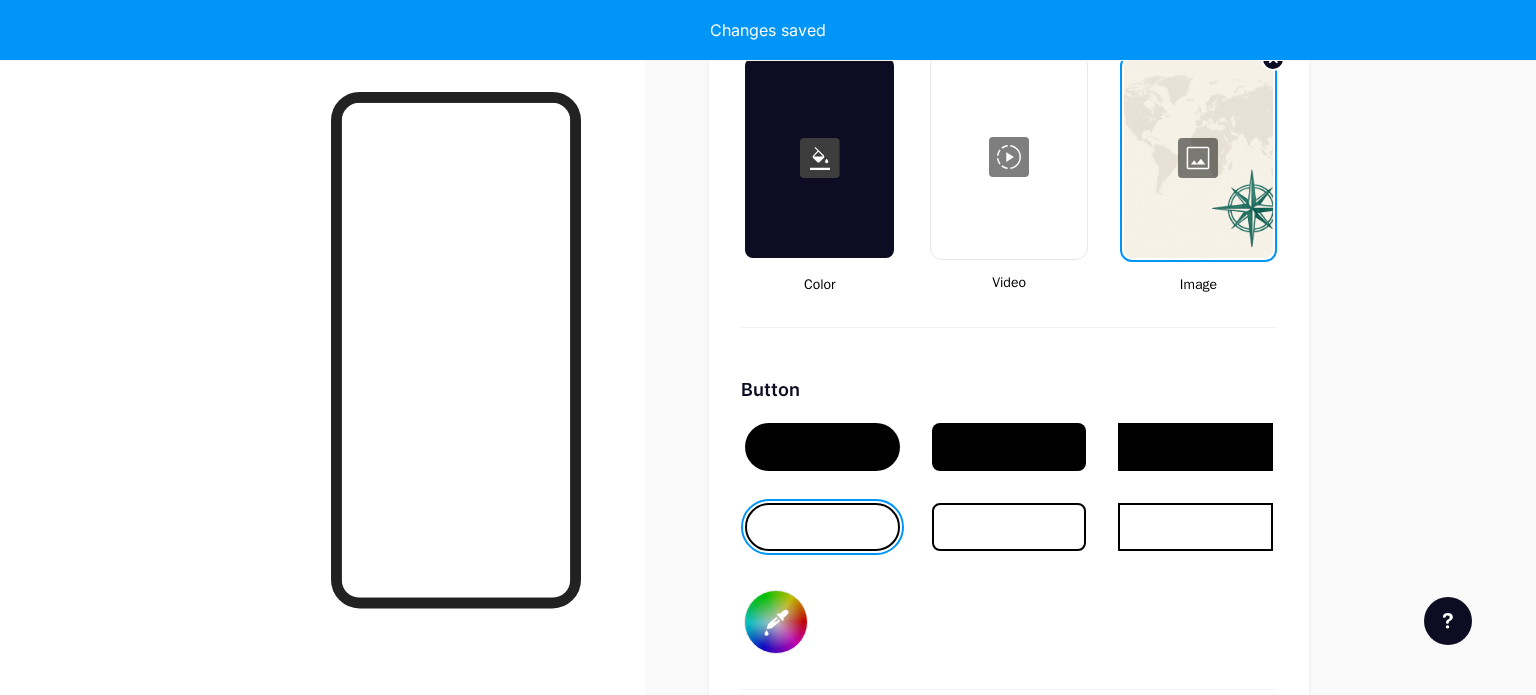 click on "#32624c" at bounding box center (776, 622) 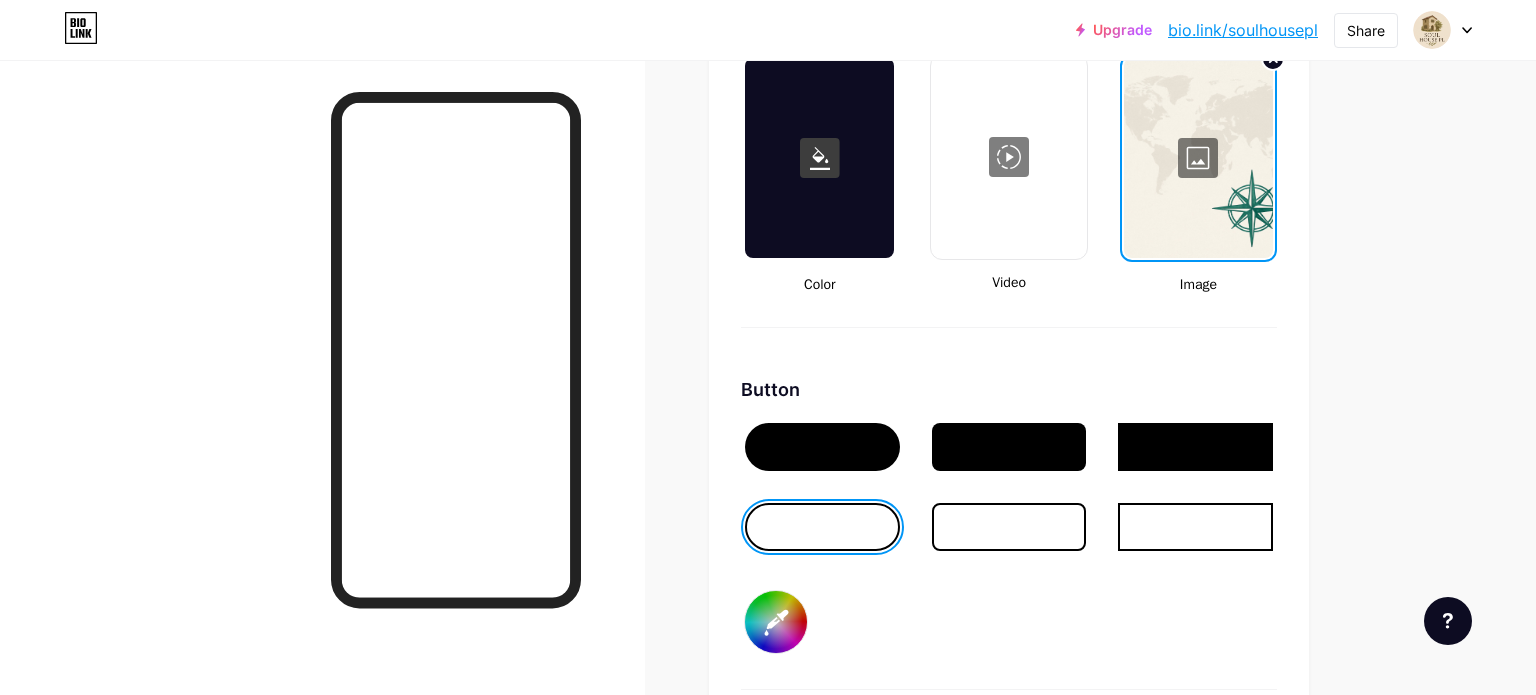 click on "#32624c" at bounding box center (776, 622) 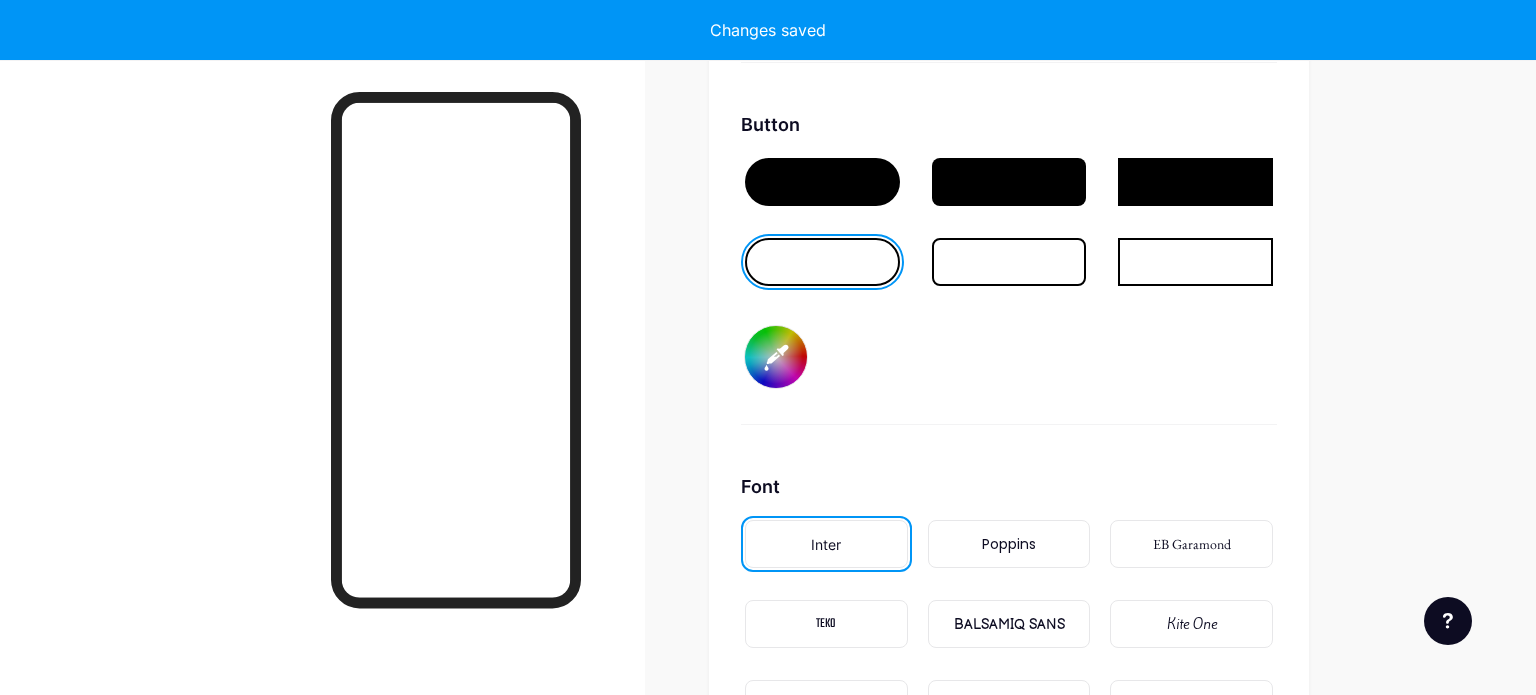 scroll, scrollTop: 3030, scrollLeft: 0, axis: vertical 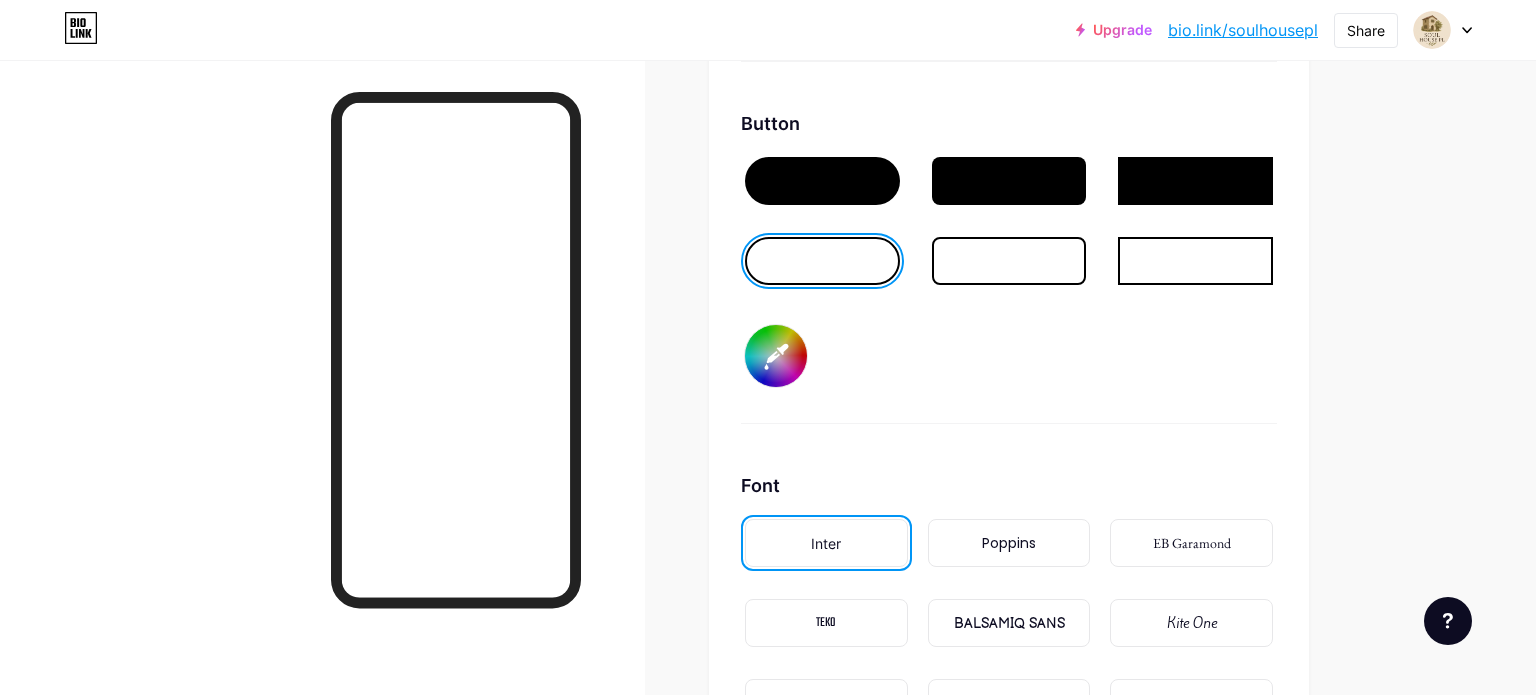 click on "#18a565" at bounding box center [776, 356] 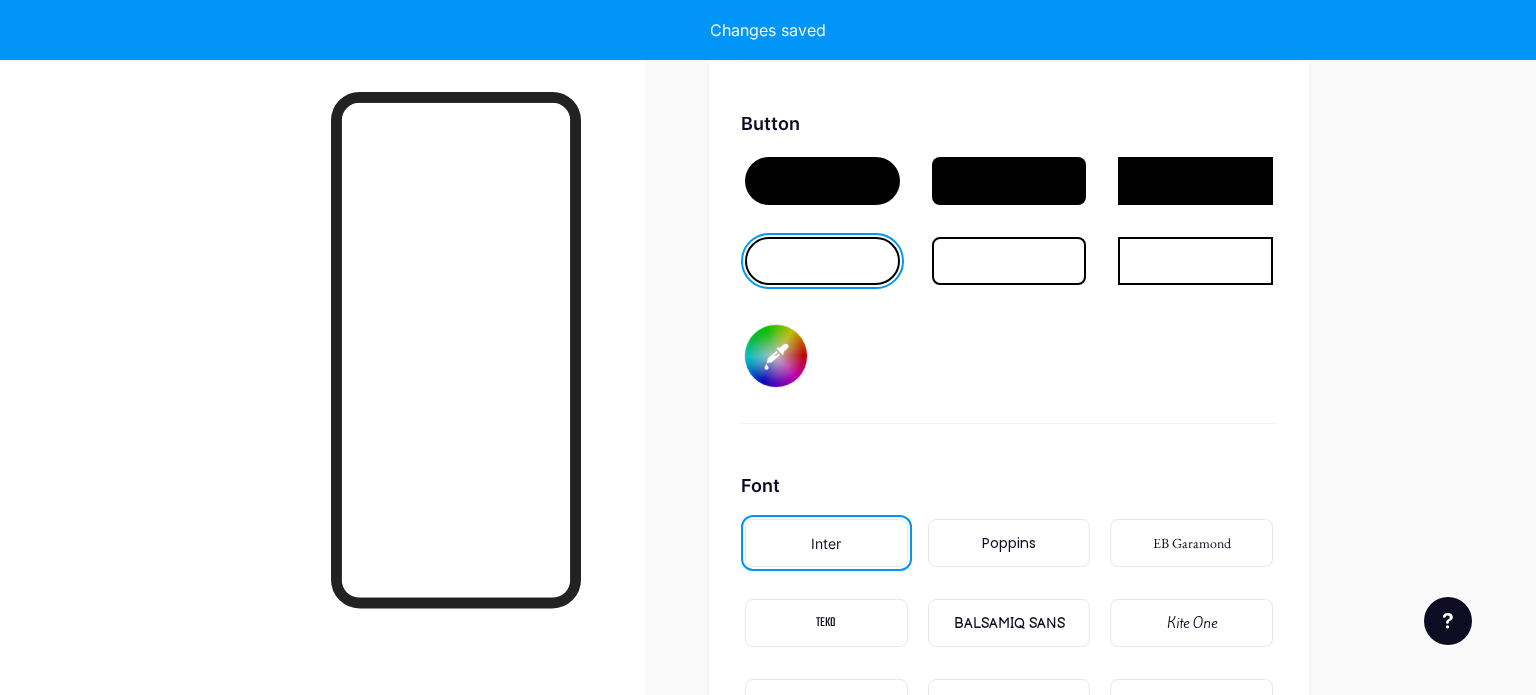 type on "#318c63" 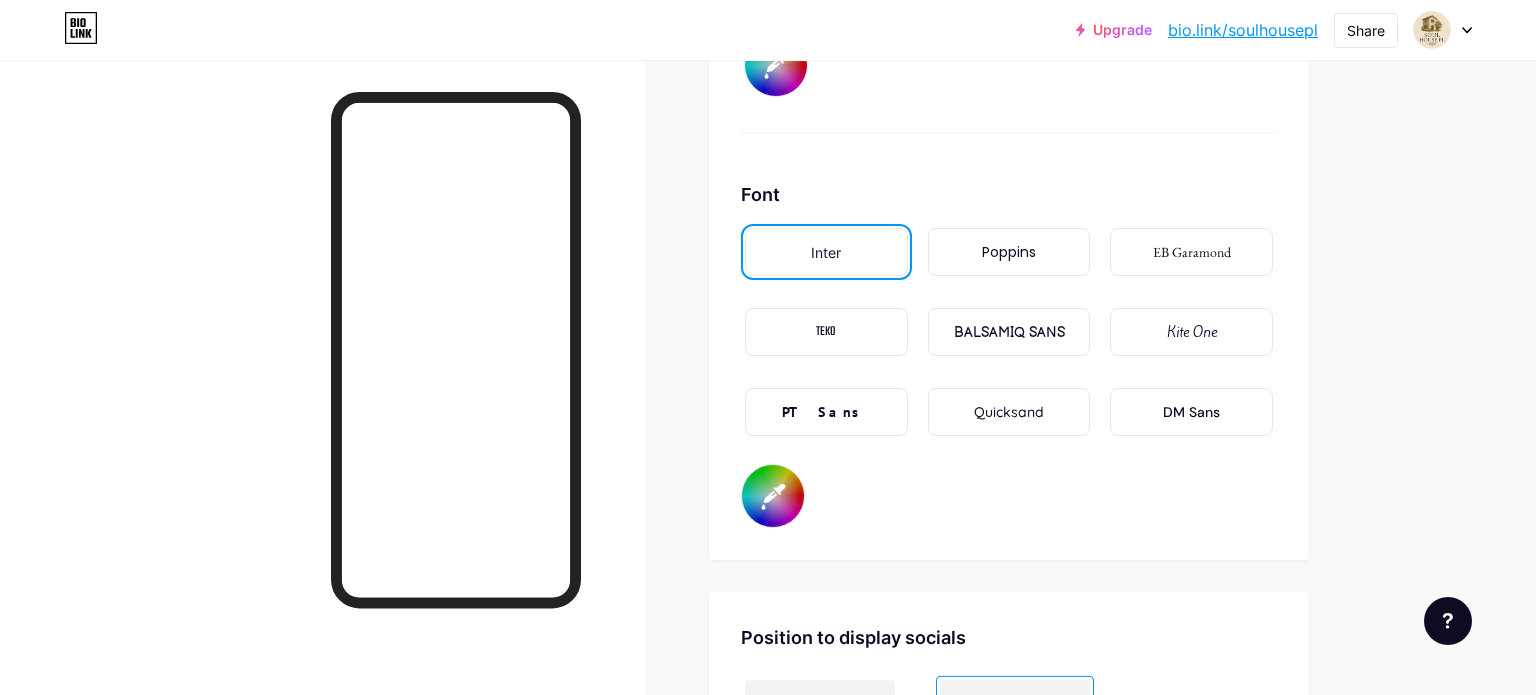 scroll, scrollTop: 3322, scrollLeft: 0, axis: vertical 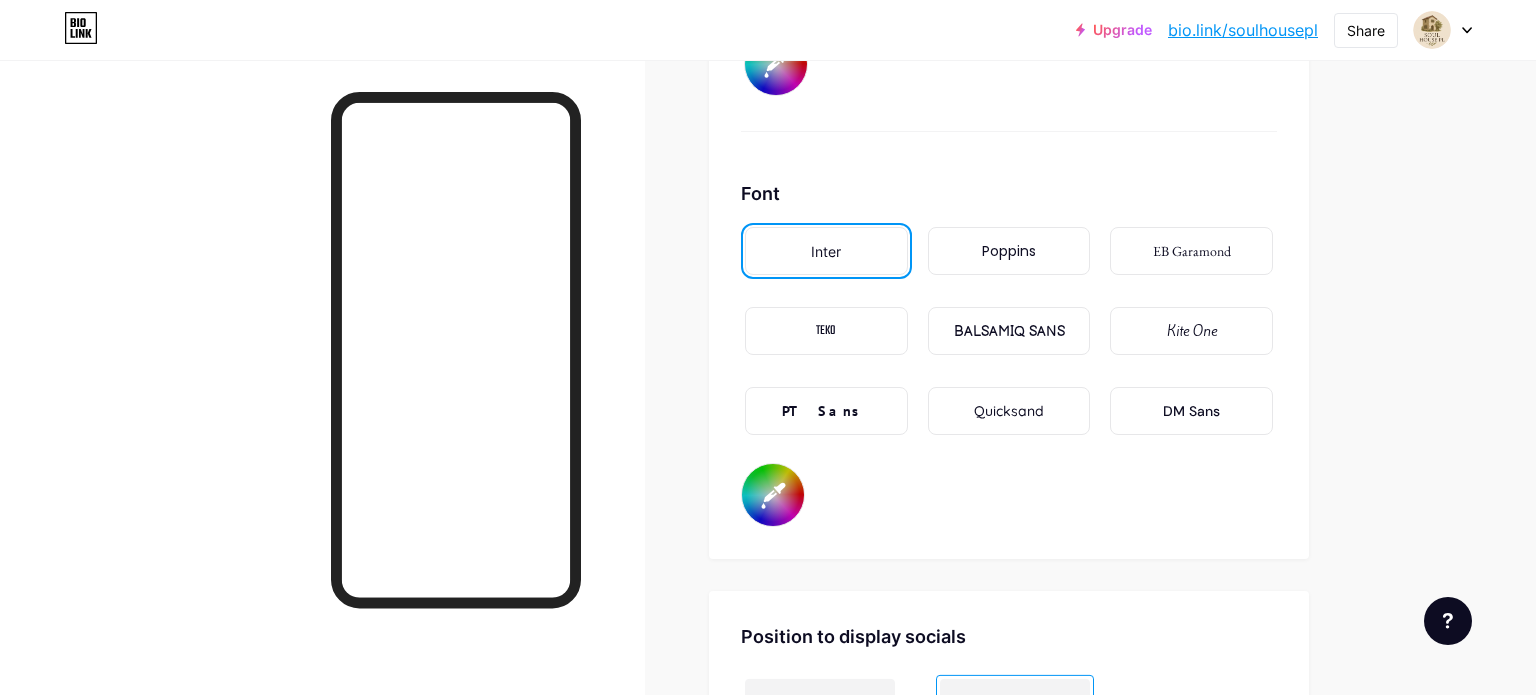 click on "Poppins" at bounding box center (1009, 251) 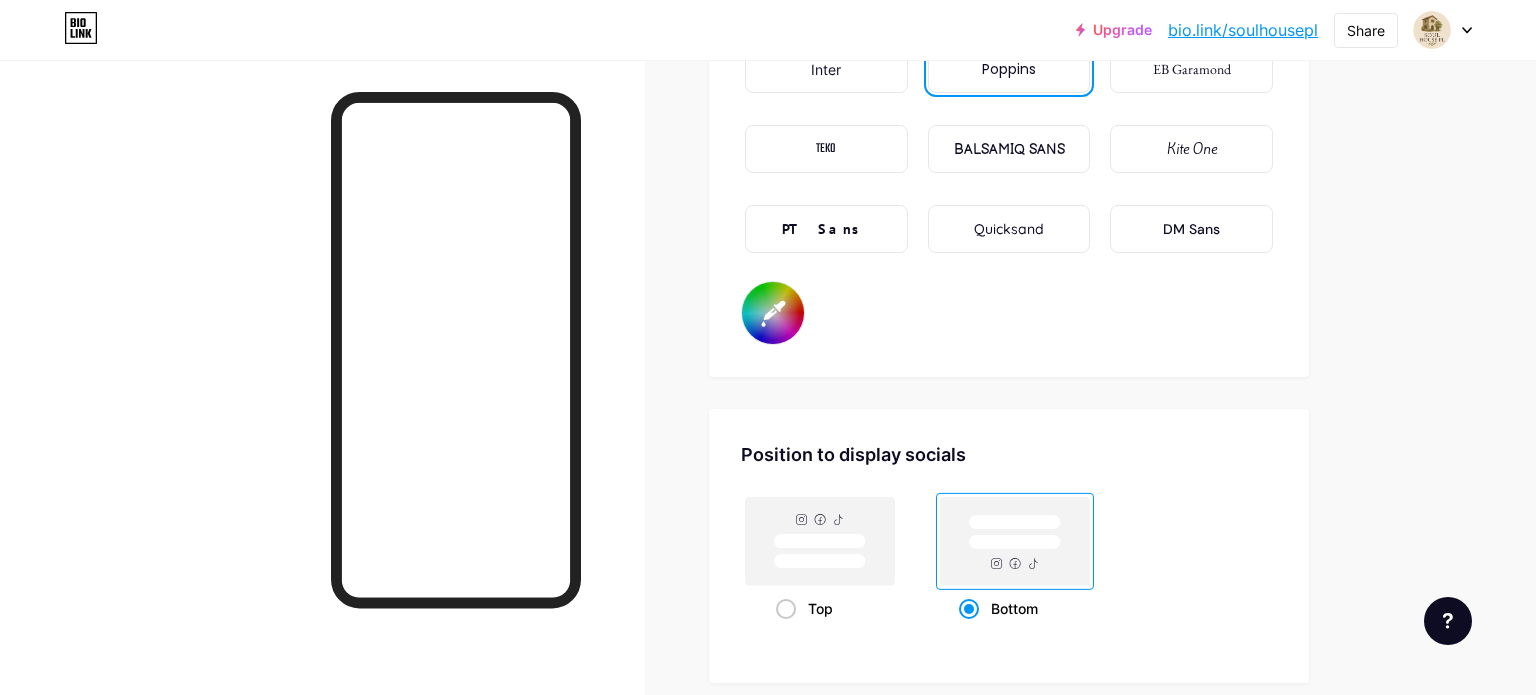 scroll, scrollTop: 3520, scrollLeft: 0, axis: vertical 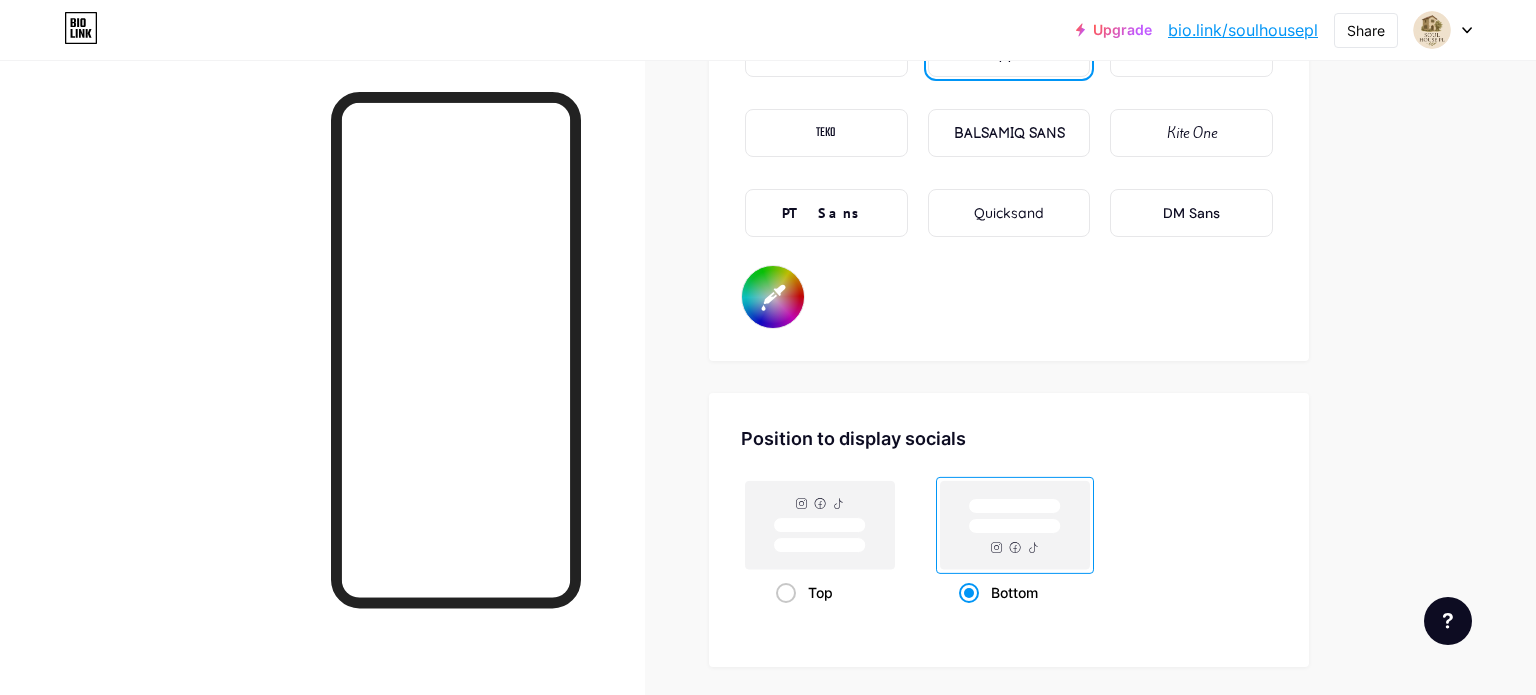 click on "PT Sans" at bounding box center [826, 213] 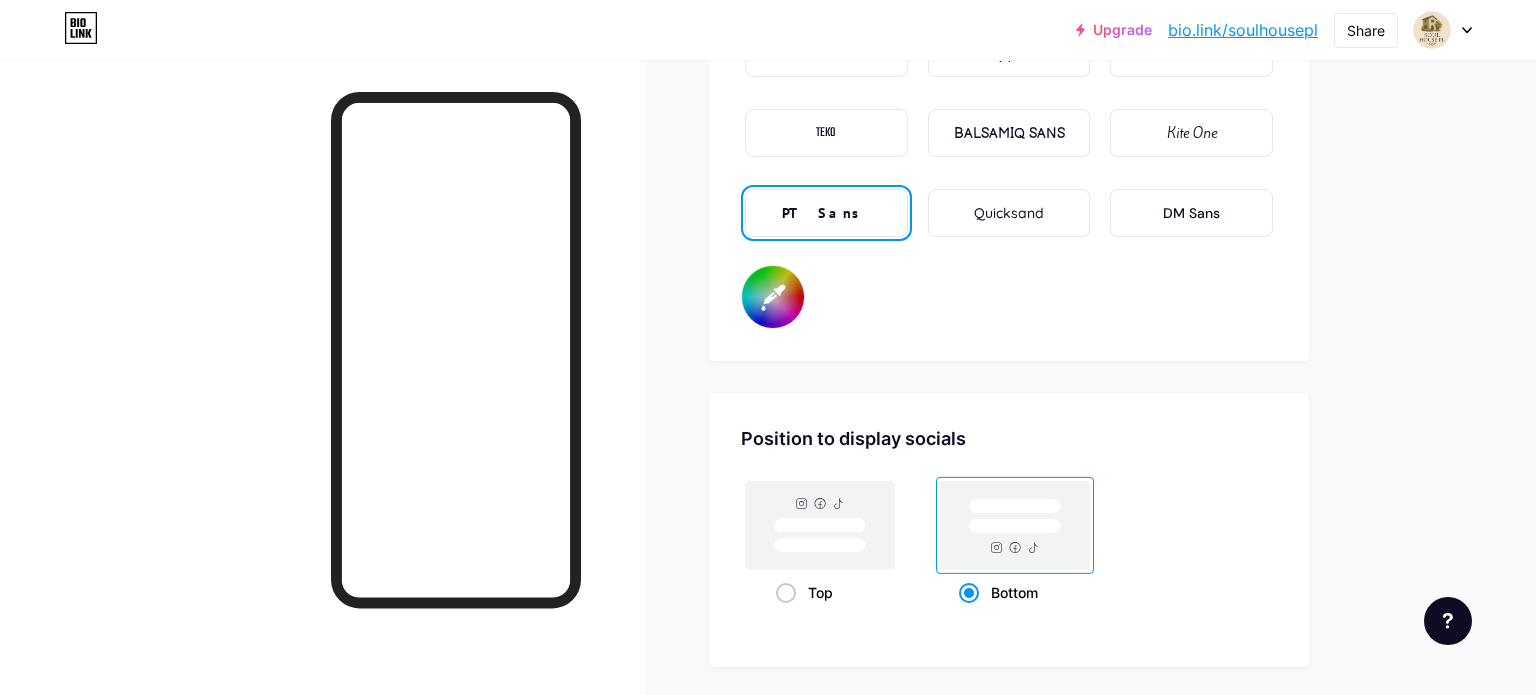 click at bounding box center [322, 407] 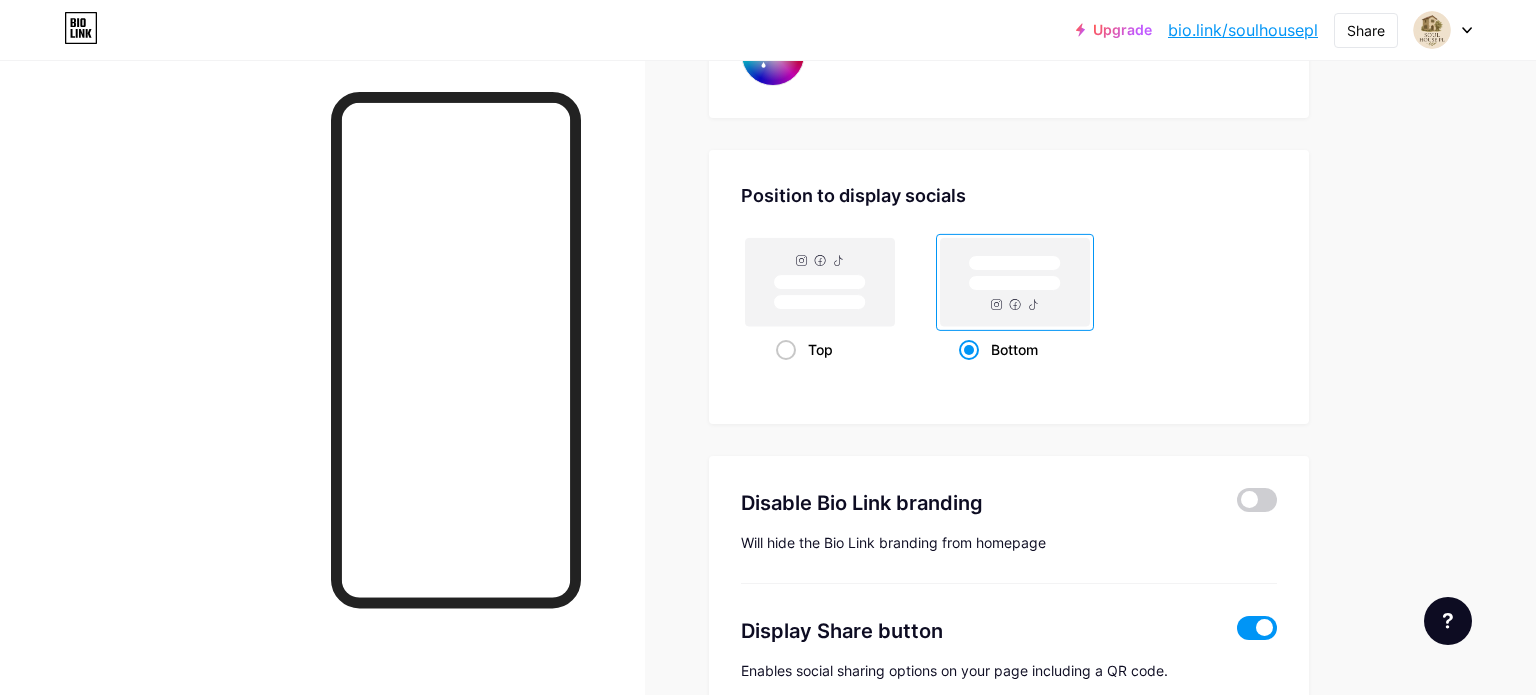 scroll, scrollTop: 3772, scrollLeft: 0, axis: vertical 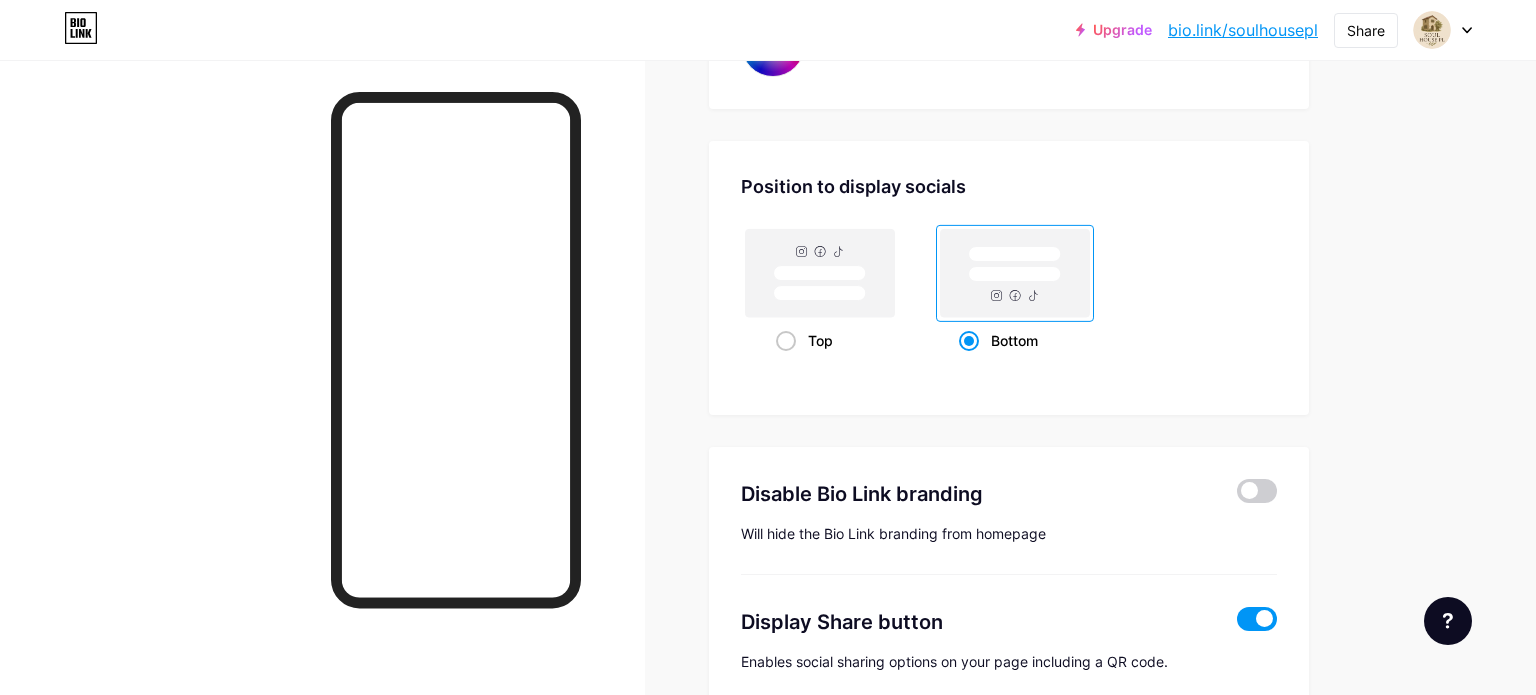 click at bounding box center [322, 407] 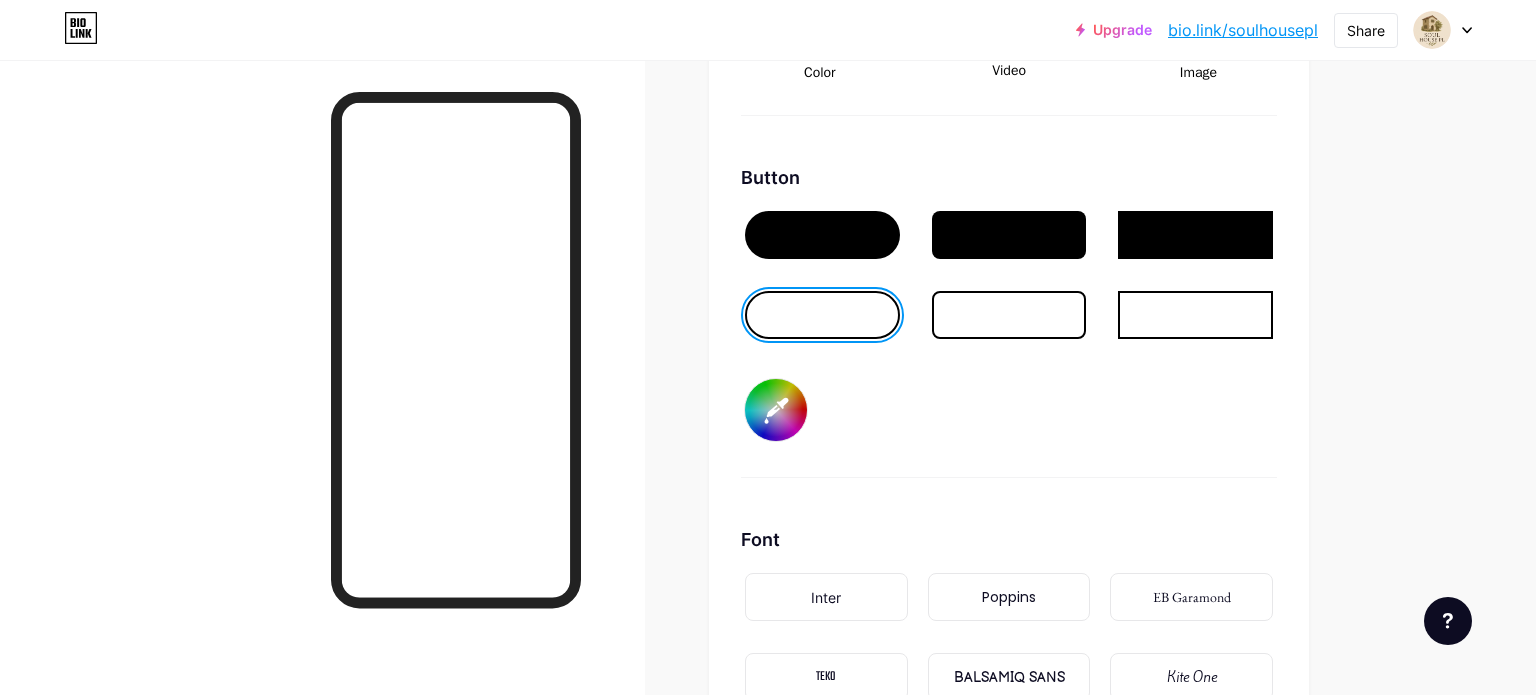 scroll, scrollTop: 2670, scrollLeft: 0, axis: vertical 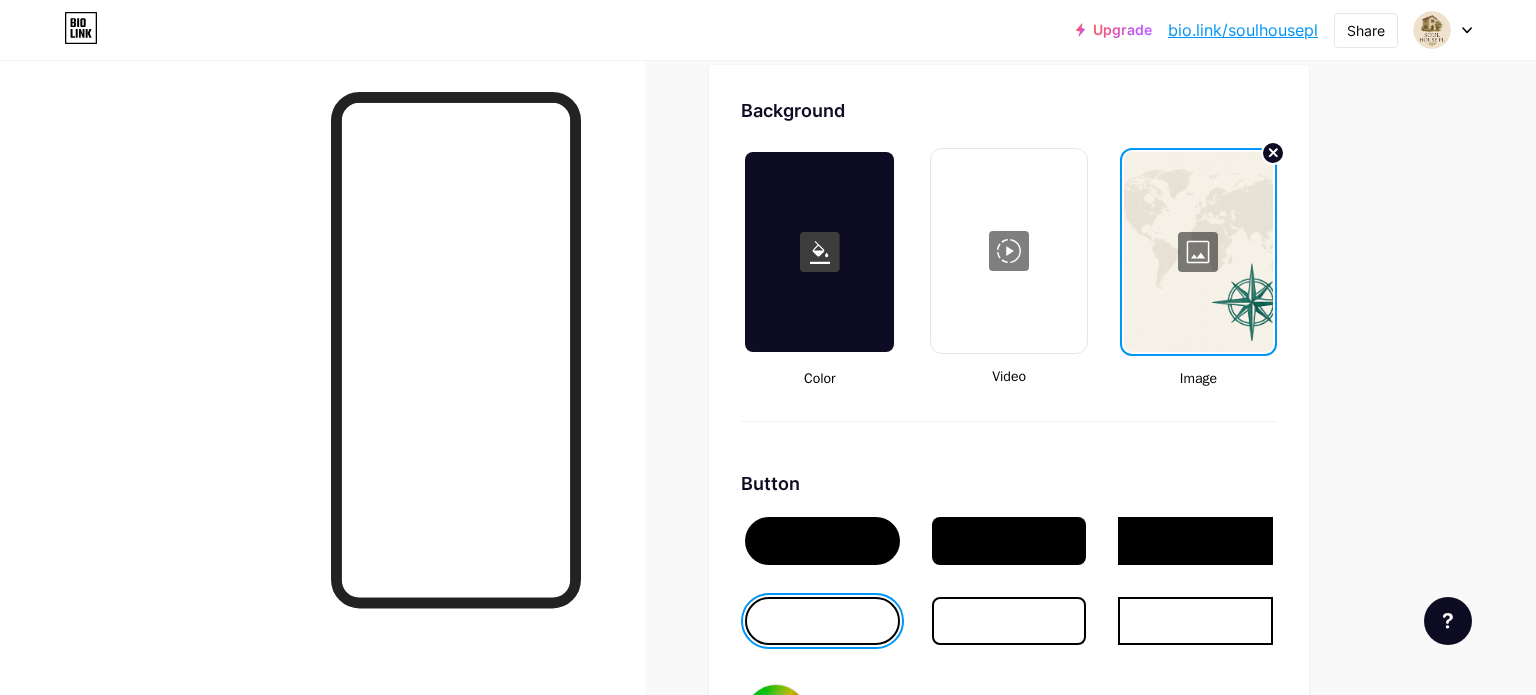 click on "Background" at bounding box center [1009, 110] 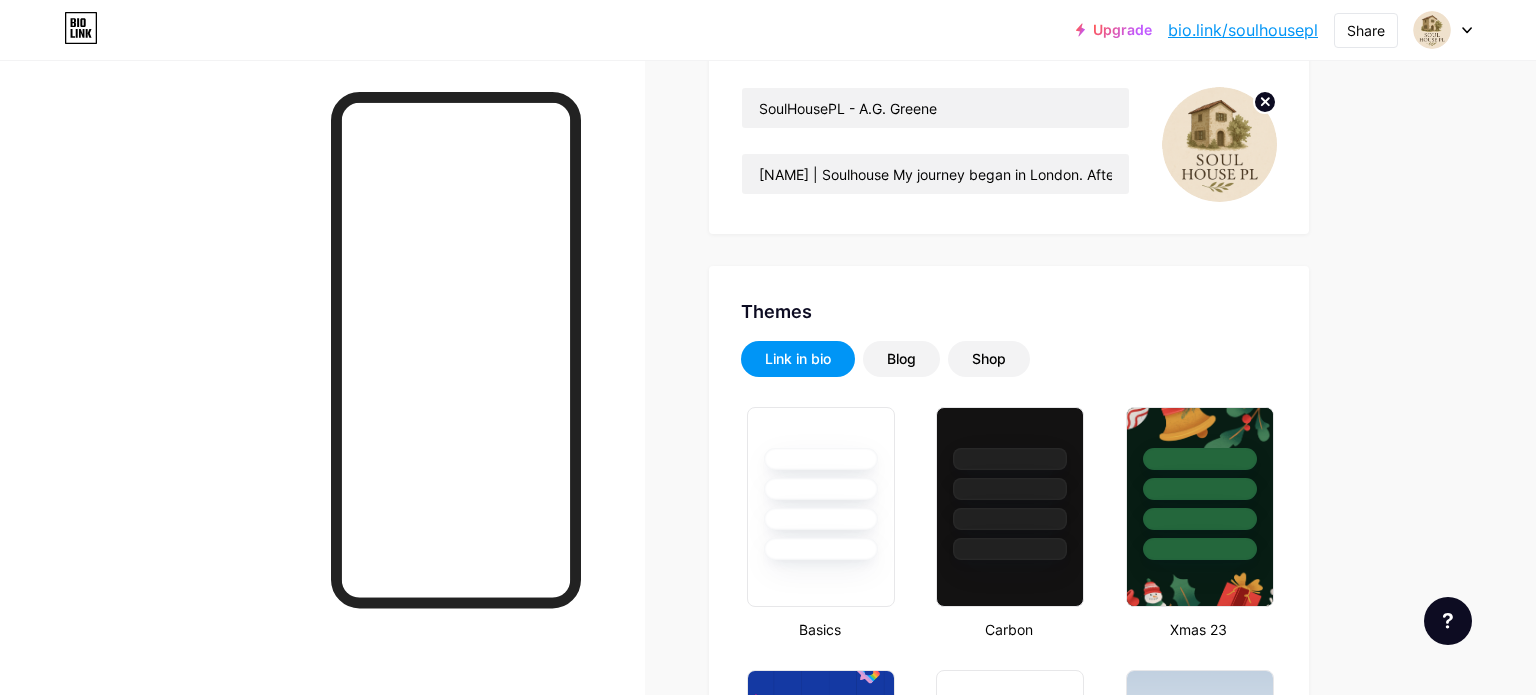scroll, scrollTop: 0, scrollLeft: 0, axis: both 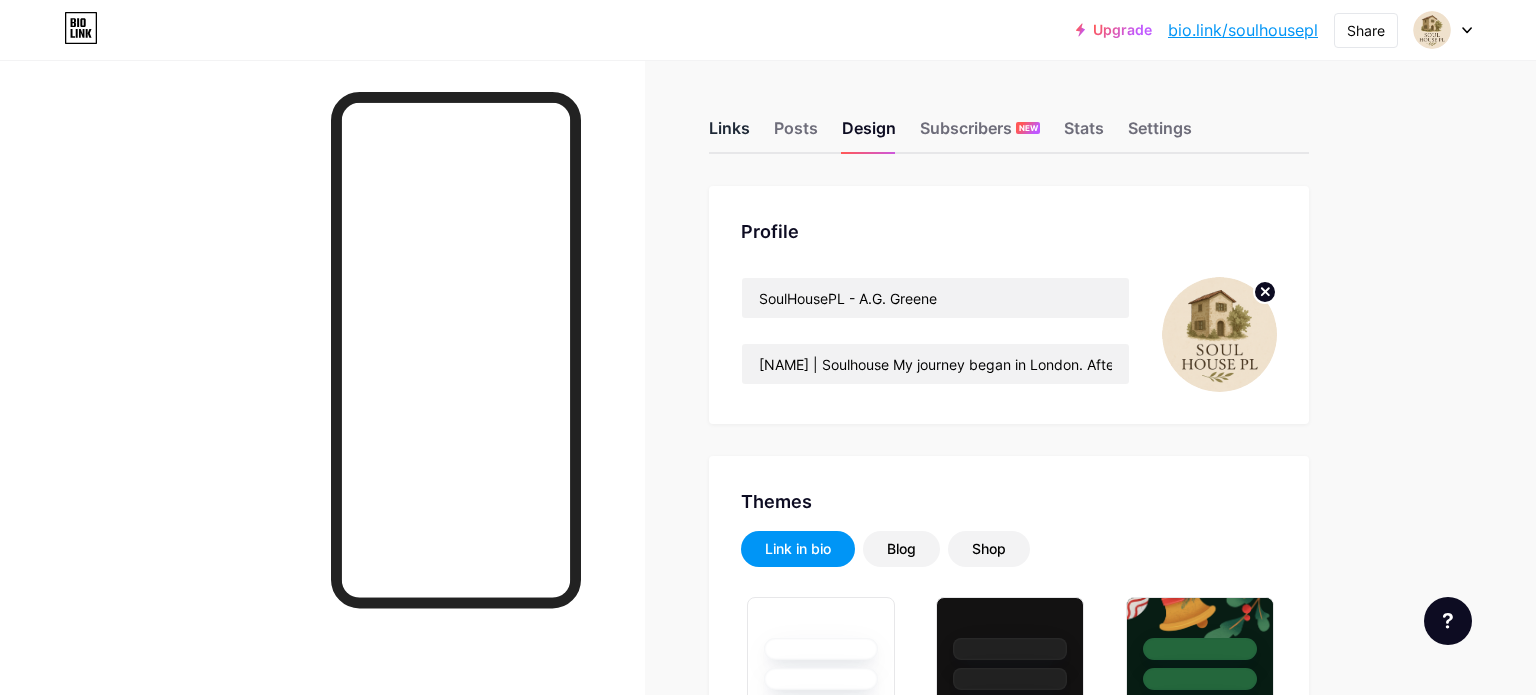 click on "Links" at bounding box center [729, 134] 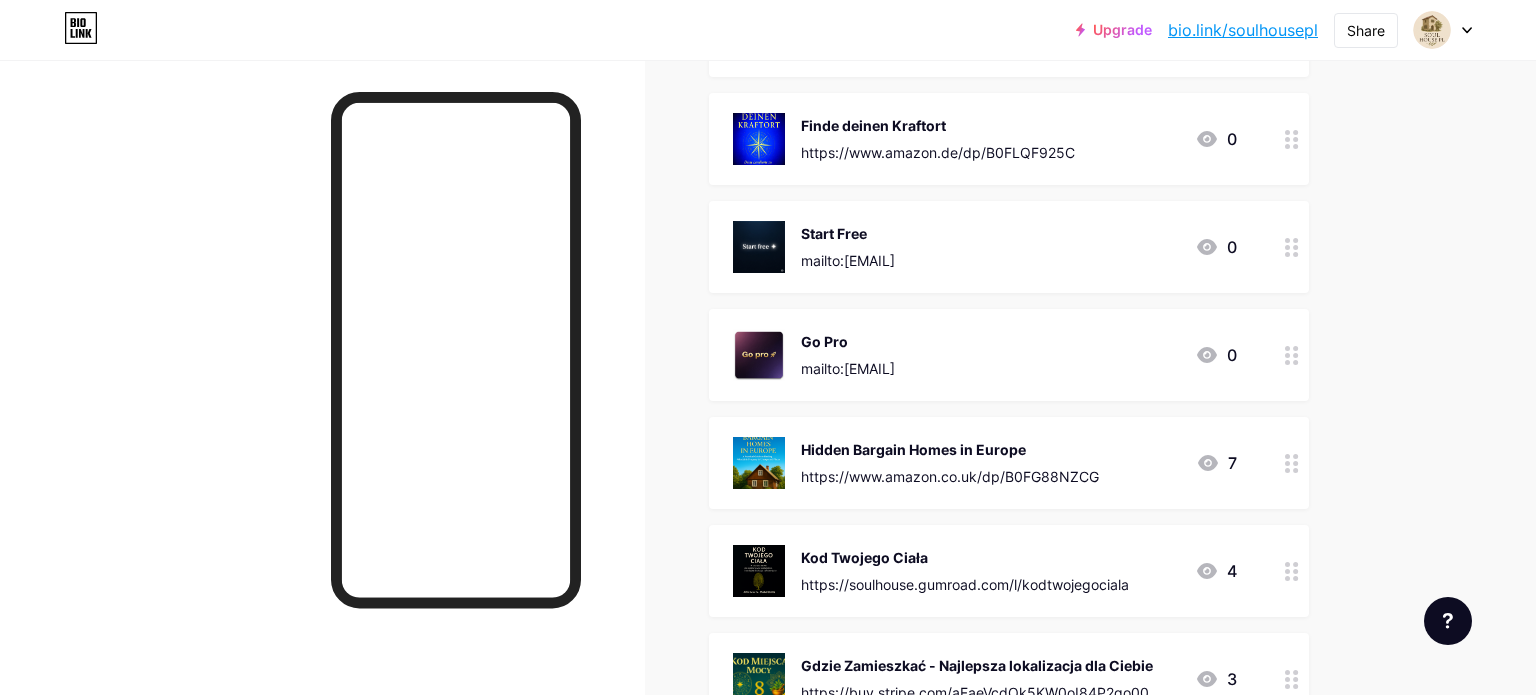 scroll, scrollTop: 1143, scrollLeft: 0, axis: vertical 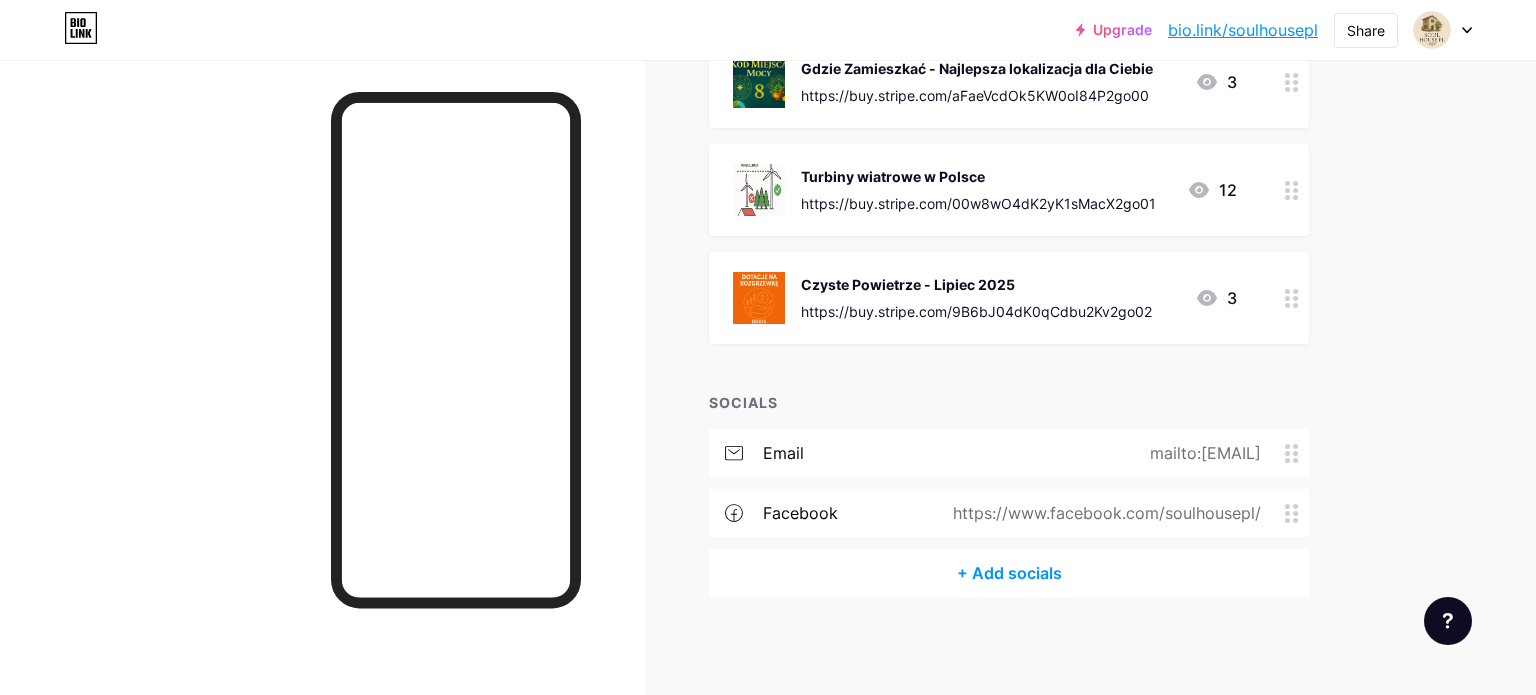 click on "https://www.facebook.com/soulhousepl/" at bounding box center (1103, 513) 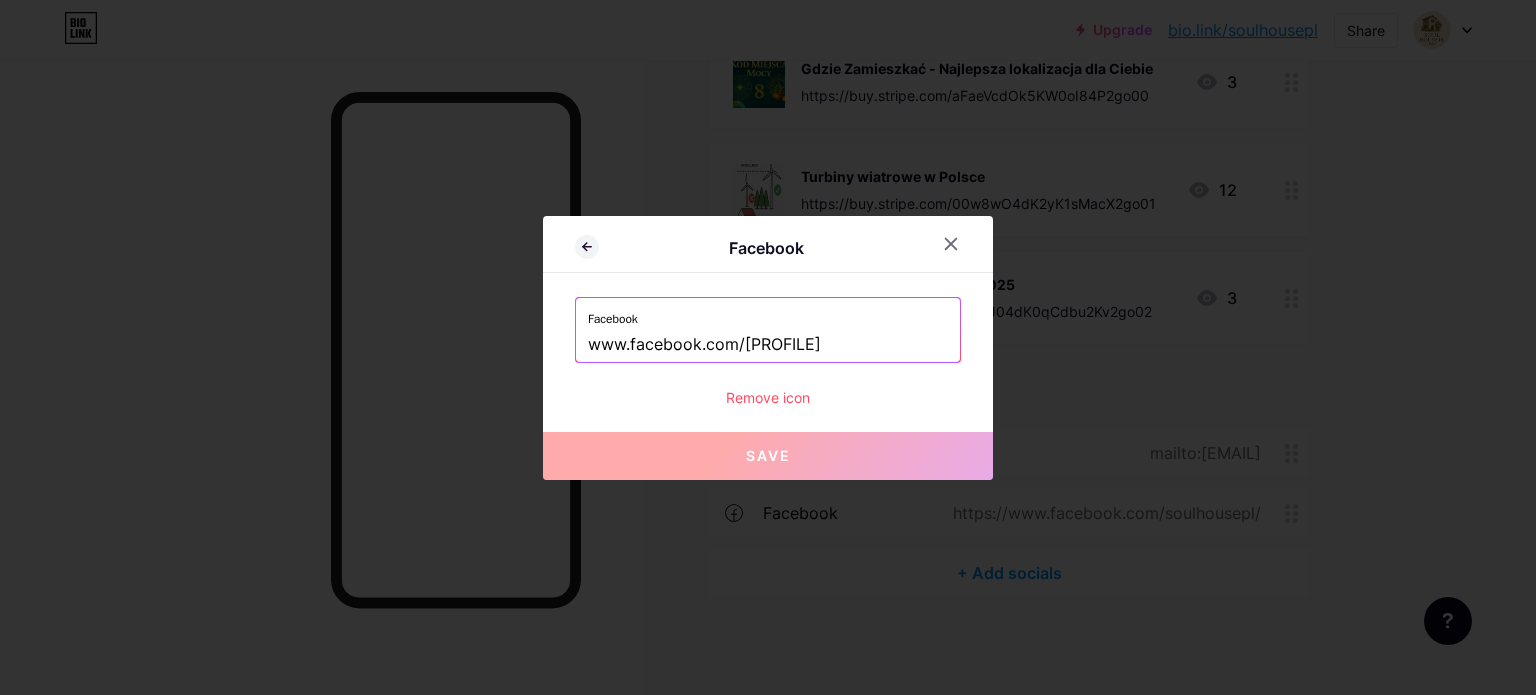 click on "Remove icon" at bounding box center [768, 397] 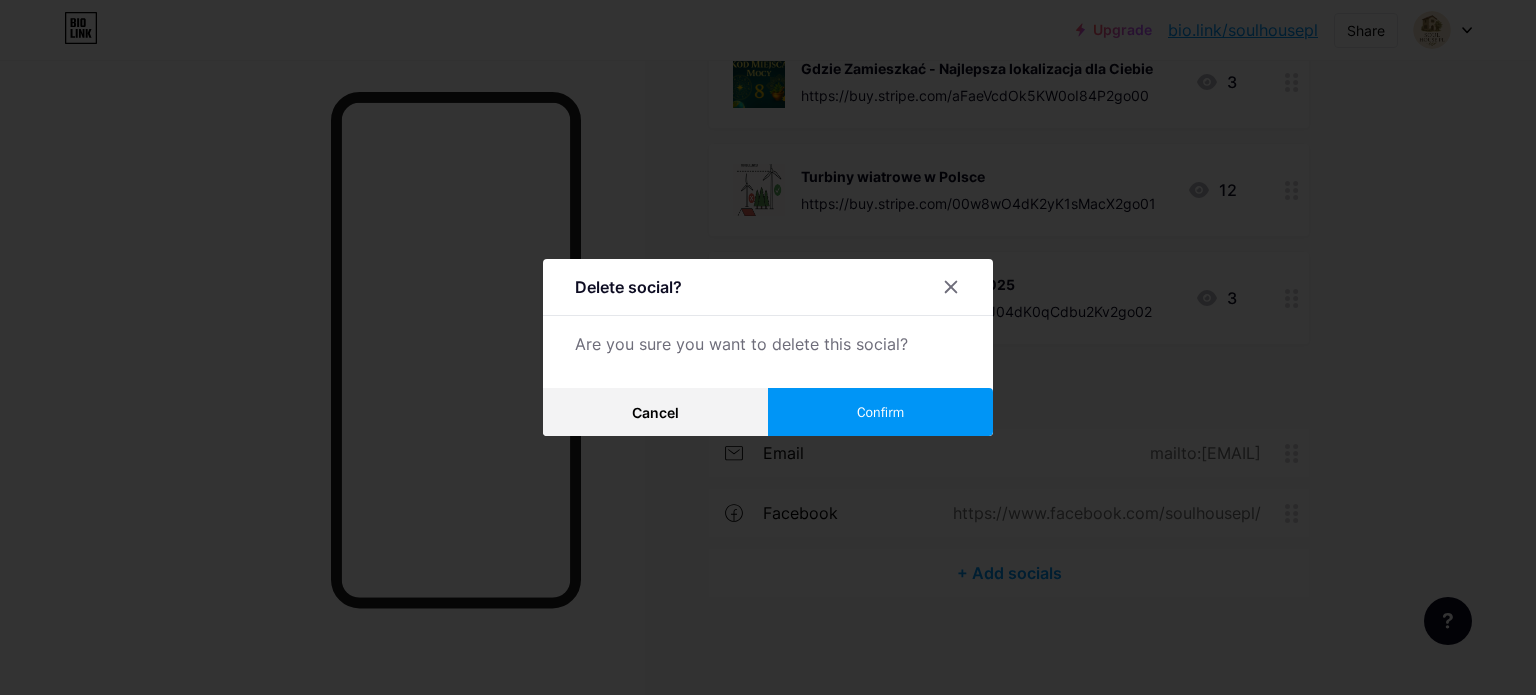 click on "Confirm" at bounding box center (880, 412) 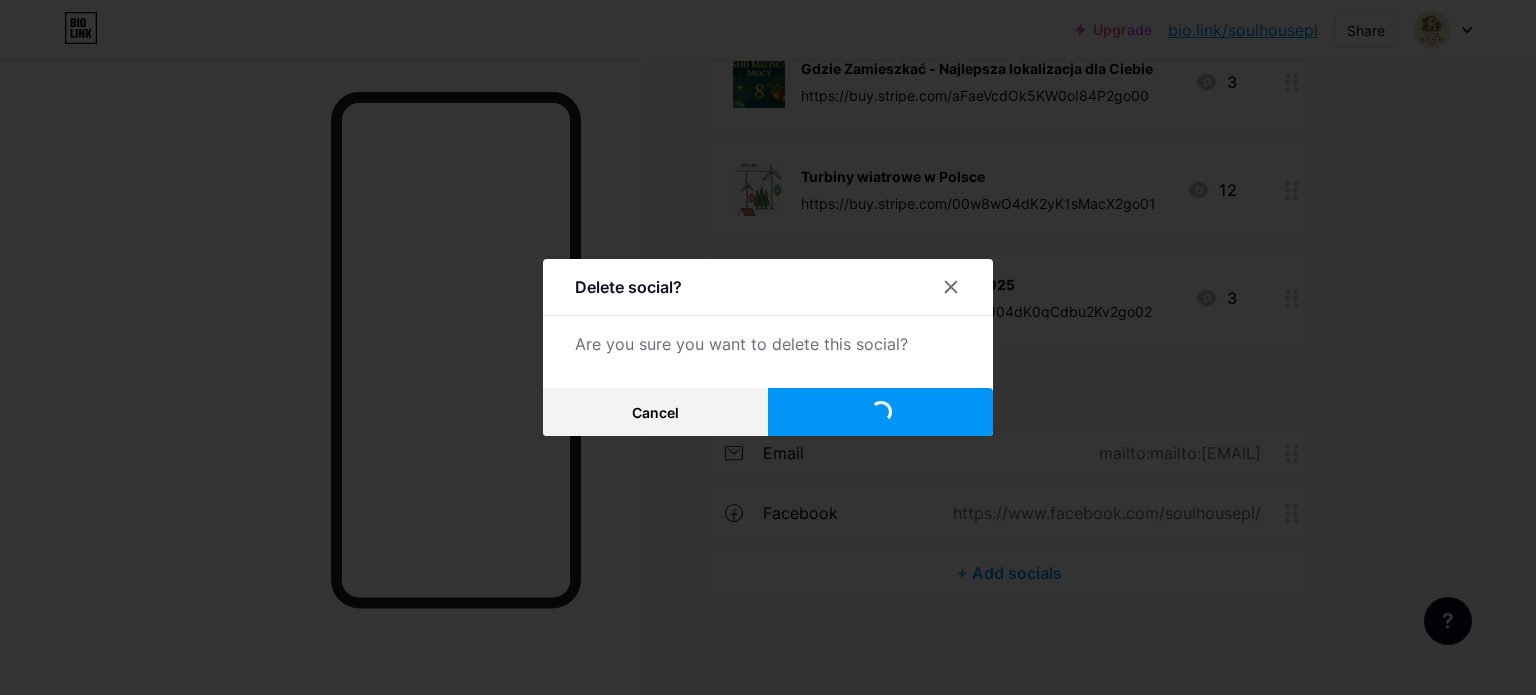 scroll, scrollTop: 1083, scrollLeft: 0, axis: vertical 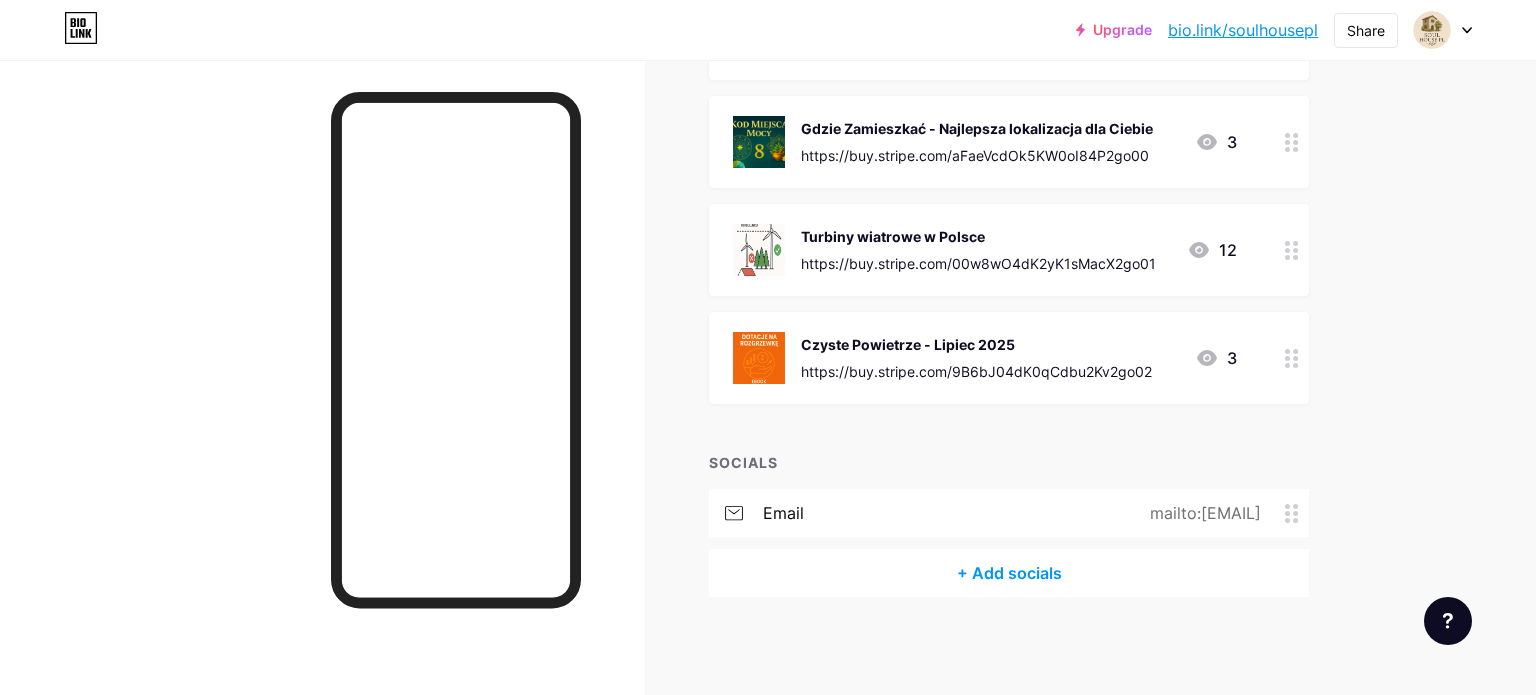click on "mailto:[EMAIL]" at bounding box center (1201, 513) 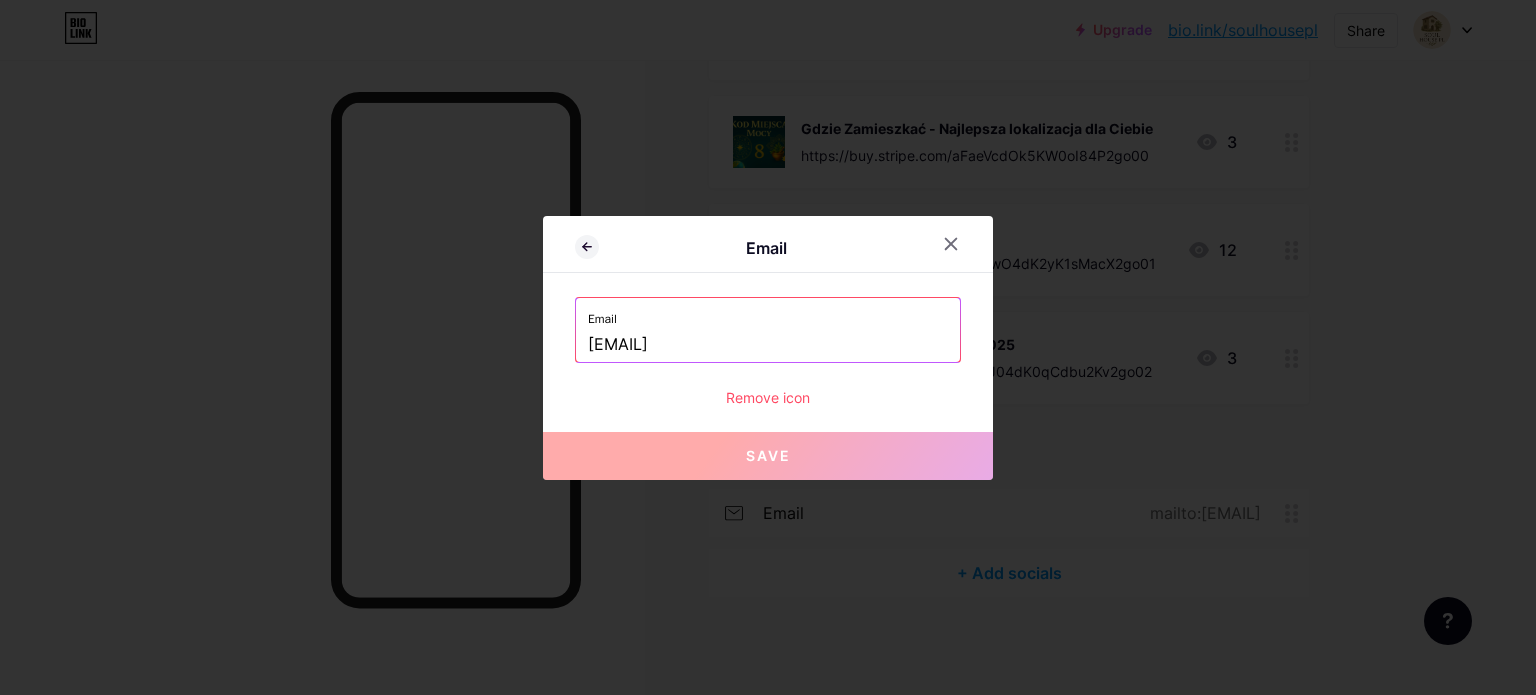 drag, startPoint x: 719, startPoint y: 346, endPoint x: 572, endPoint y: 330, distance: 147.86818 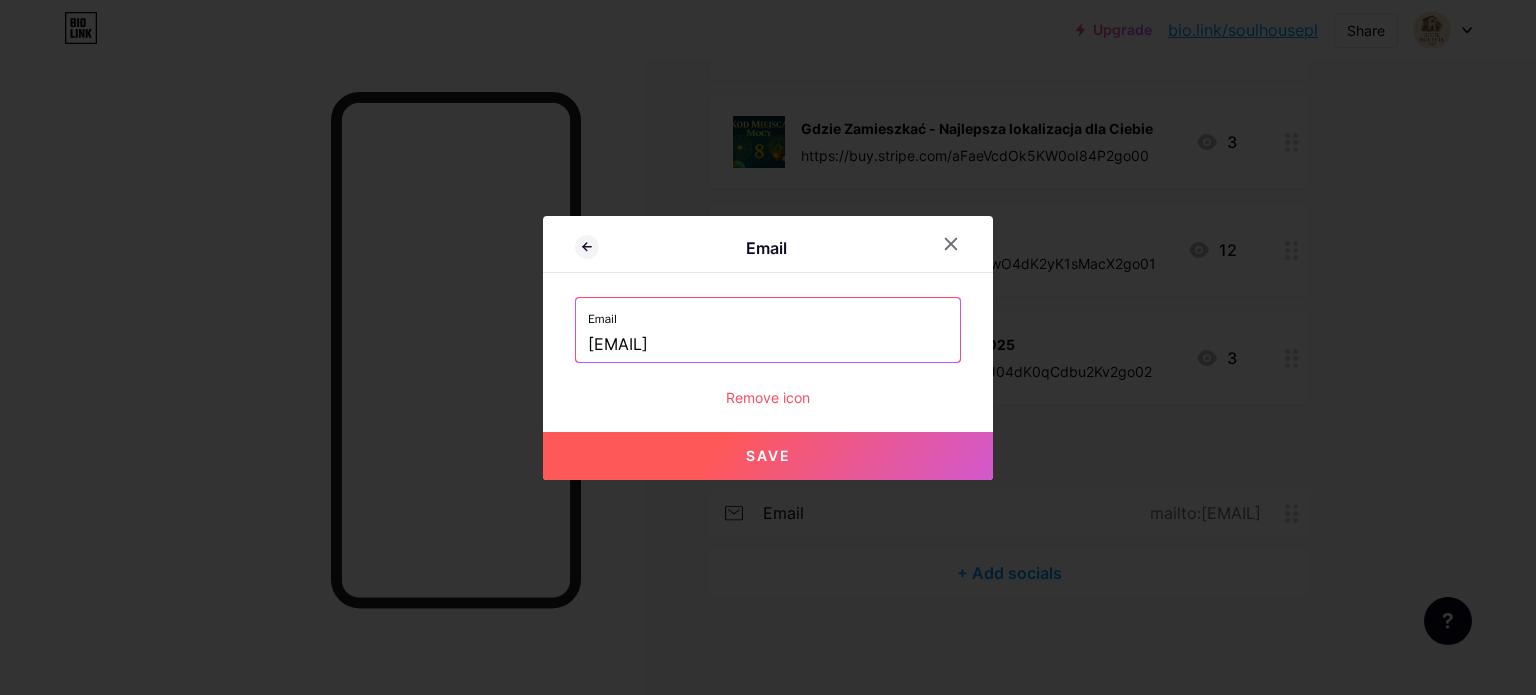 click on "Save" at bounding box center [768, 456] 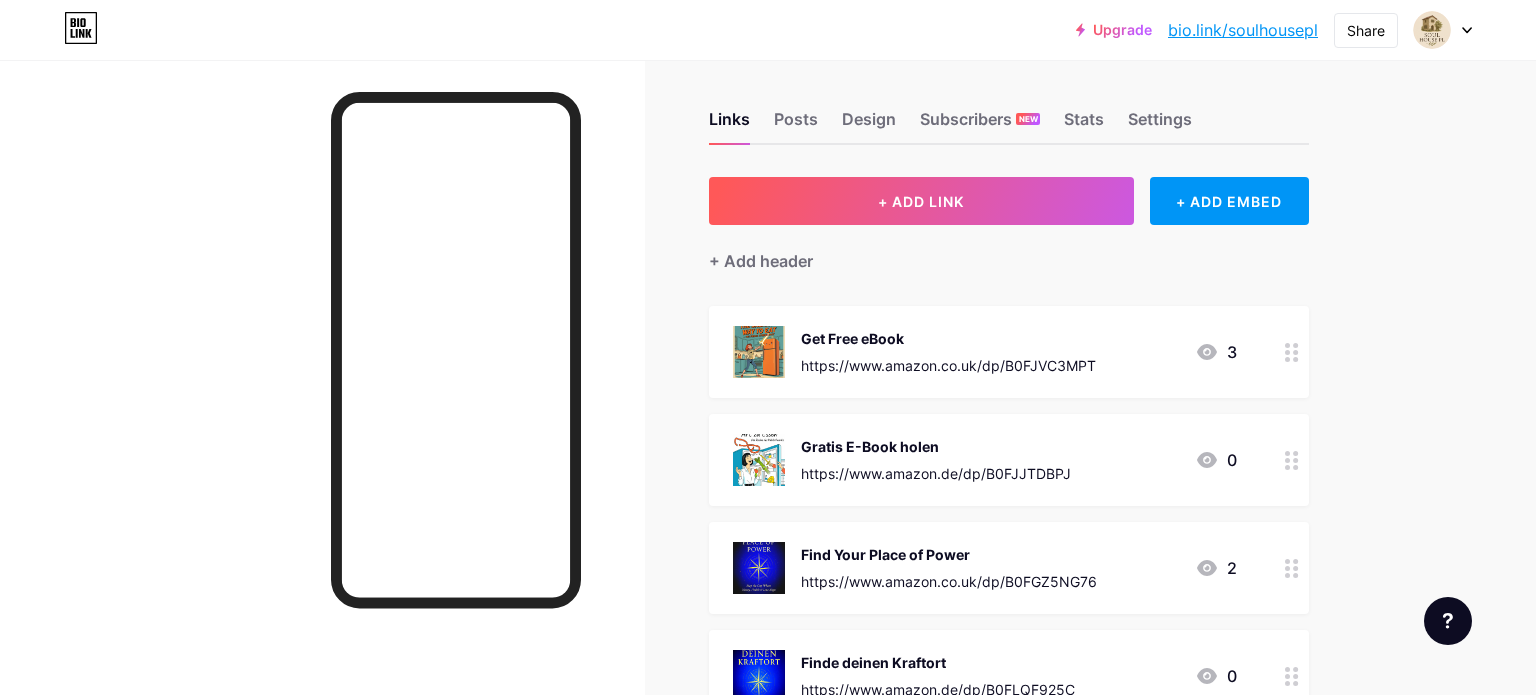 scroll, scrollTop: 0, scrollLeft: 0, axis: both 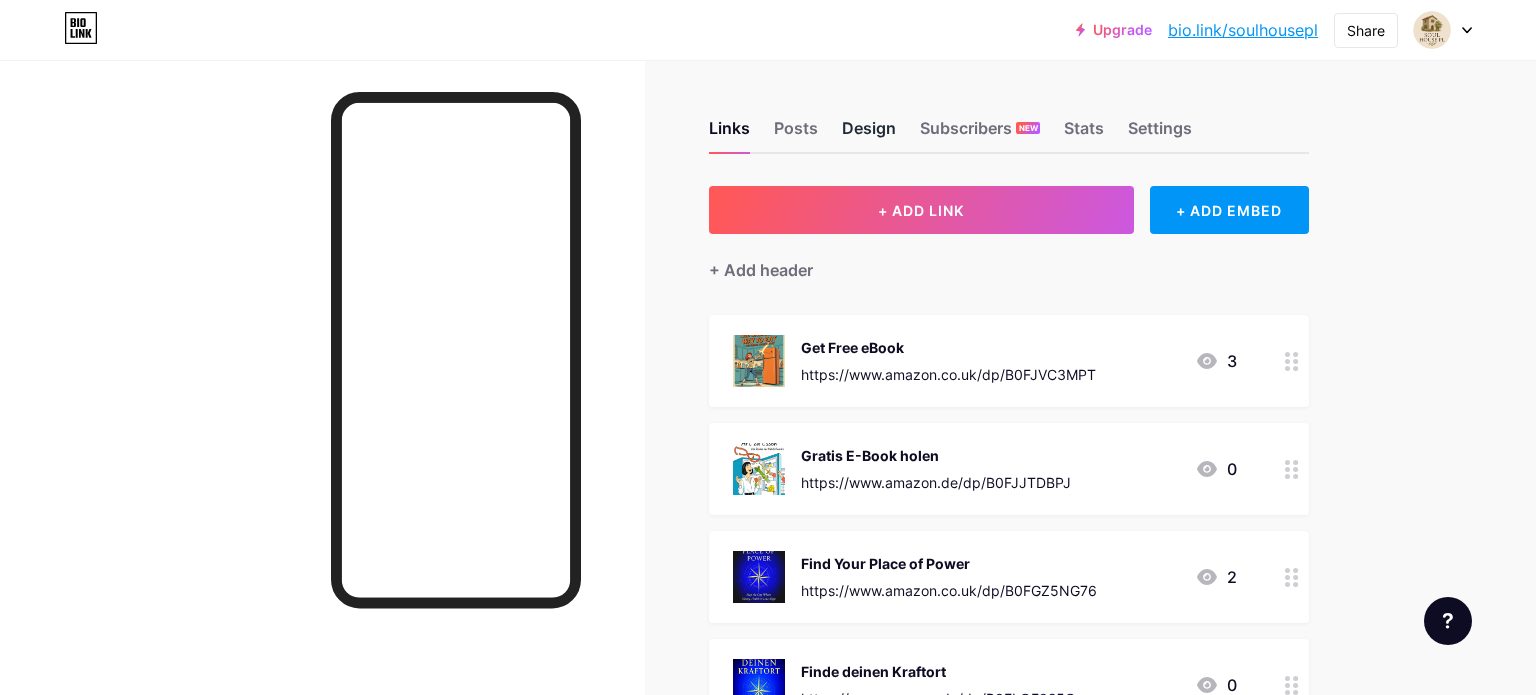 click on "Design" at bounding box center (869, 134) 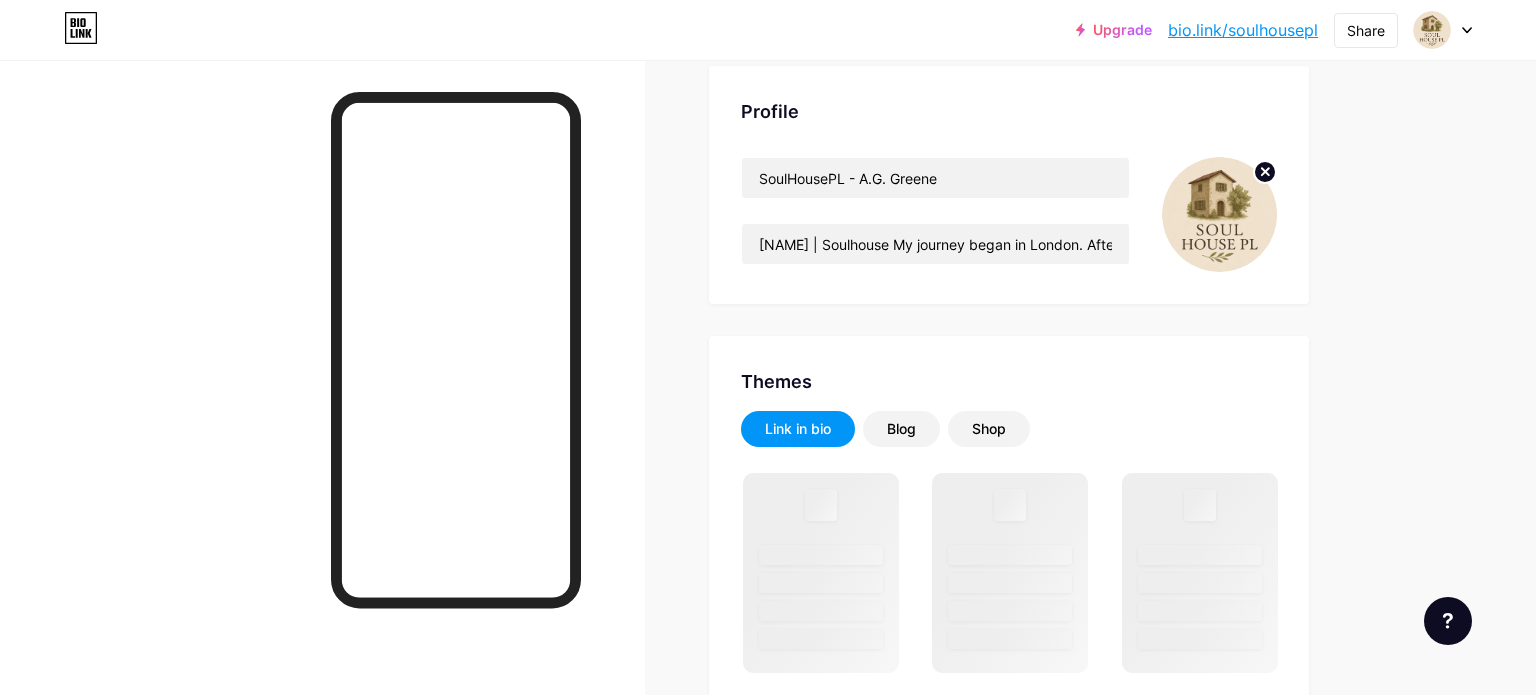 scroll, scrollTop: 148, scrollLeft: 0, axis: vertical 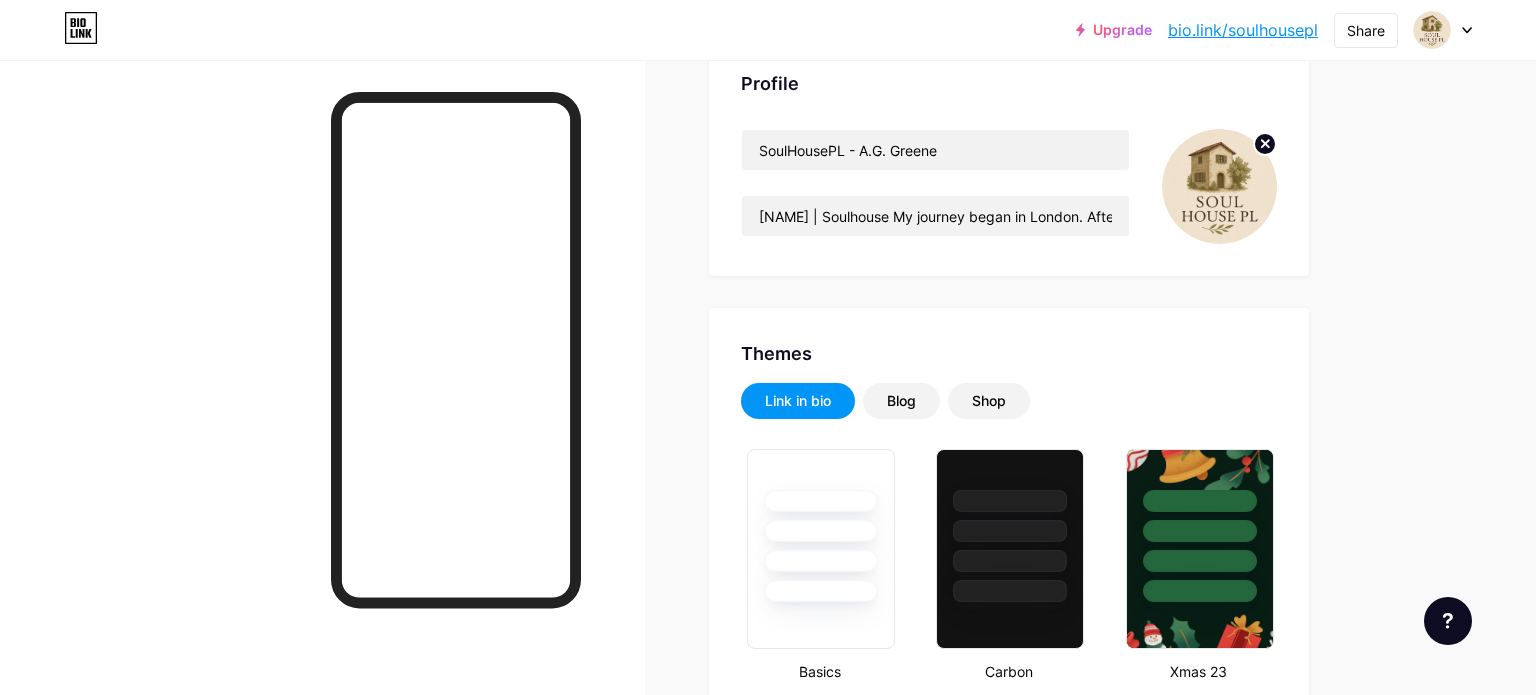 type on "#000000" 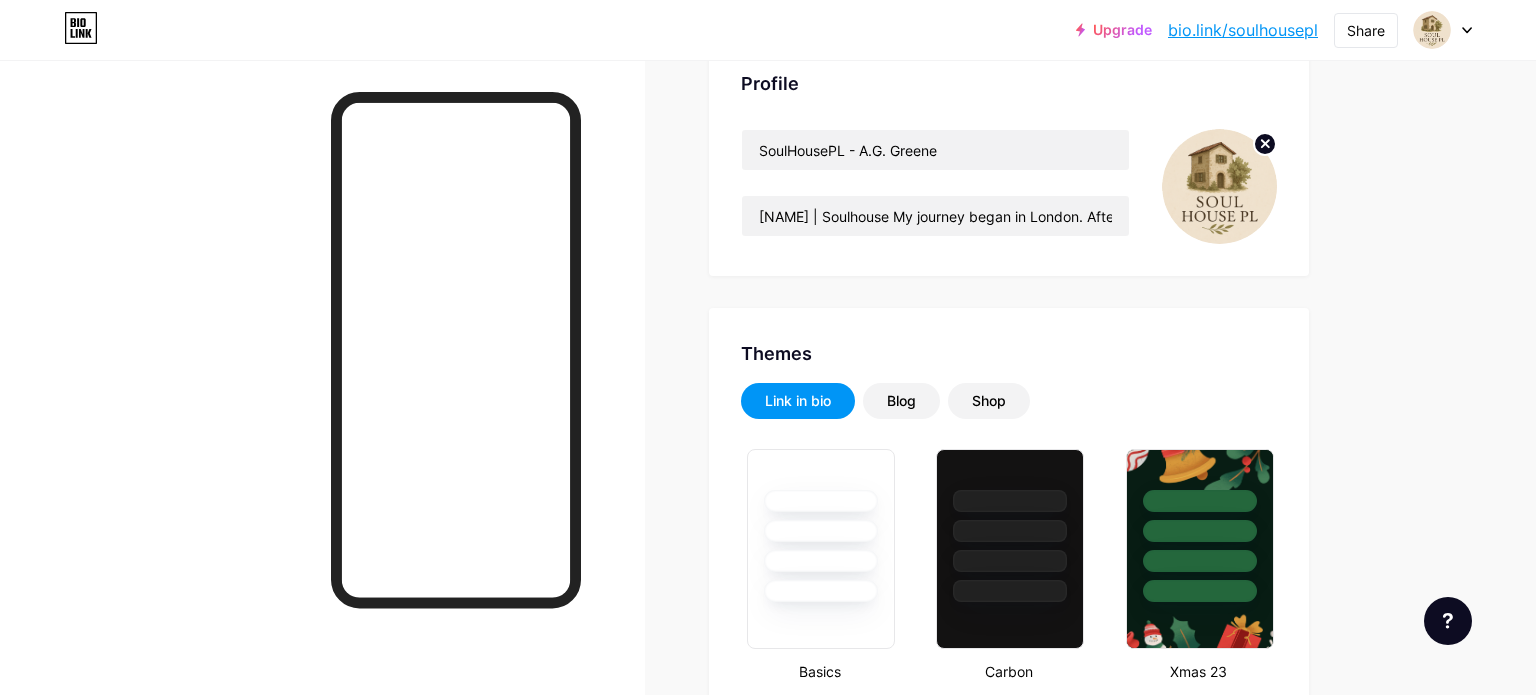 type on "#000000" 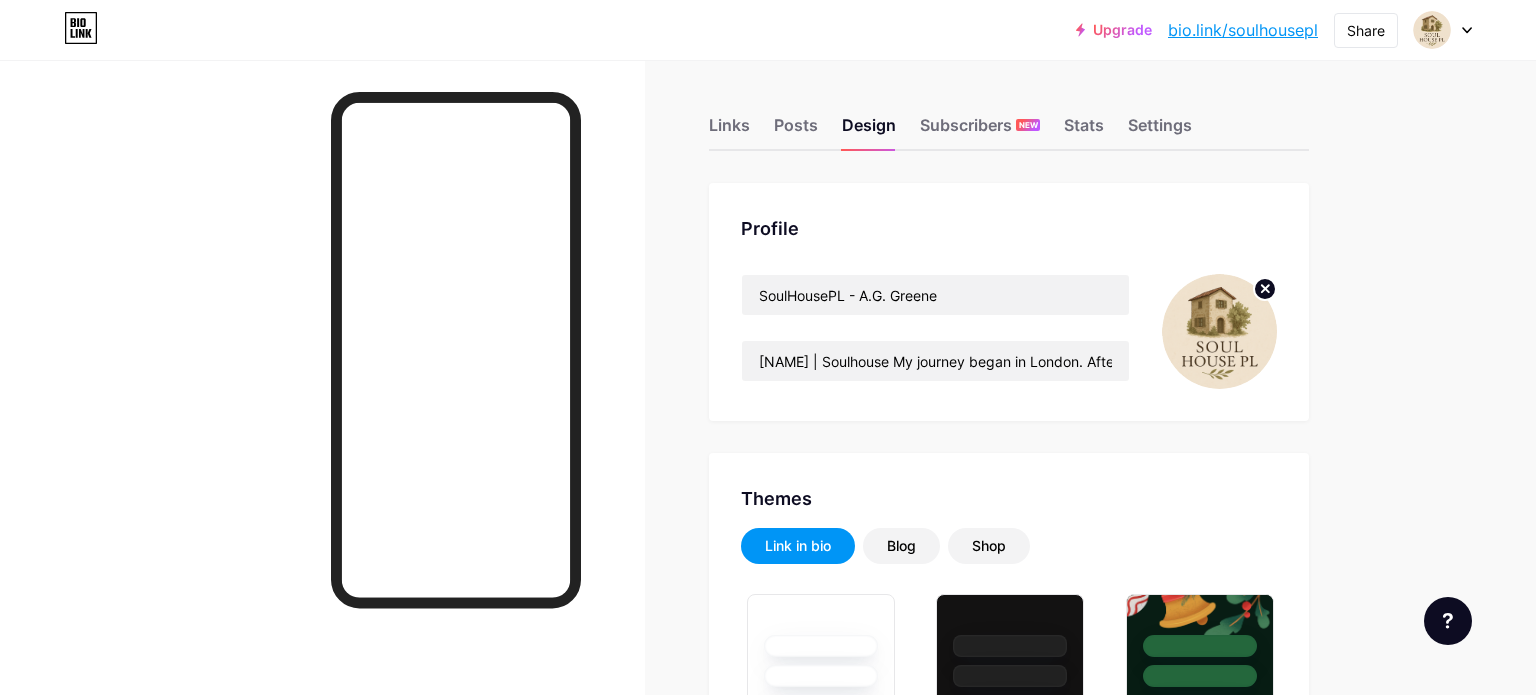 scroll, scrollTop: 0, scrollLeft: 0, axis: both 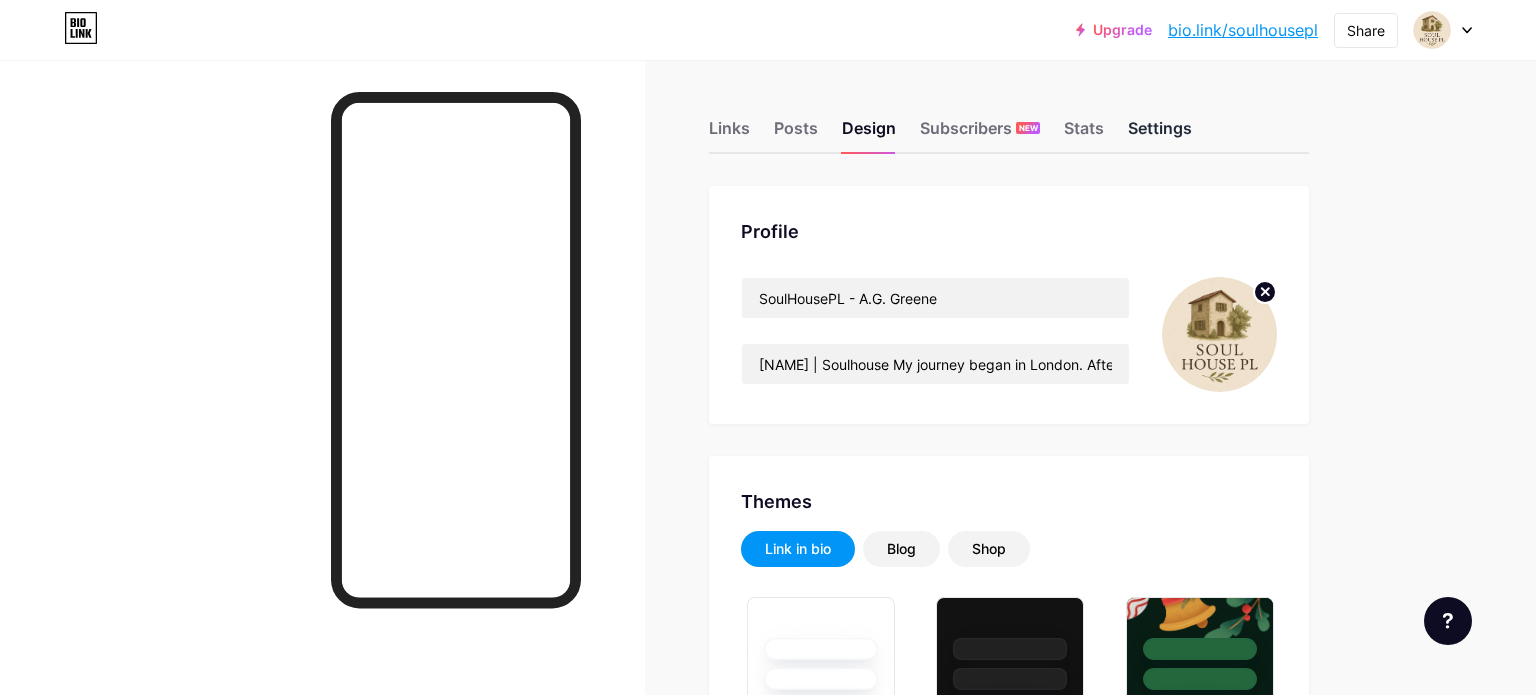 click on "Settings" at bounding box center (1160, 134) 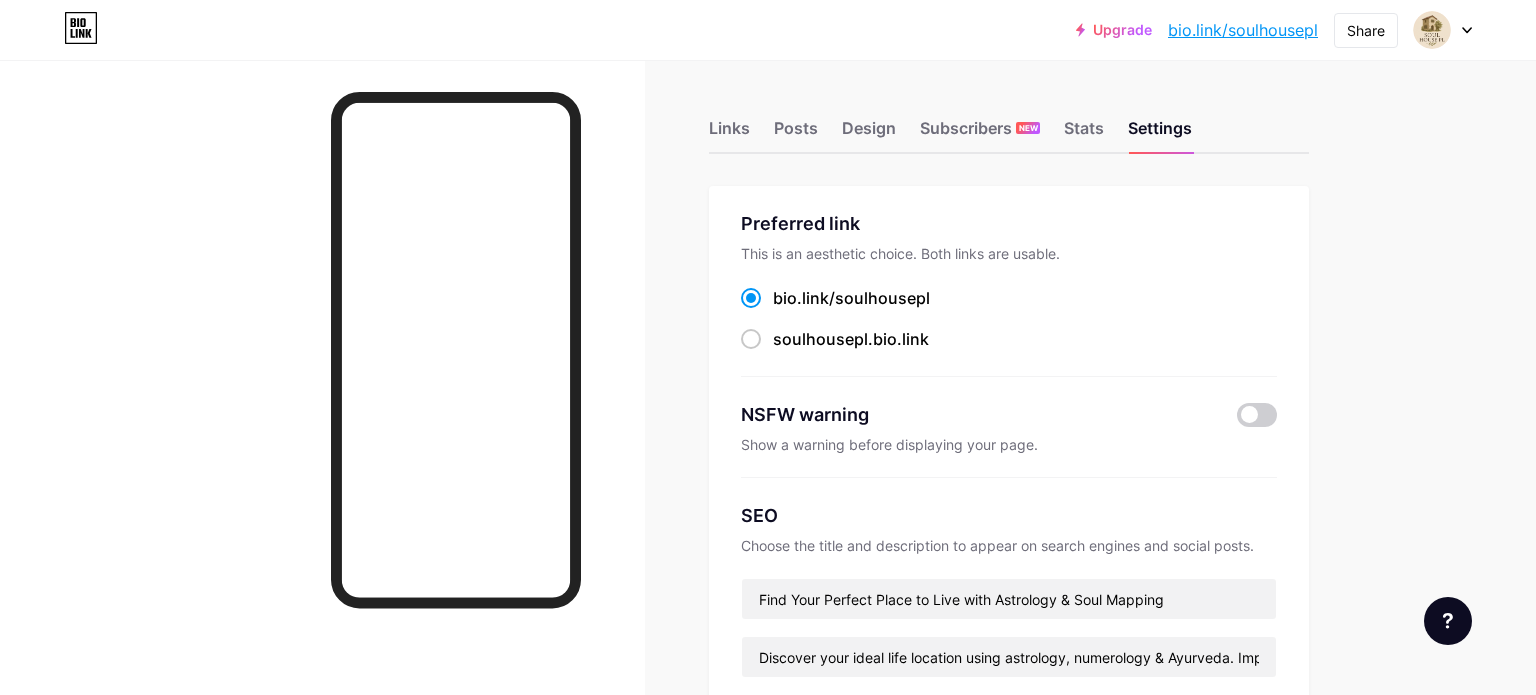 scroll, scrollTop: 0, scrollLeft: 0, axis: both 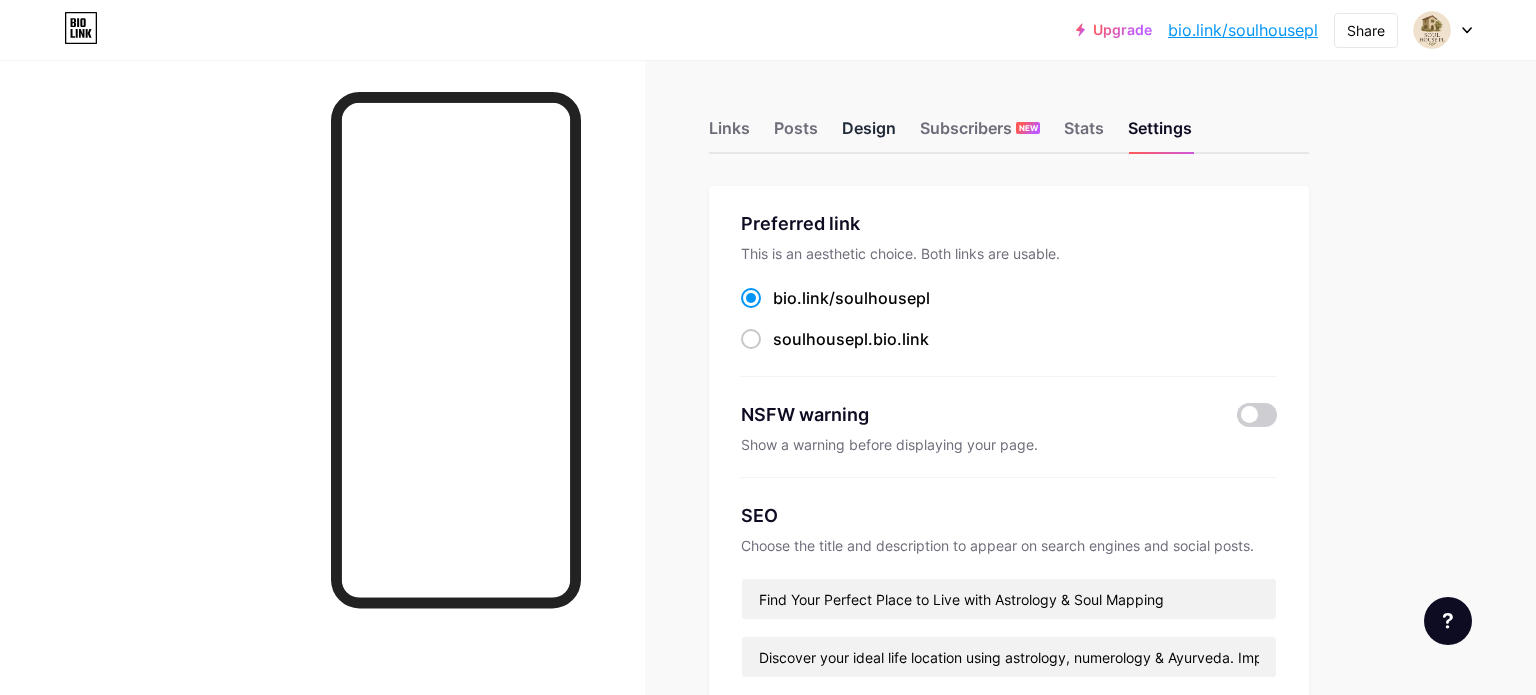 click on "Design" at bounding box center (869, 134) 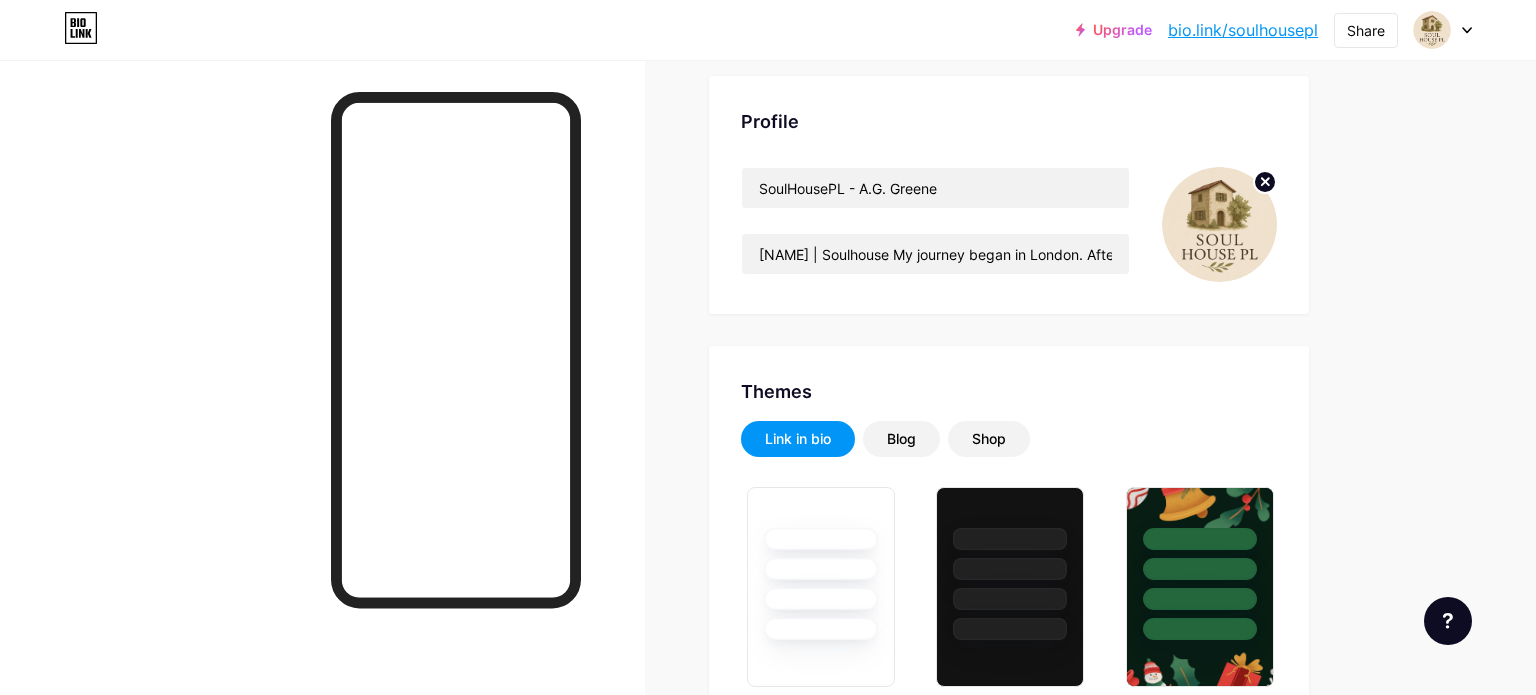 type on "#000000" 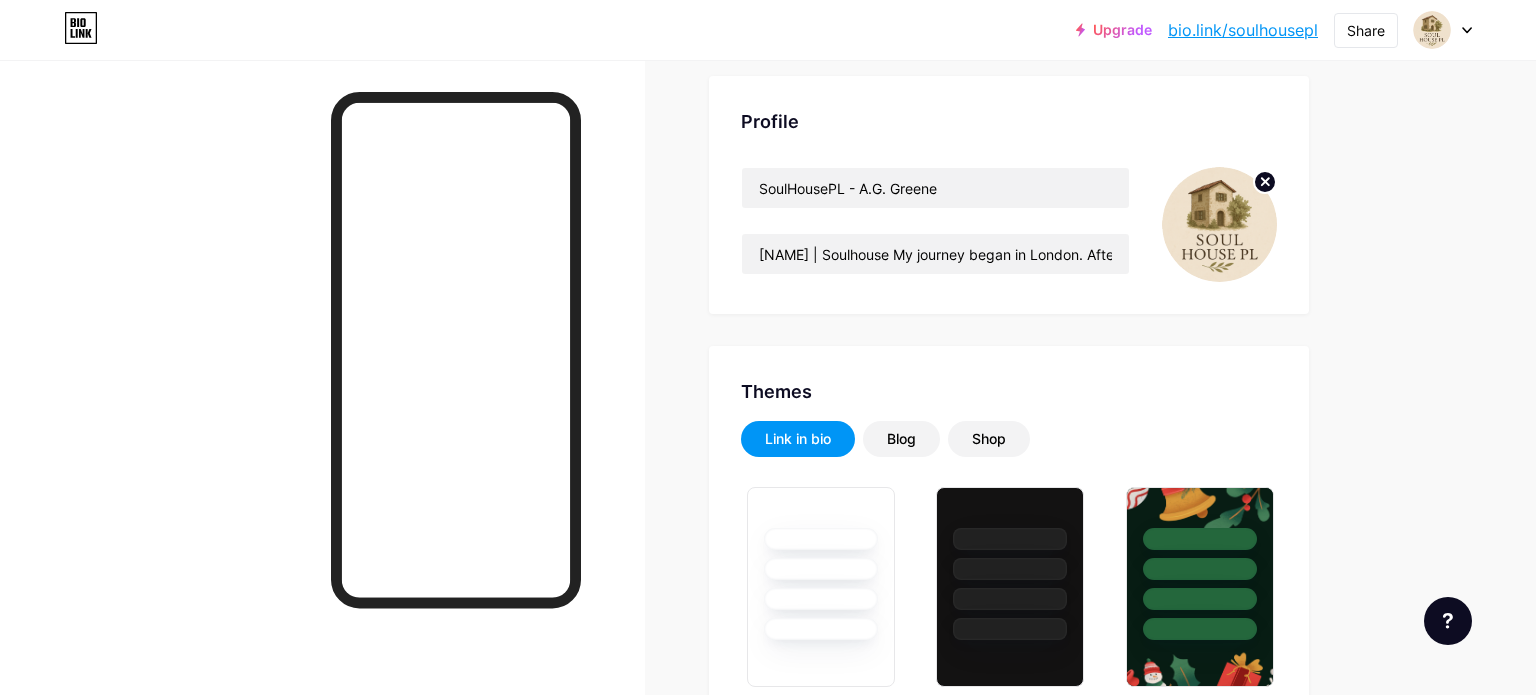 type on "#000000" 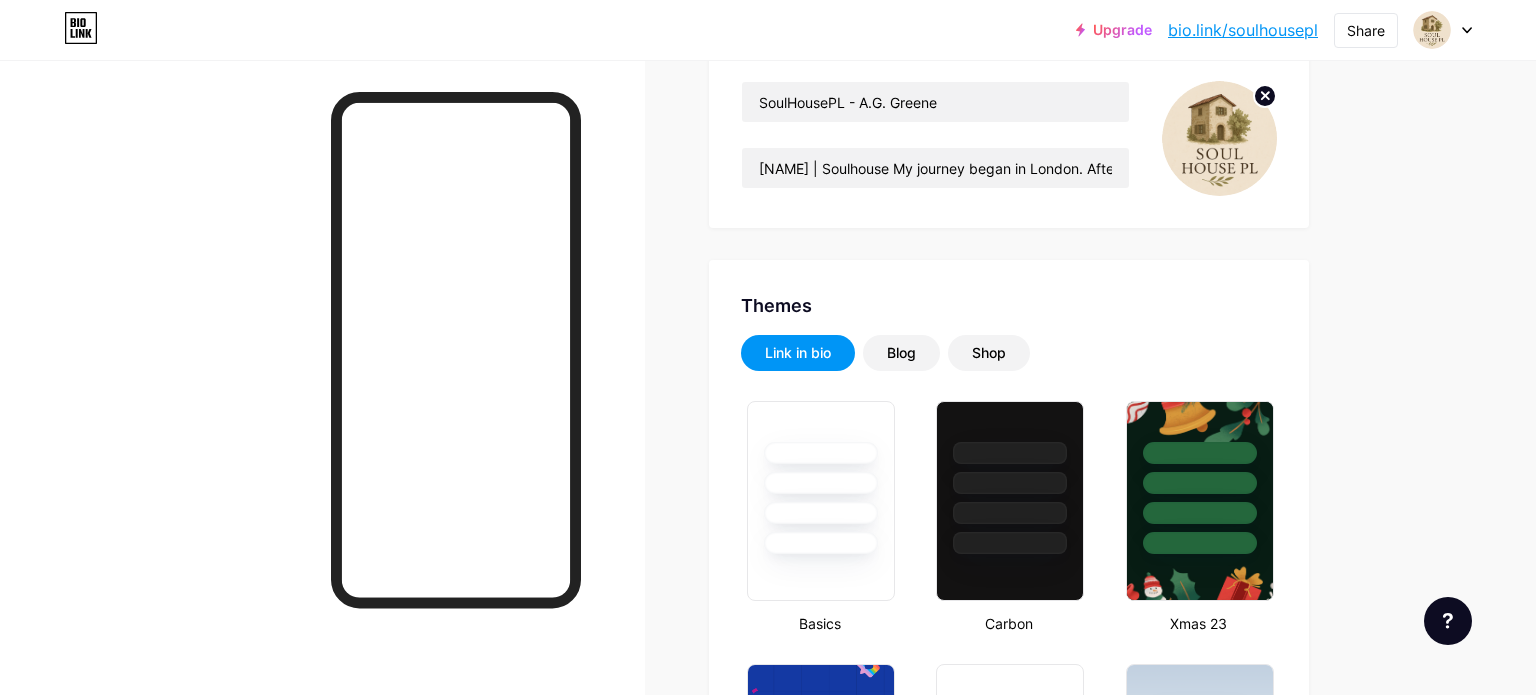 scroll, scrollTop: 222, scrollLeft: 0, axis: vertical 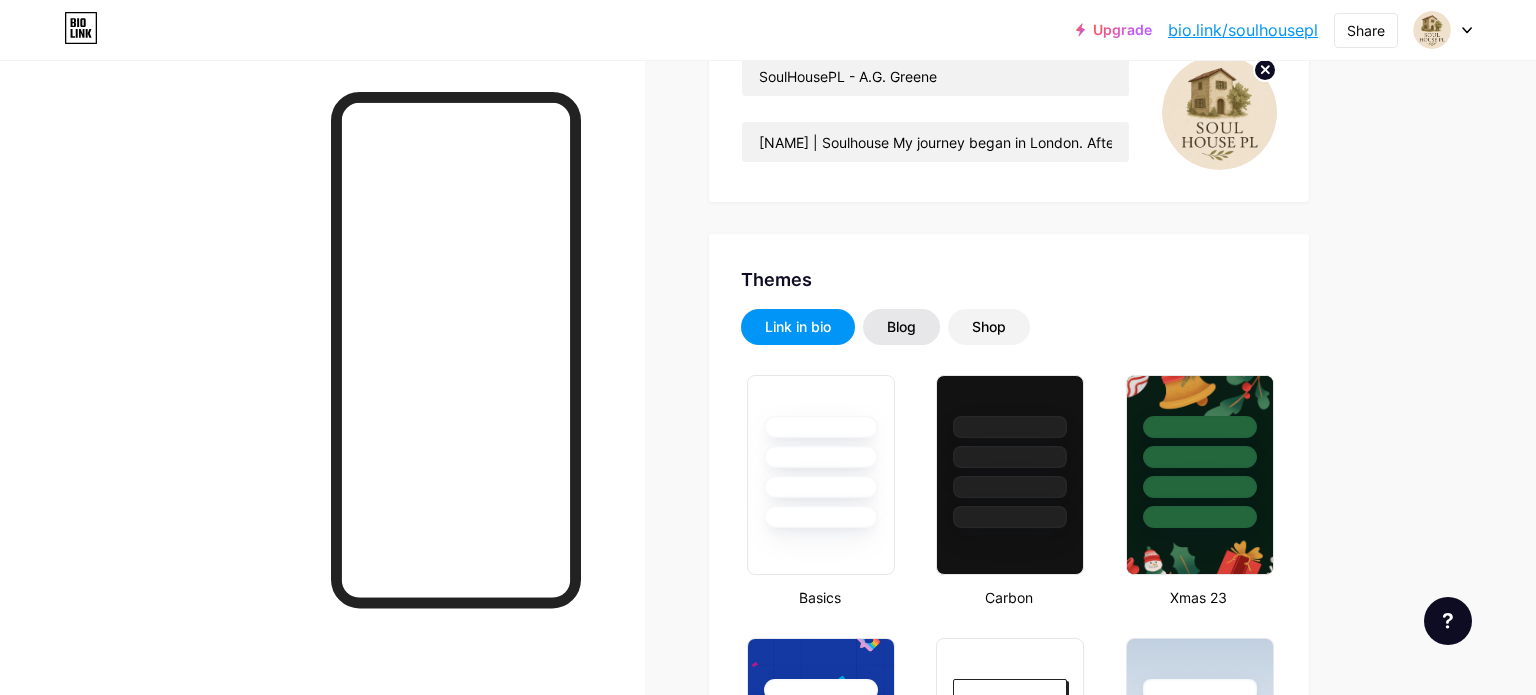 click on "Blog" at bounding box center [901, 327] 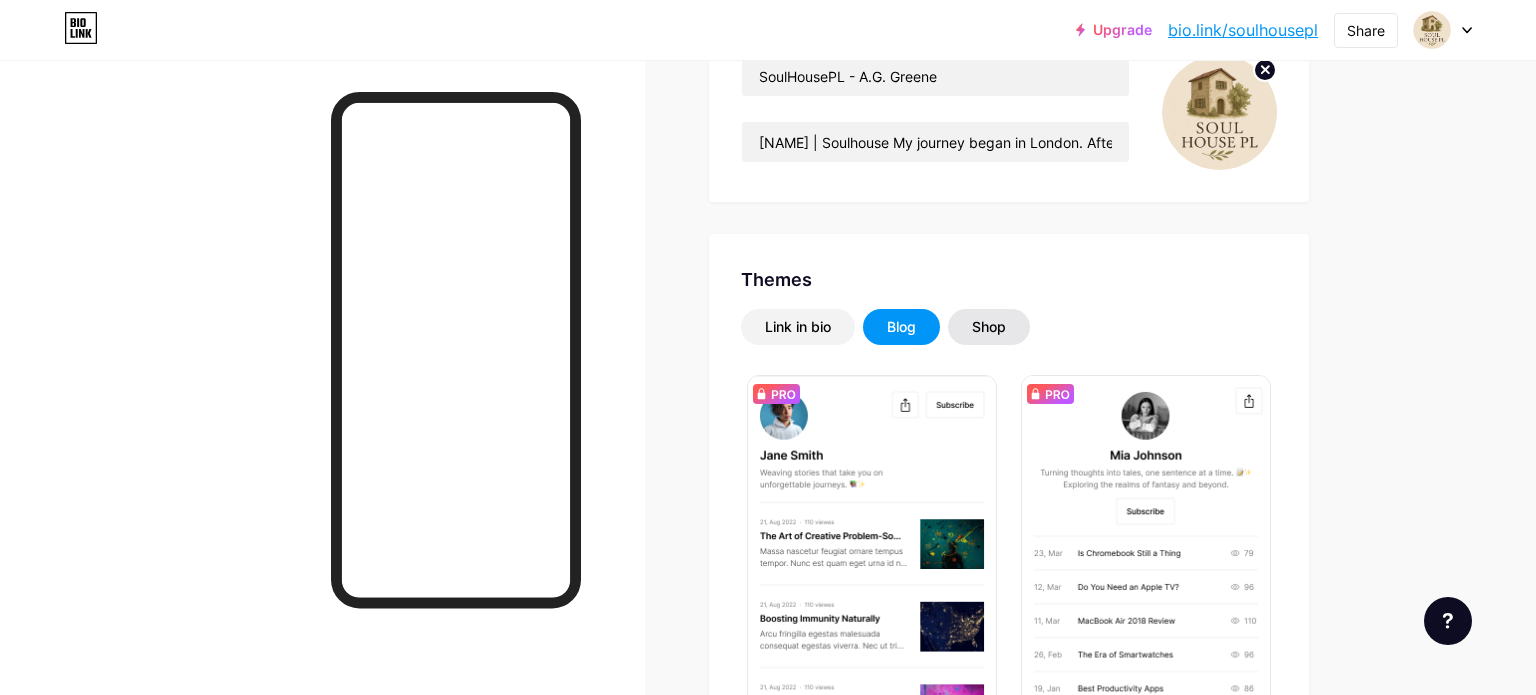 click on "Shop" at bounding box center (989, 327) 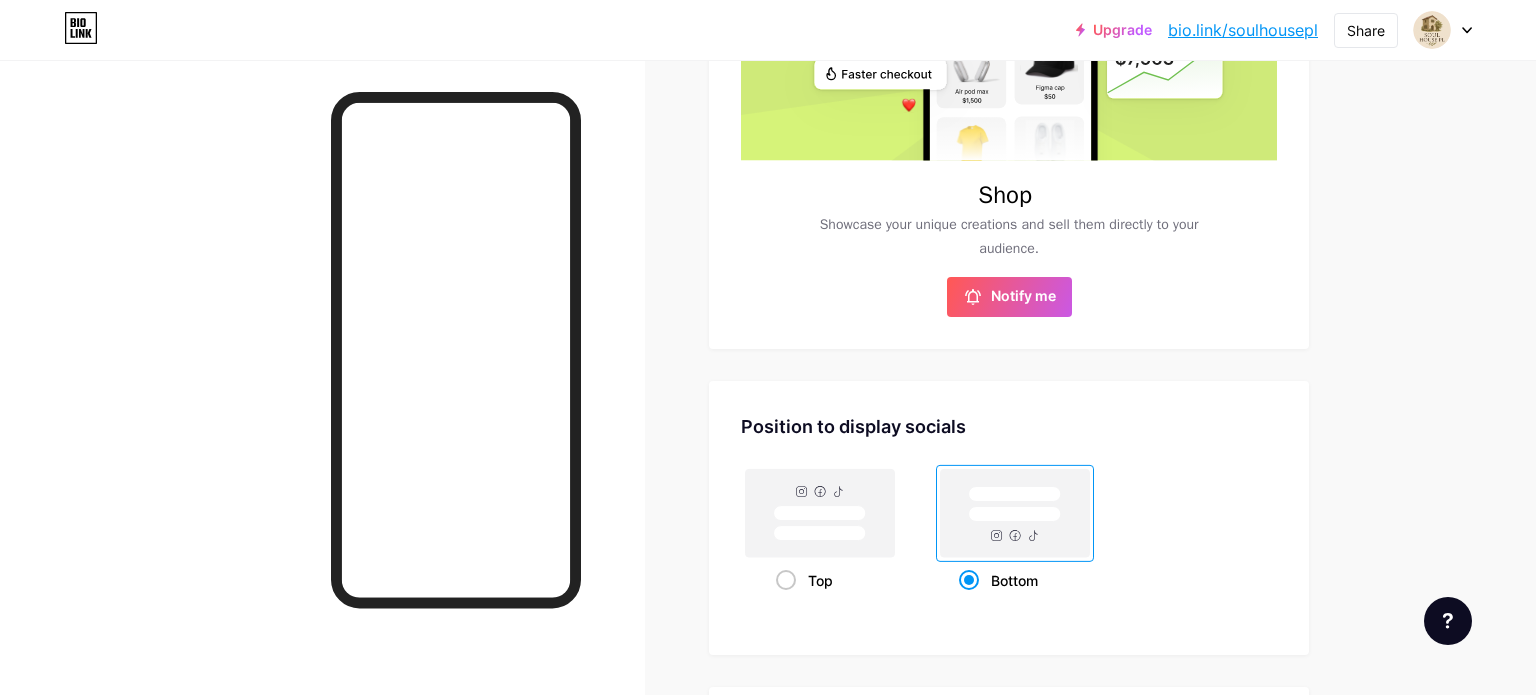 scroll, scrollTop: 980, scrollLeft: 0, axis: vertical 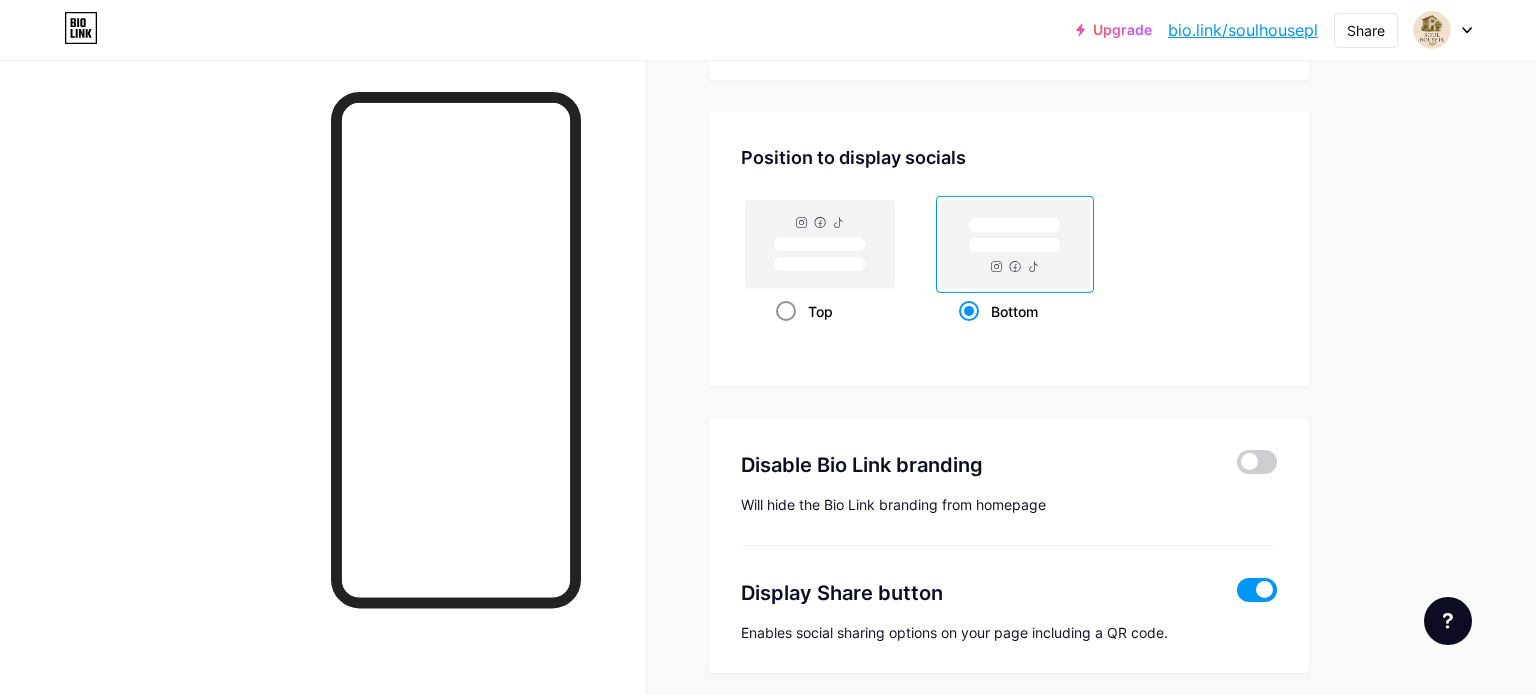 click at bounding box center [786, 311] 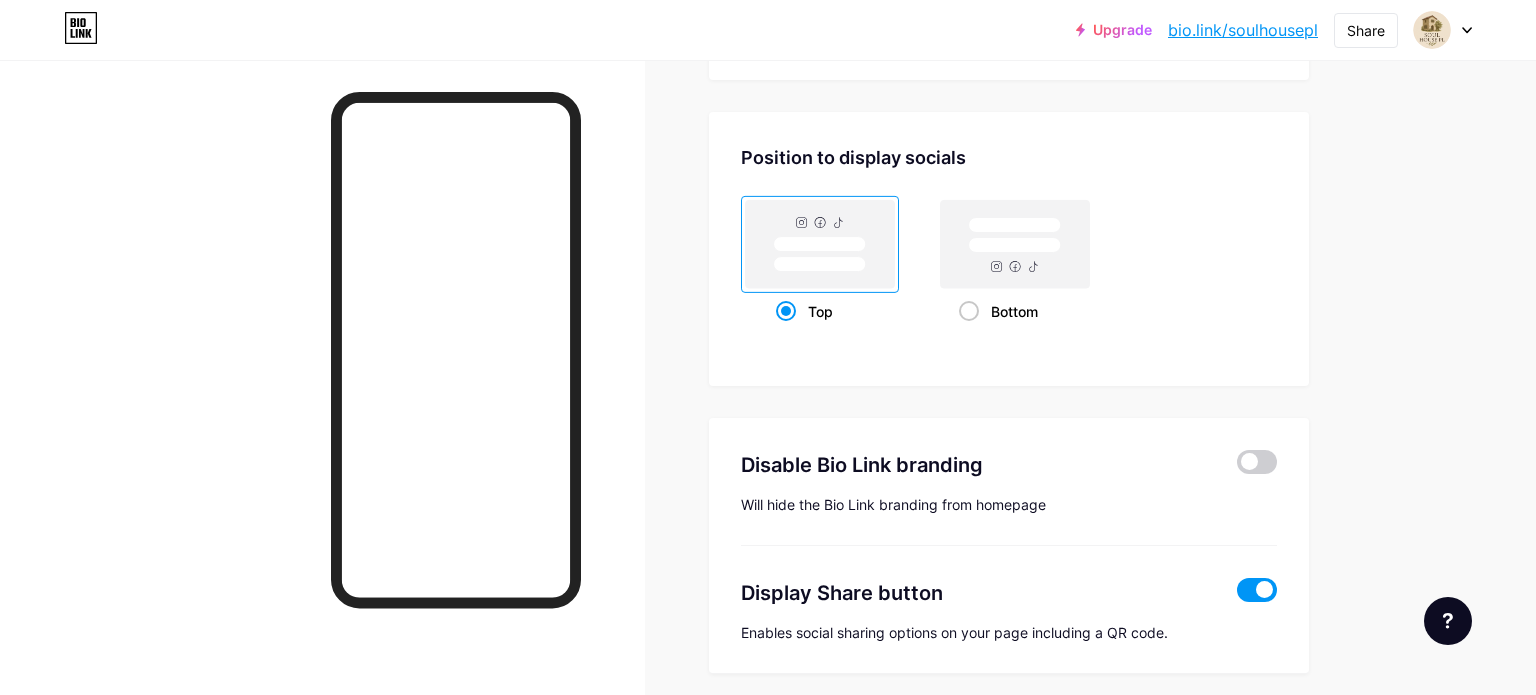click at bounding box center (322, 407) 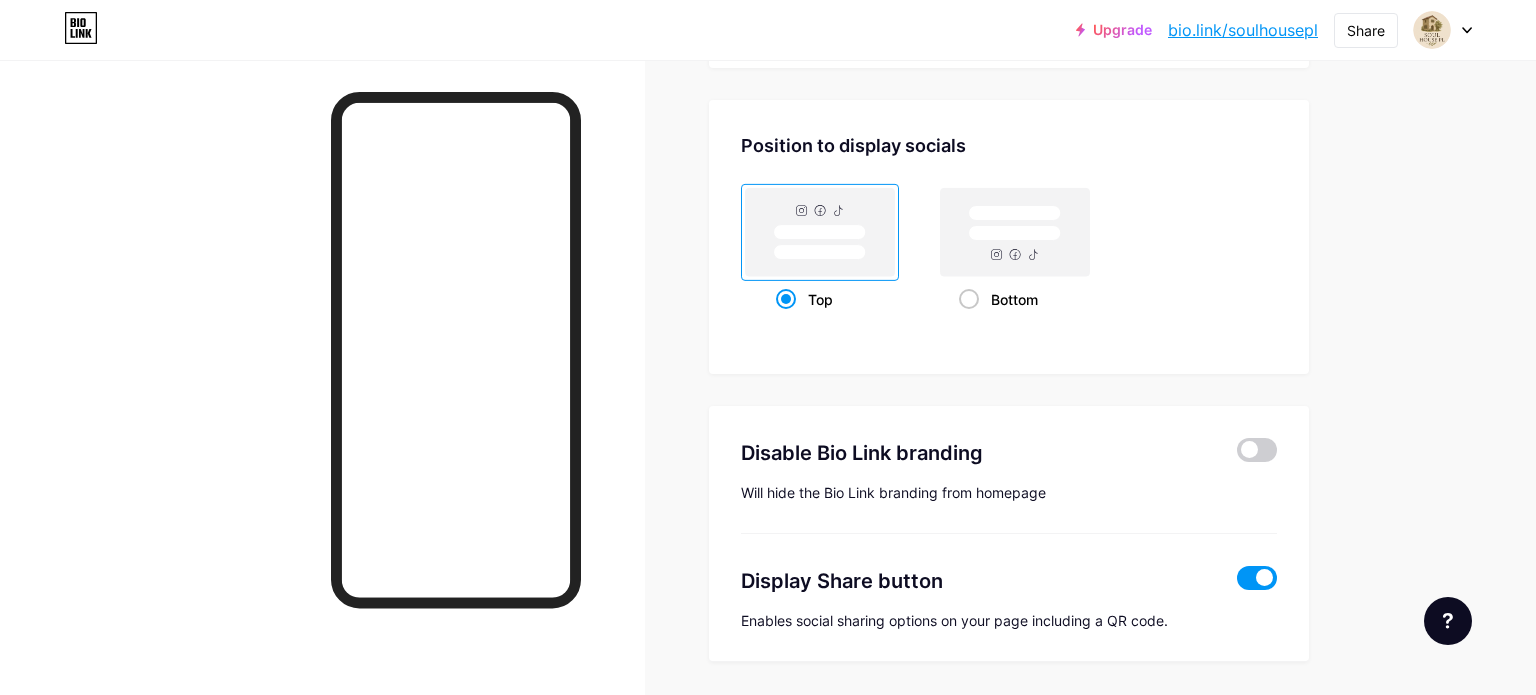 scroll, scrollTop: 1003, scrollLeft: 0, axis: vertical 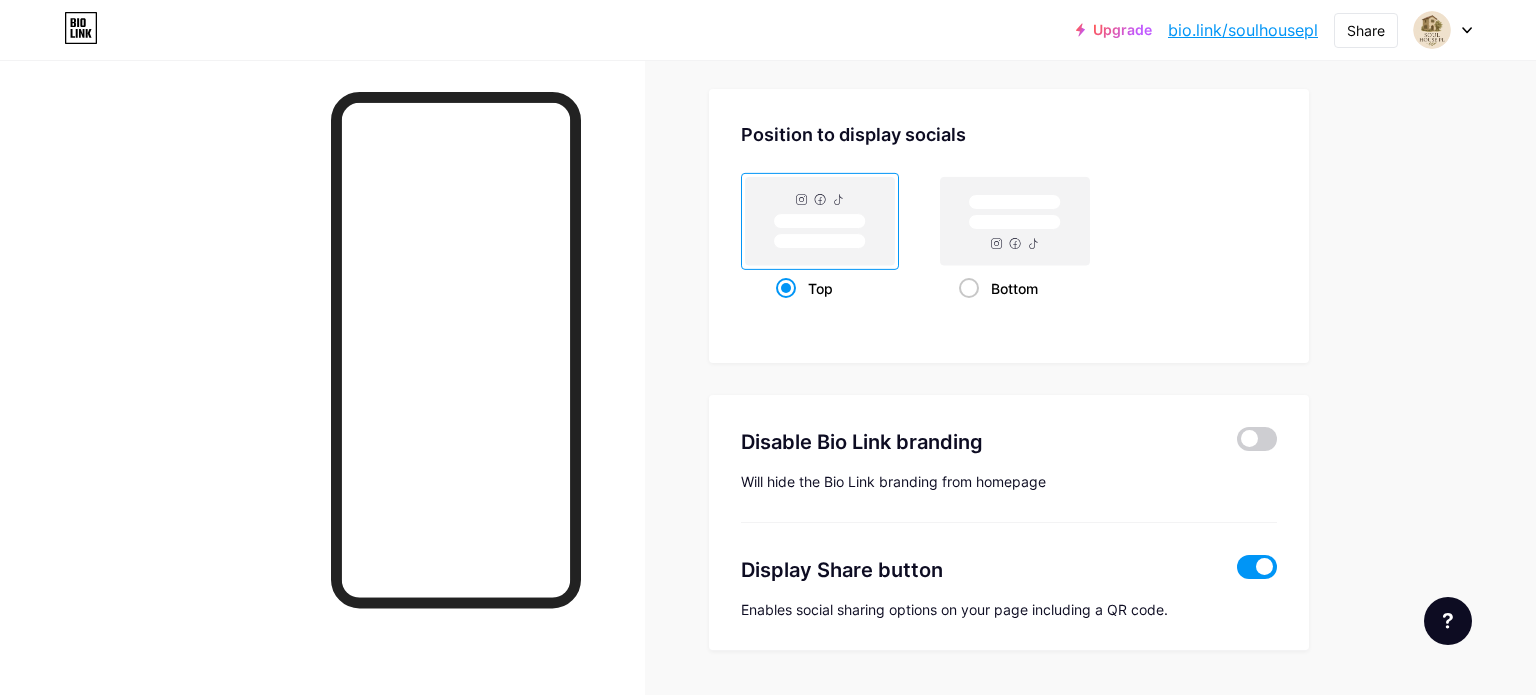 click at bounding box center (322, 407) 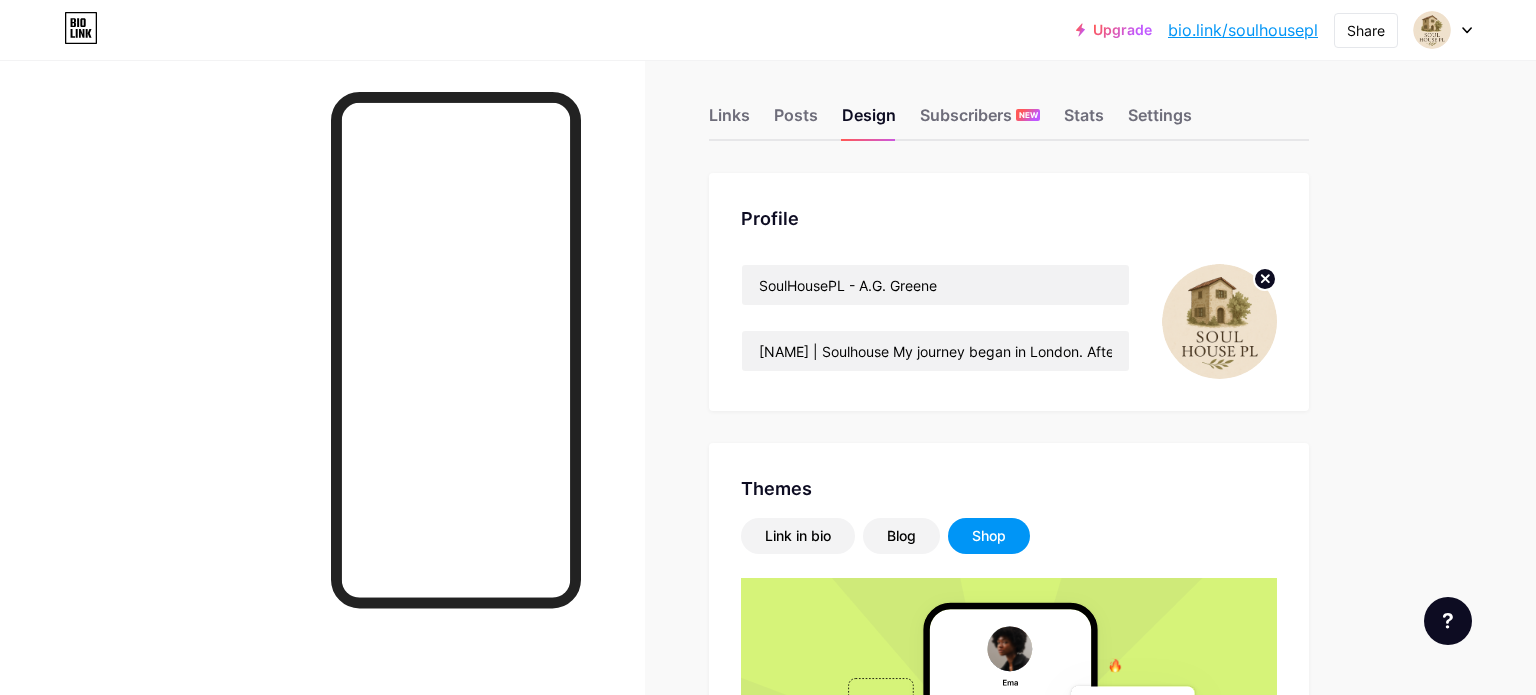 scroll, scrollTop: 10, scrollLeft: 0, axis: vertical 